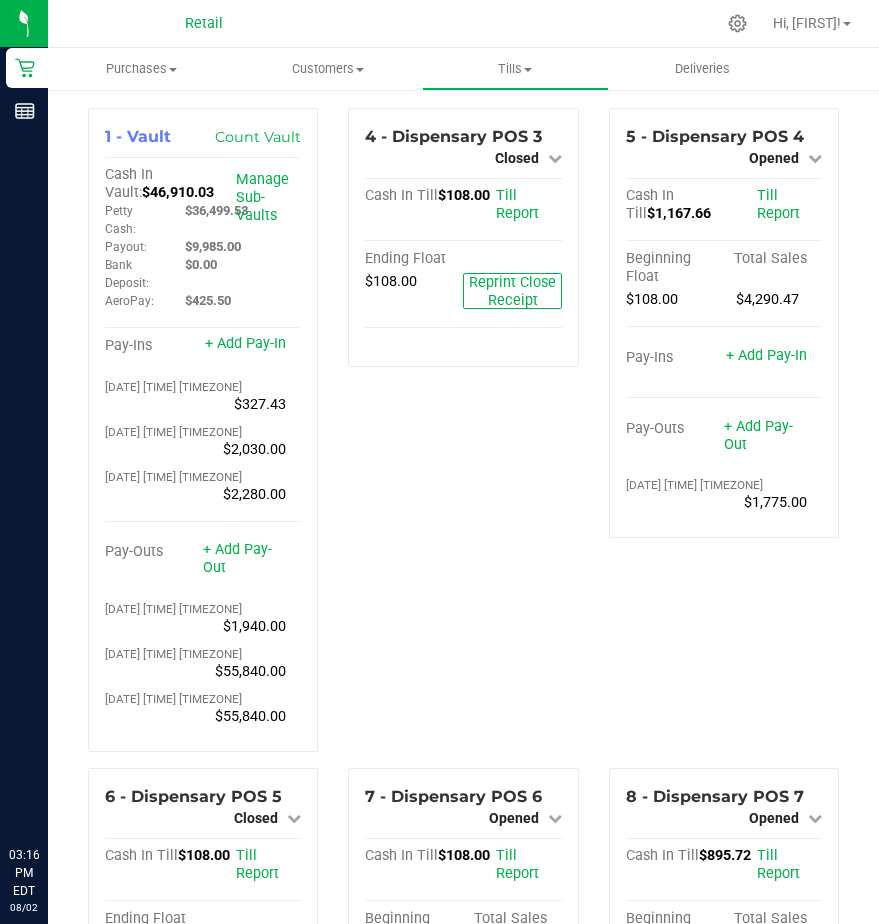 scroll, scrollTop: 0, scrollLeft: 0, axis: both 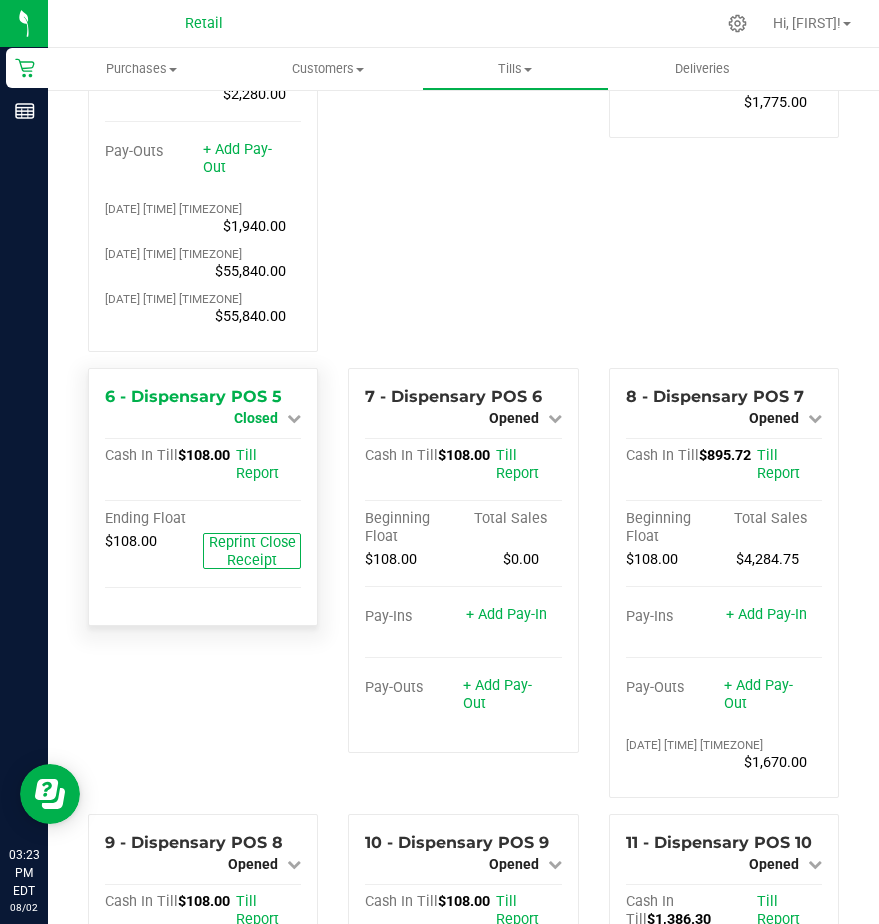 click on "Closed" at bounding box center [256, 418] 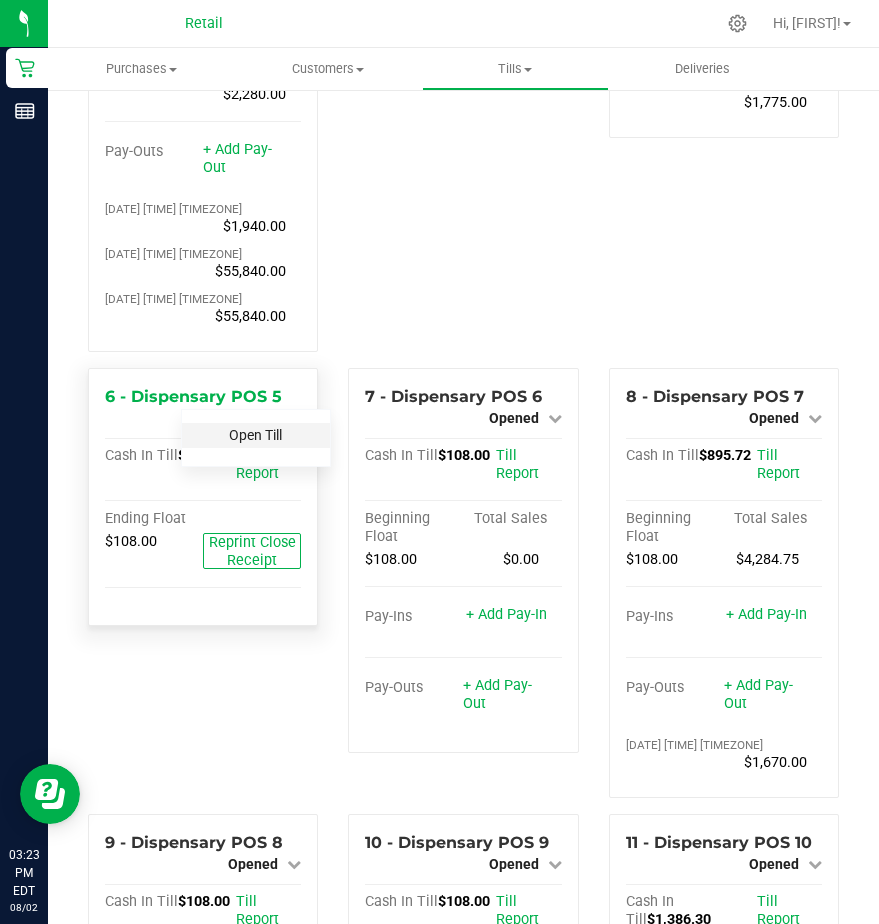 click on "Open Till" at bounding box center (255, 435) 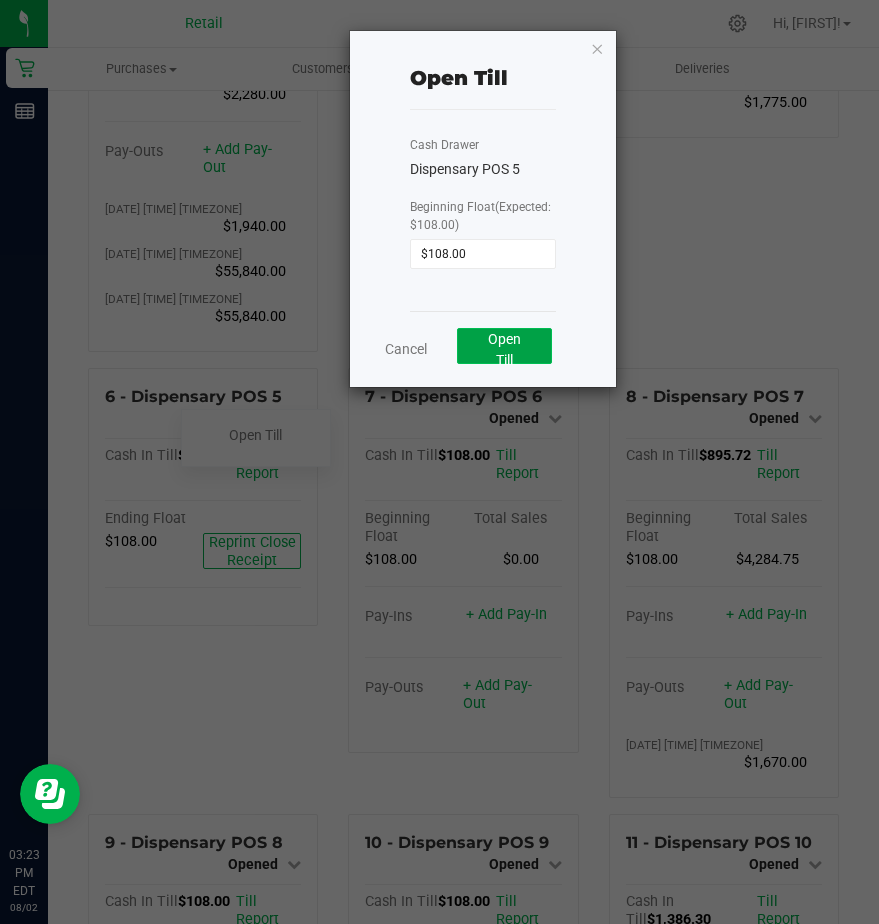 click on "Open Till" 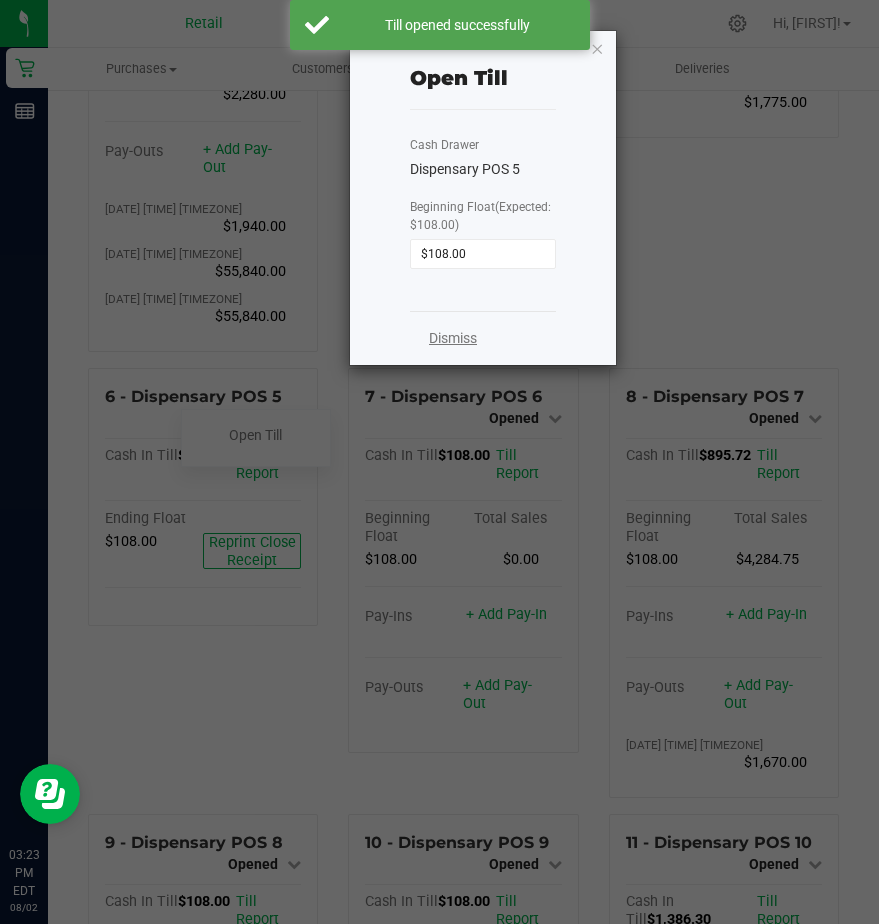 click on "Dismiss" 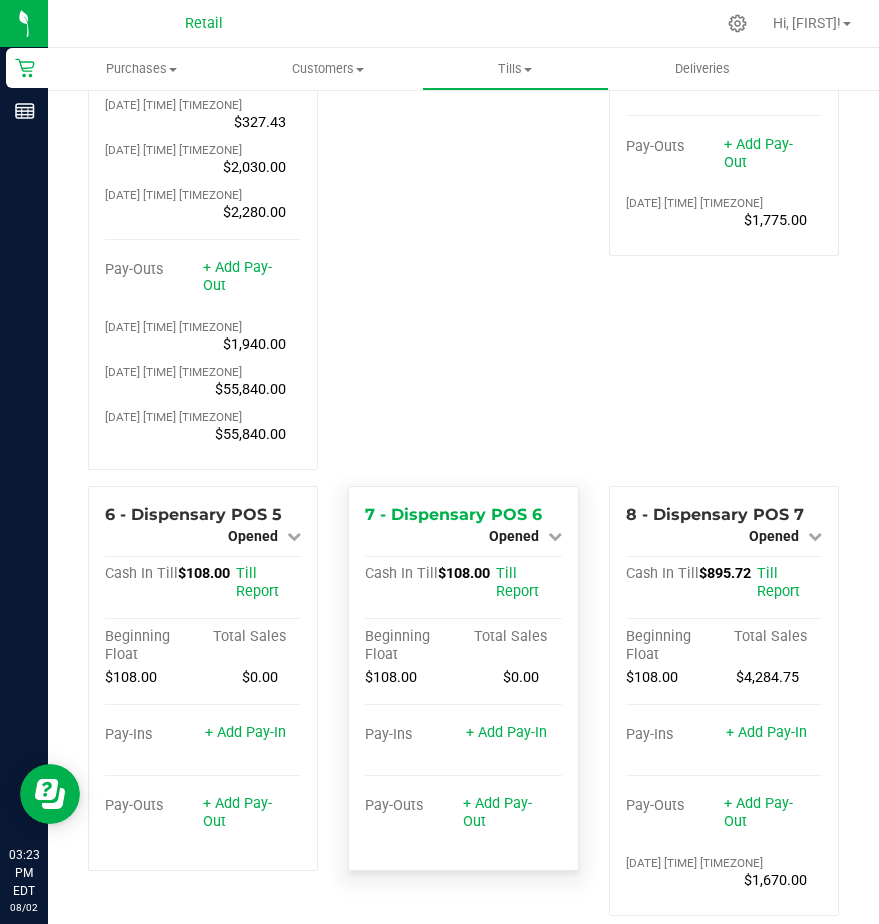 scroll, scrollTop: 400, scrollLeft: 0, axis: vertical 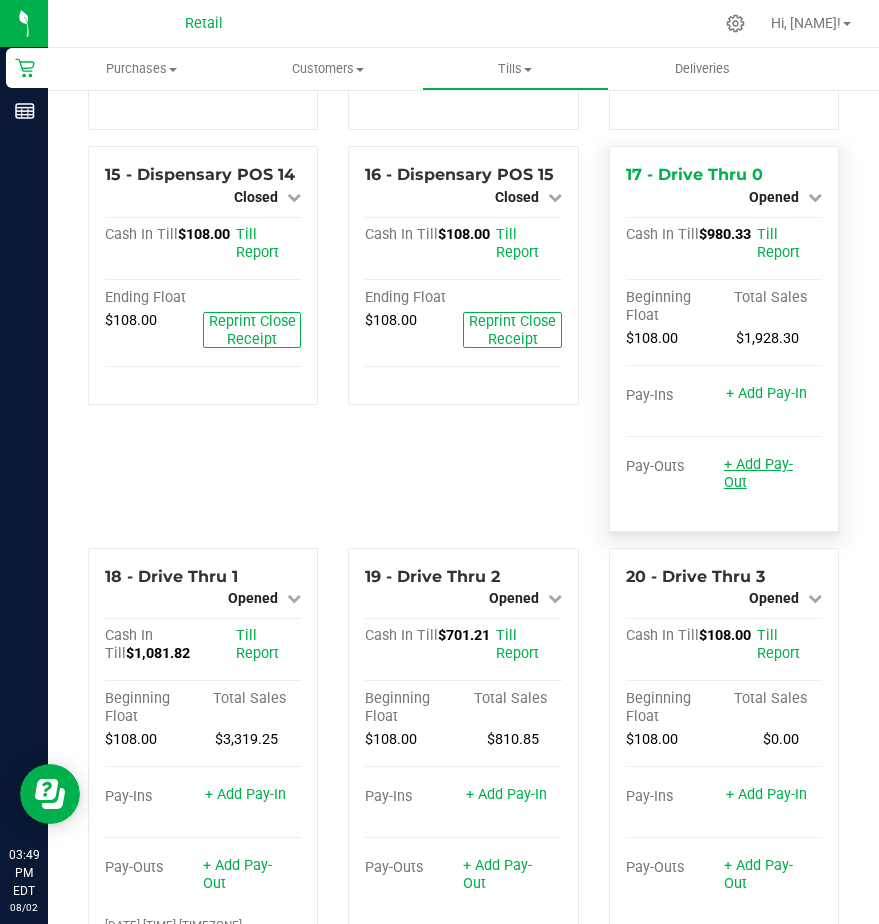 click on "+ Add Pay-Out" at bounding box center (758, 473) 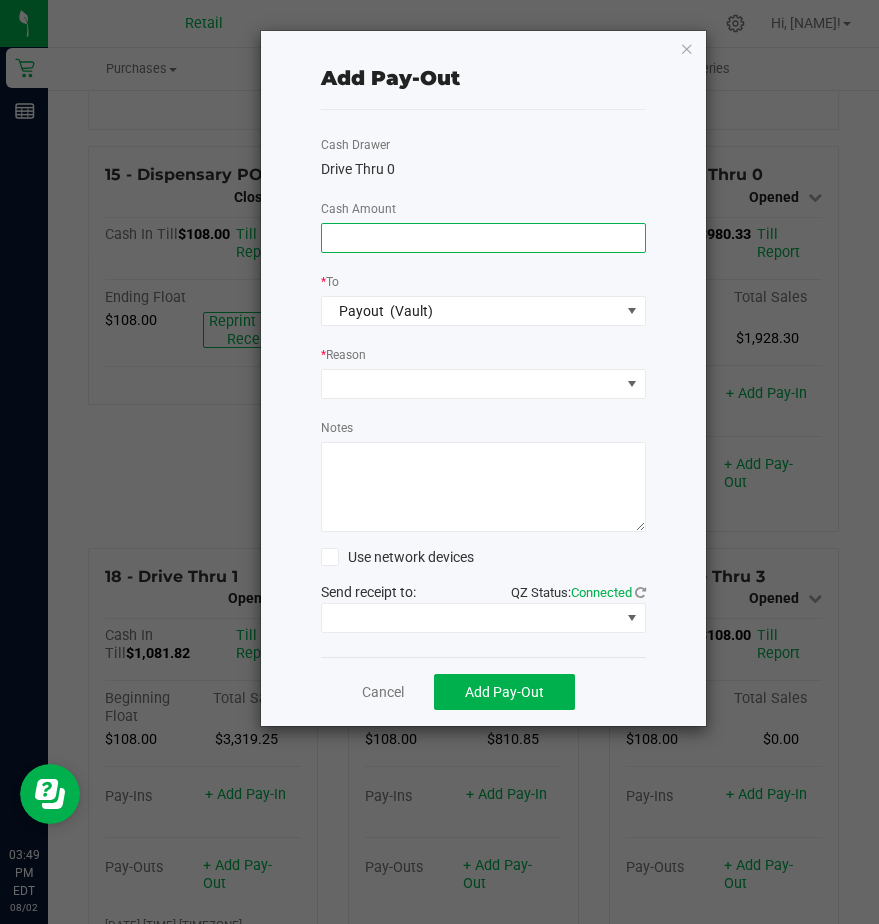 click at bounding box center [483, 238] 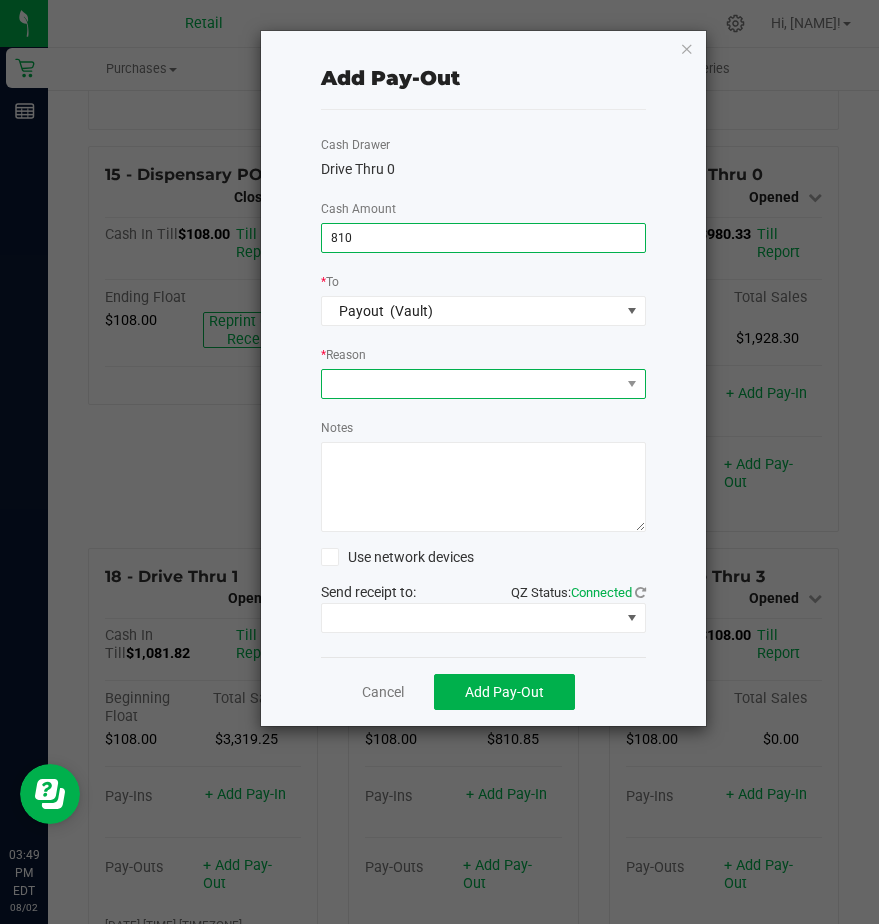 type on "$810.00" 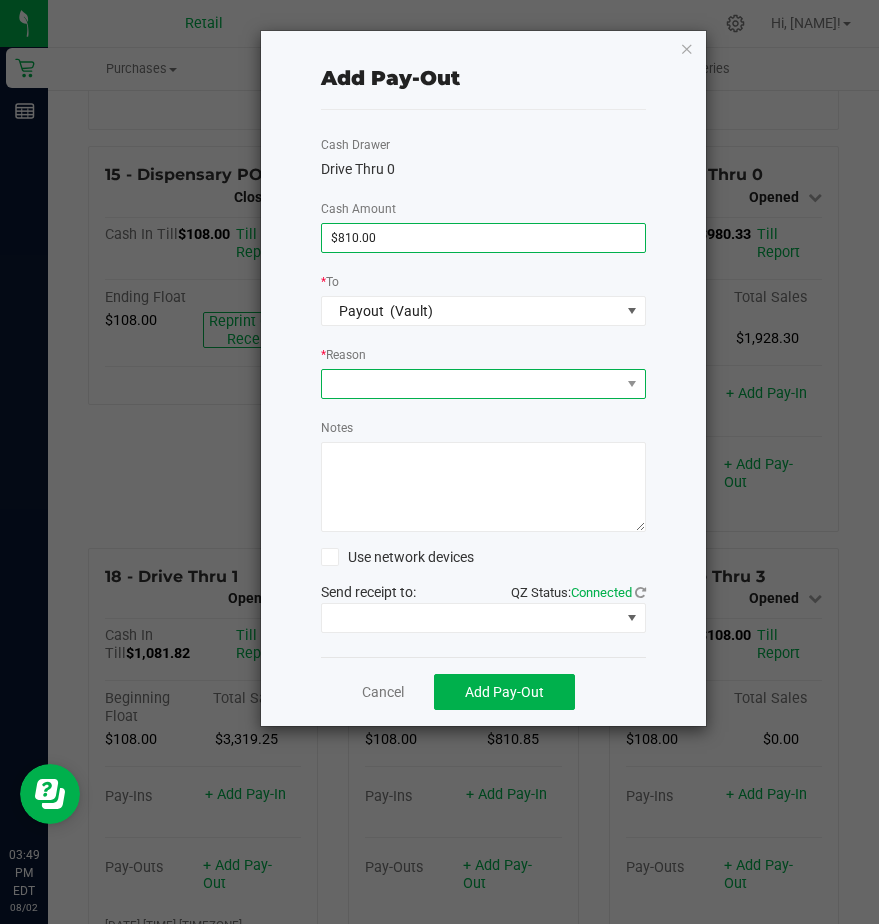 click at bounding box center (471, 384) 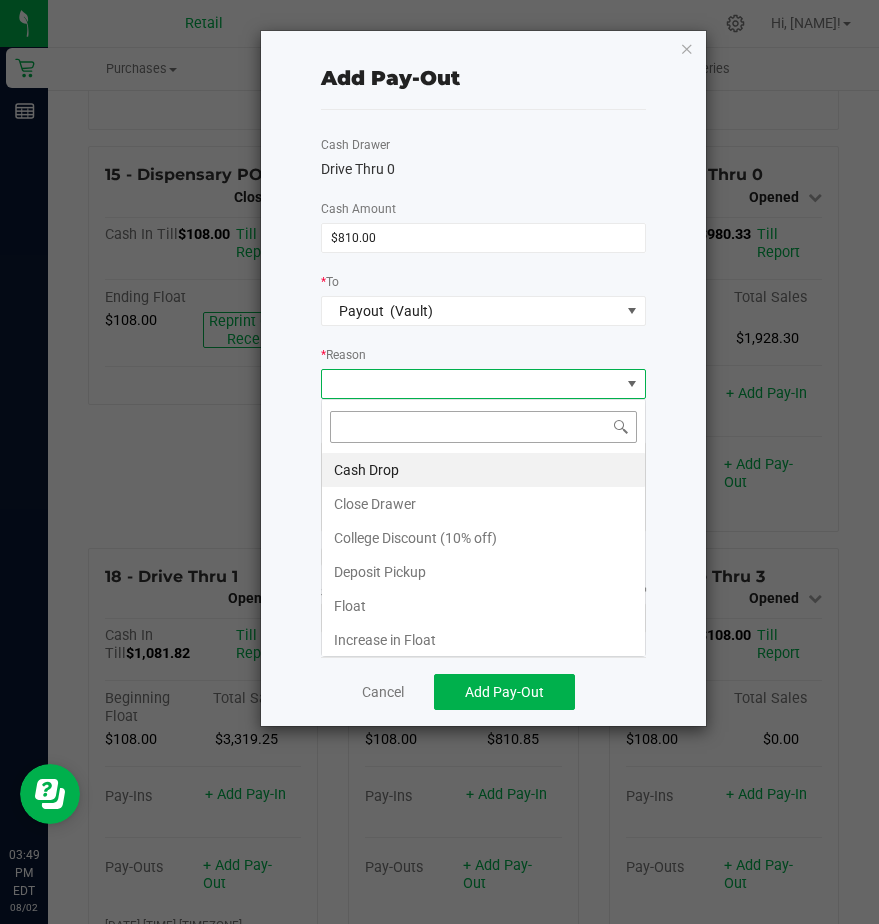 scroll, scrollTop: 99970, scrollLeft: 99675, axis: both 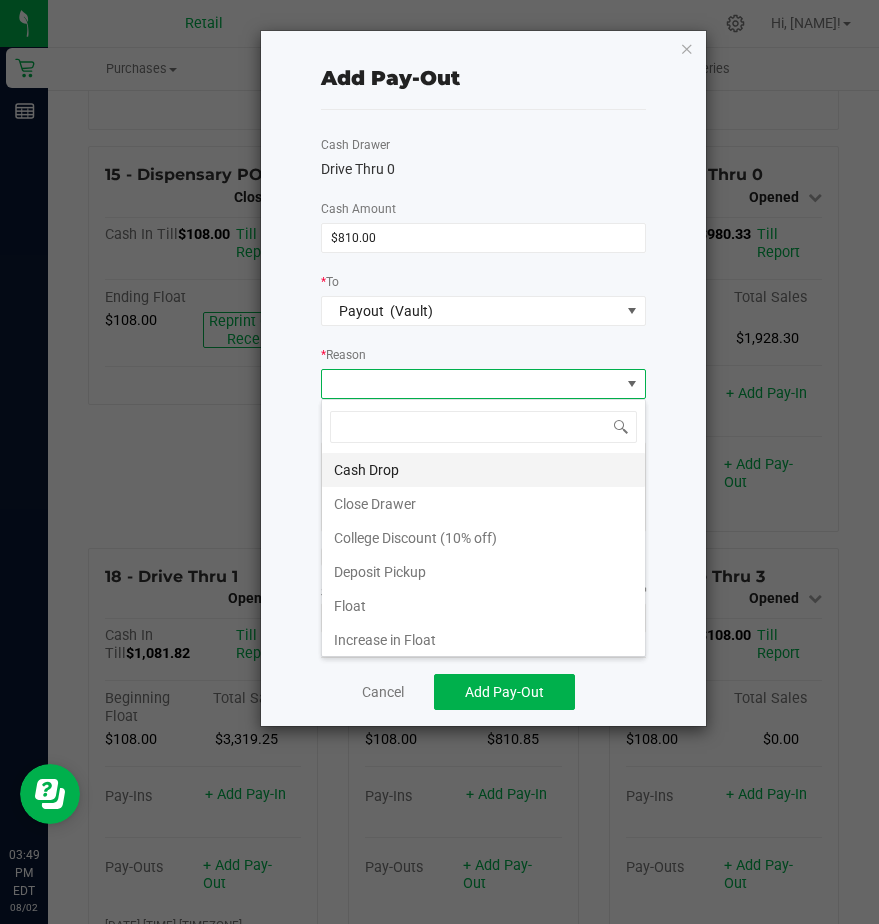 click on "Cash Drop" at bounding box center [483, 470] 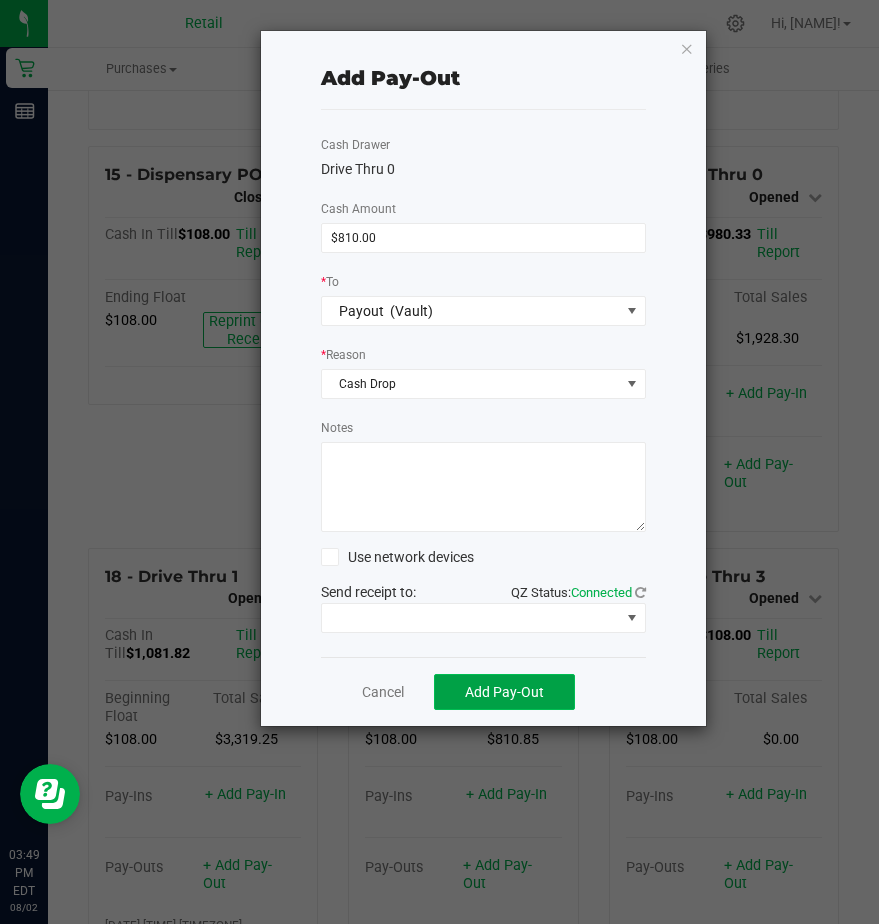 click on "Add Pay-Out" 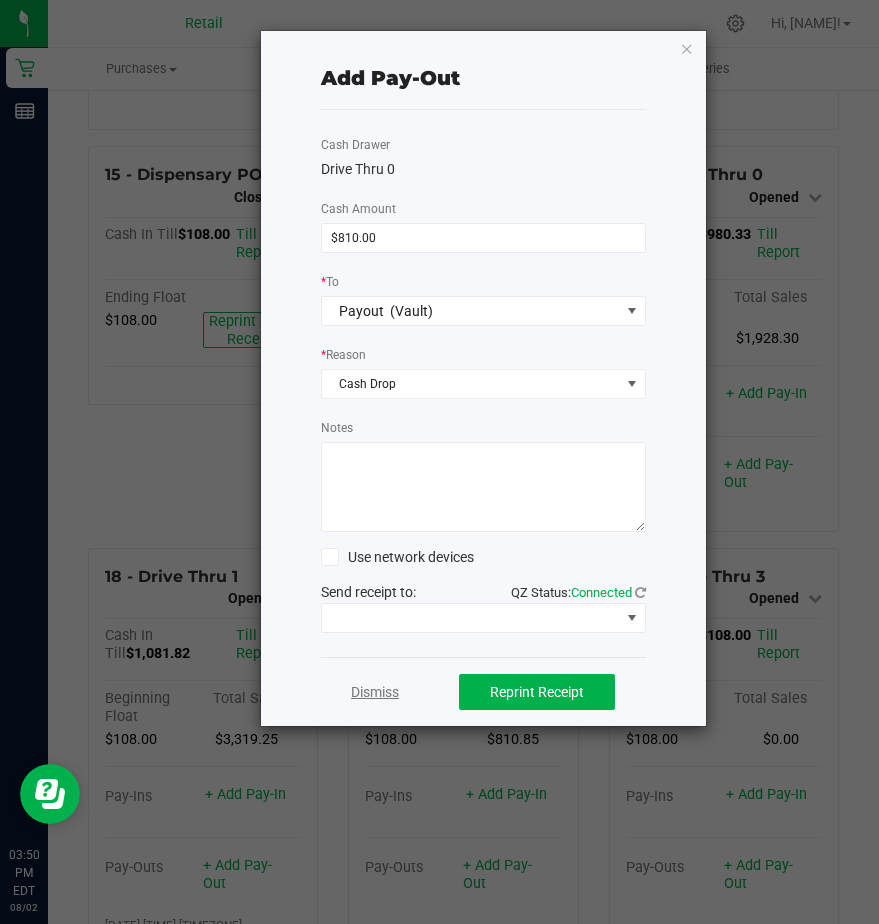click on "Dismiss" 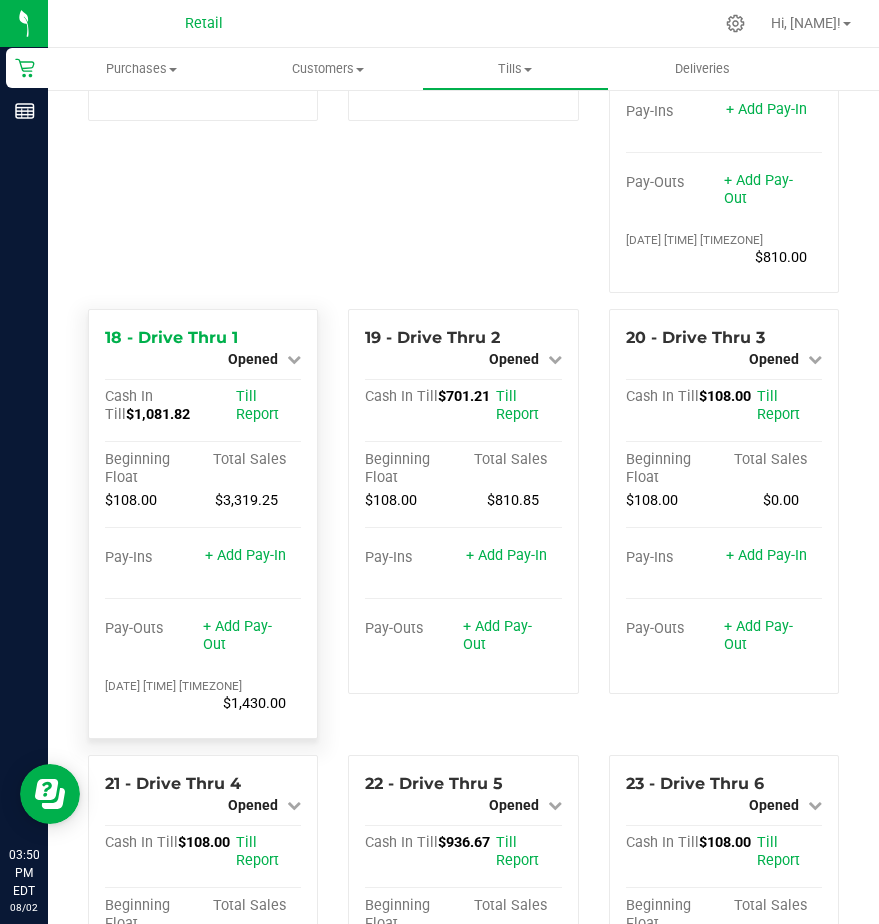scroll, scrollTop: 2215, scrollLeft: 0, axis: vertical 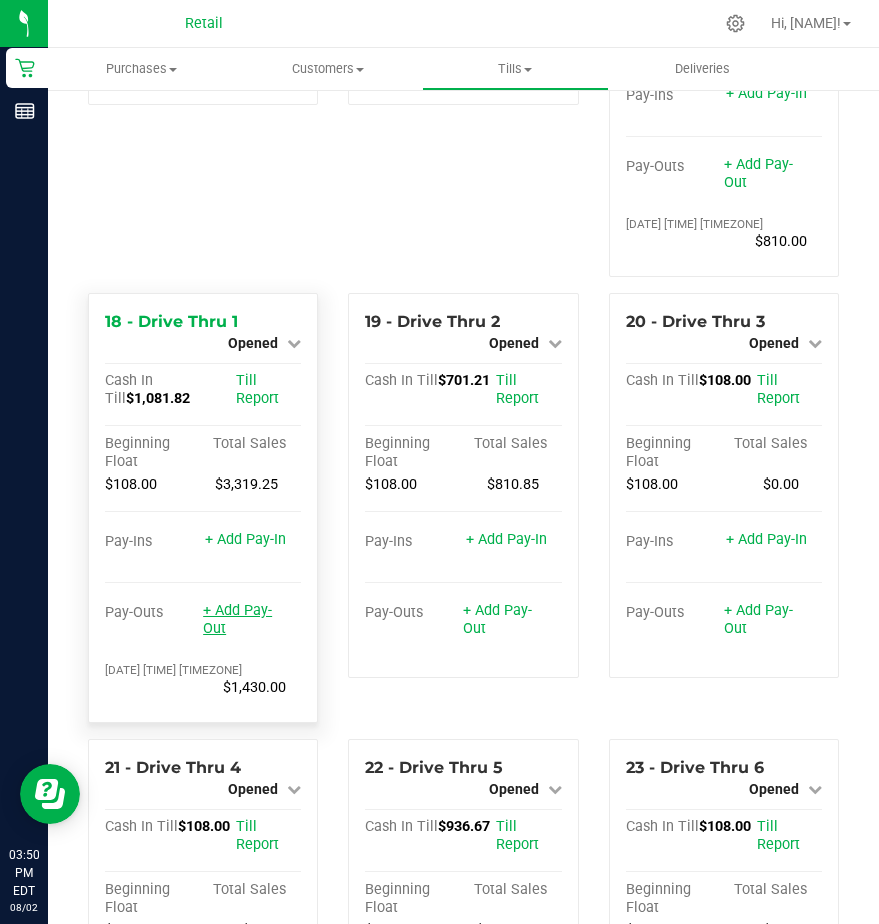 click on "+ Add Pay-Out" at bounding box center (237, 619) 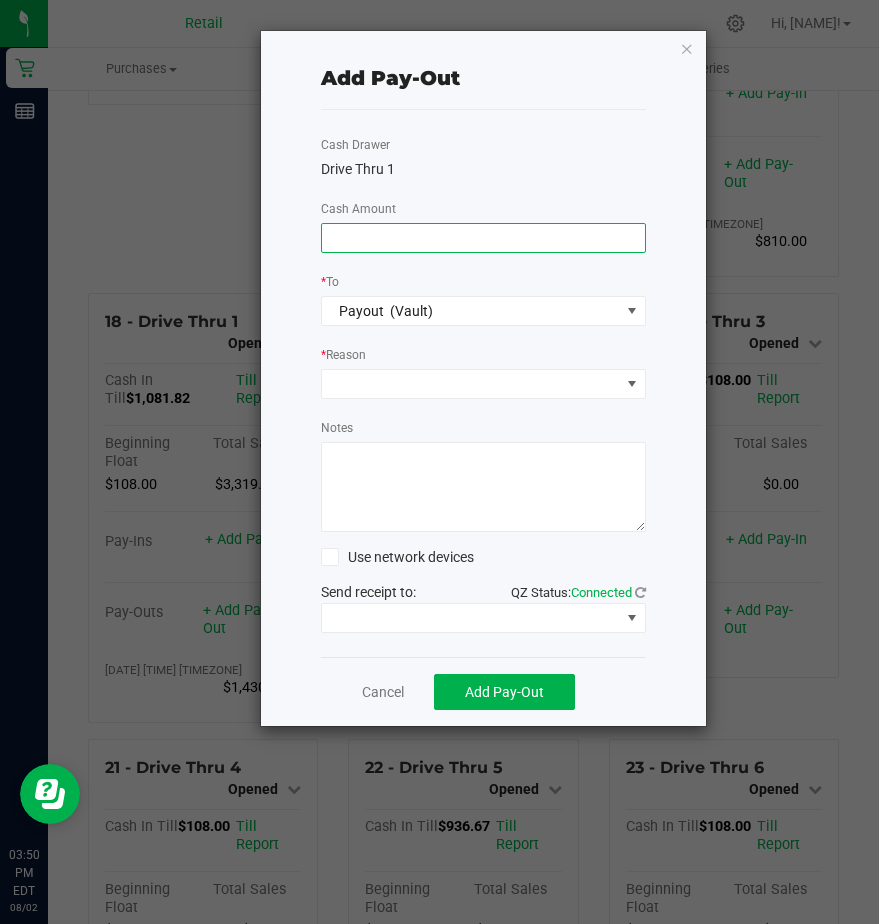 click at bounding box center (483, 238) 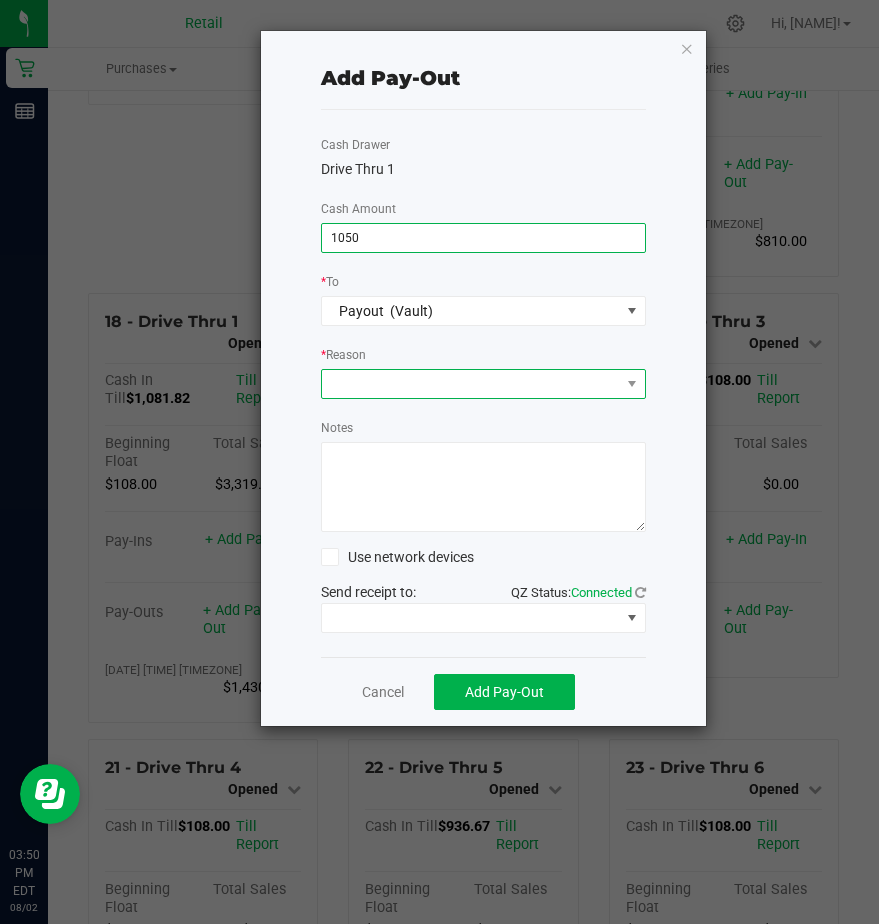 type on "$1,050.00" 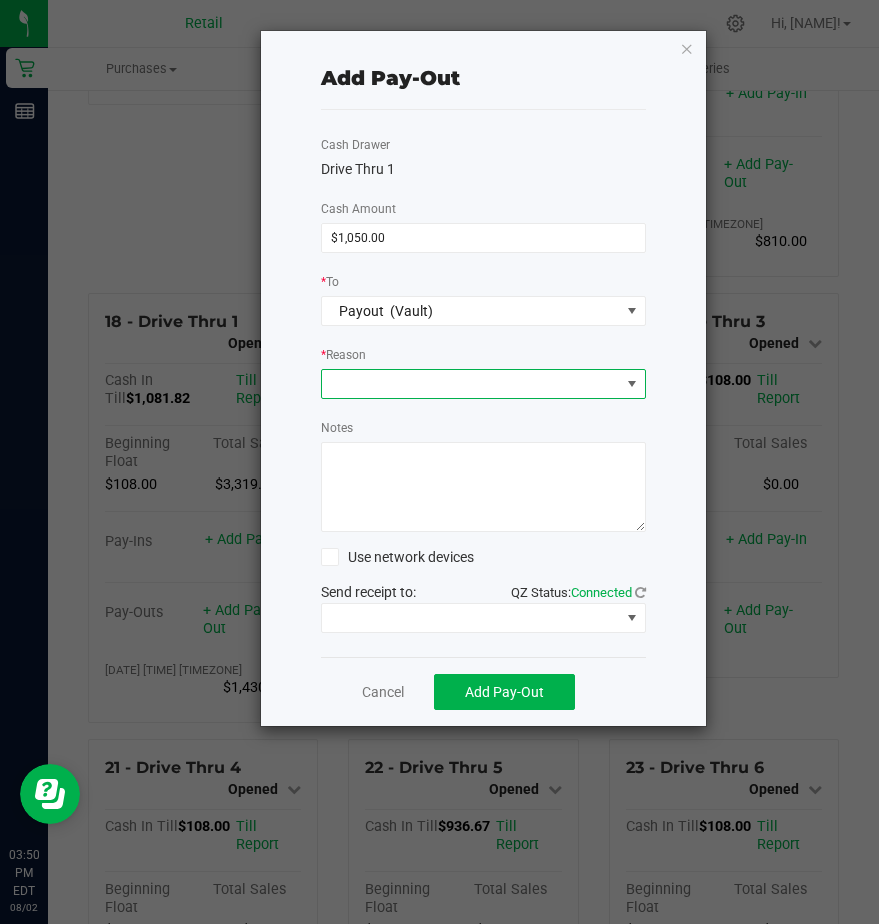 click at bounding box center (471, 384) 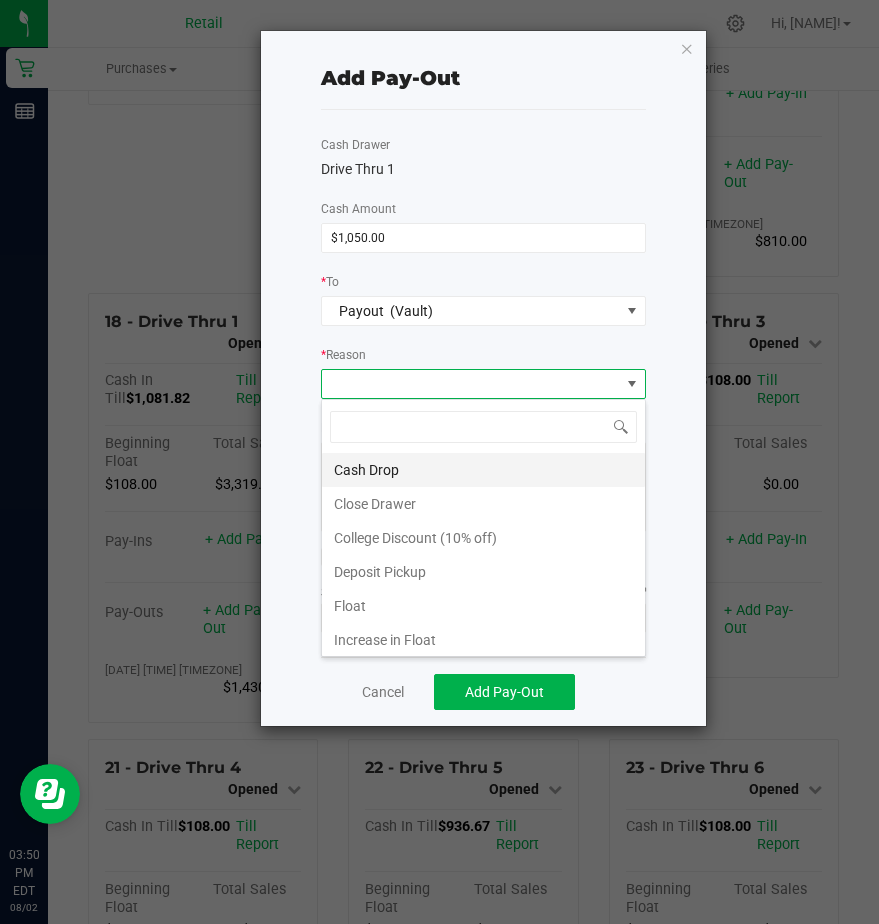 scroll, scrollTop: 99970, scrollLeft: 99675, axis: both 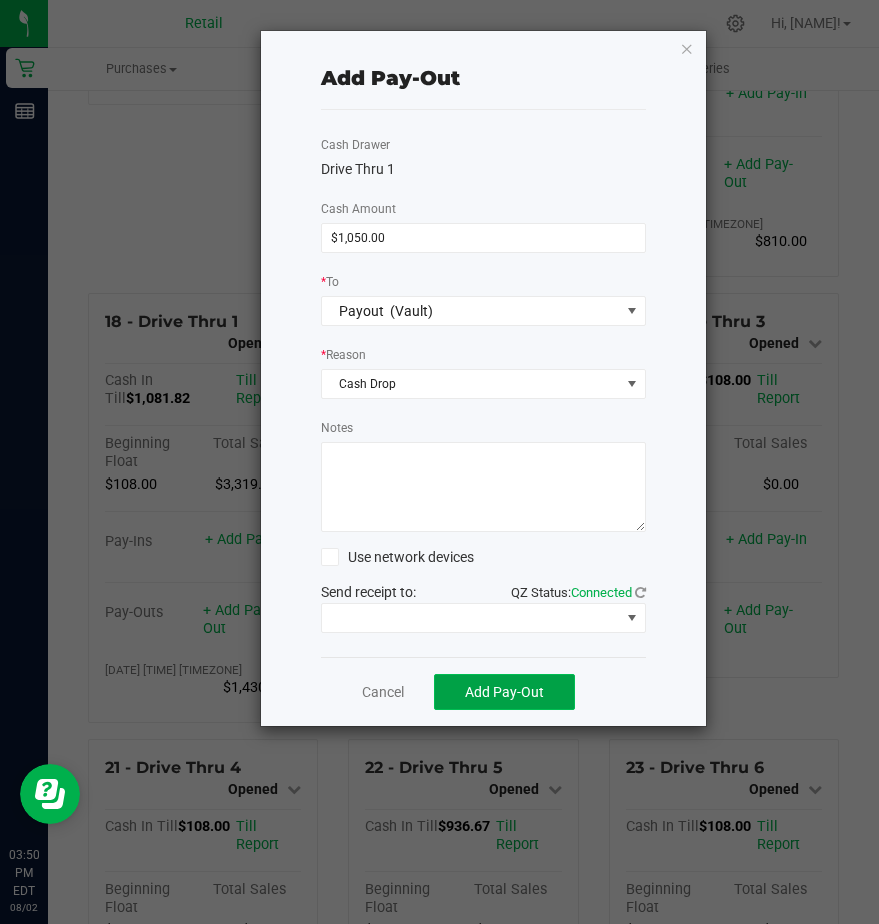 click on "Add Pay-Out" 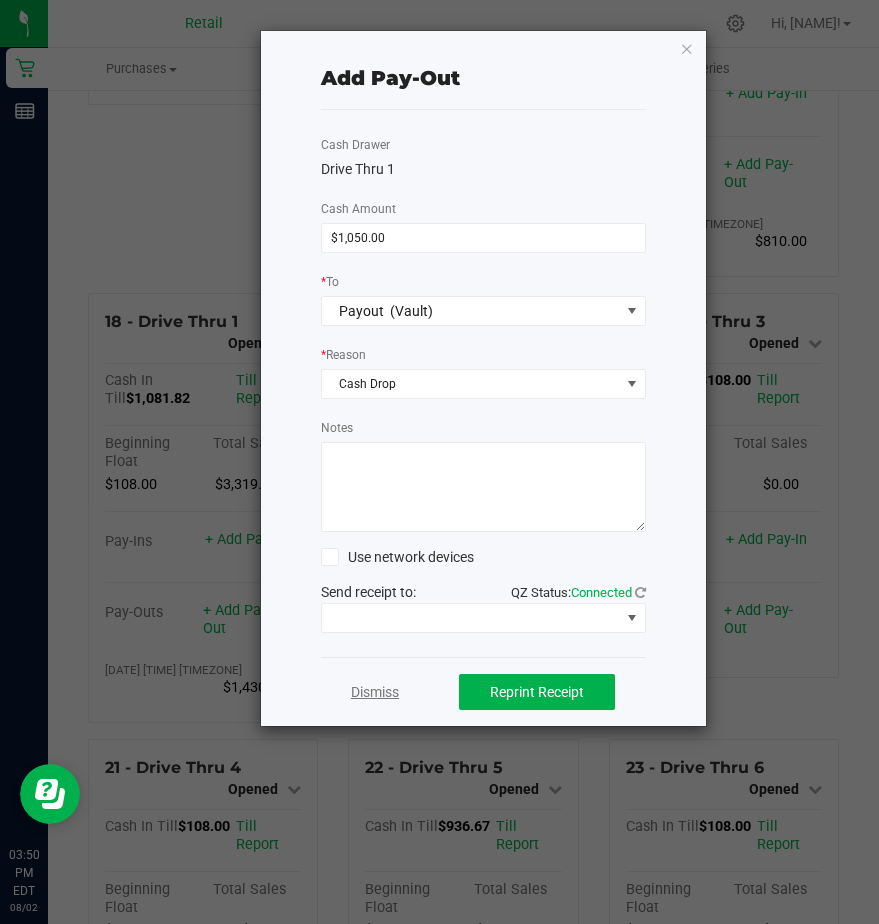 click on "Dismiss" 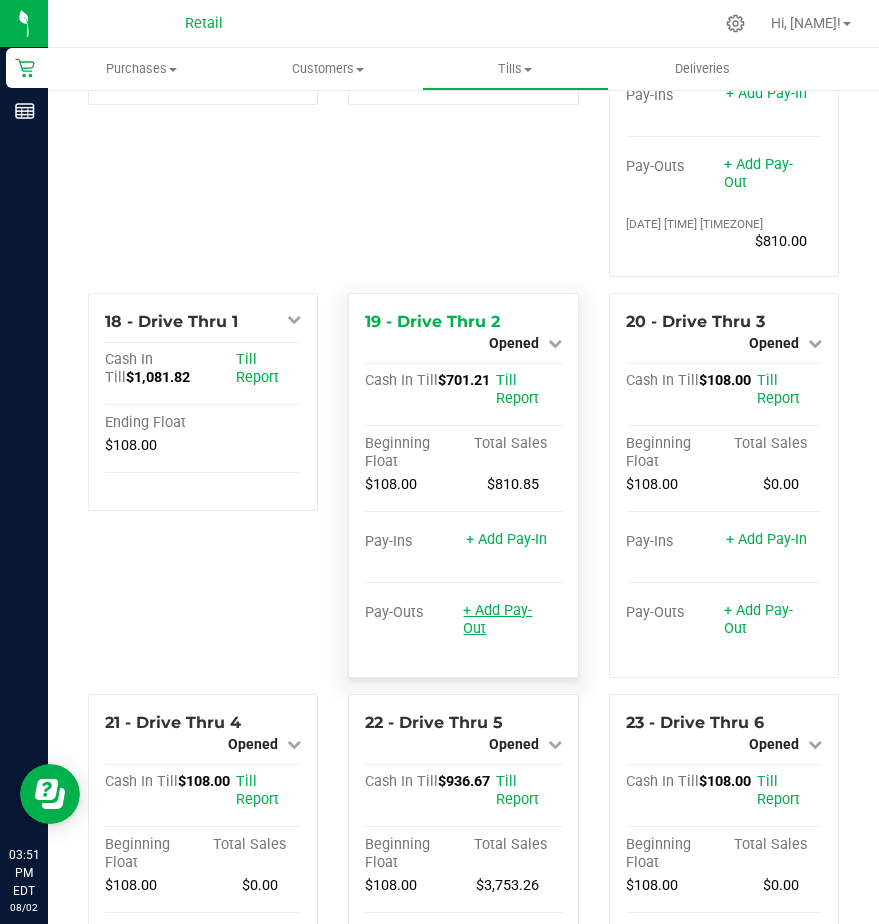 click on "+ Add Pay-Out" at bounding box center (497, 619) 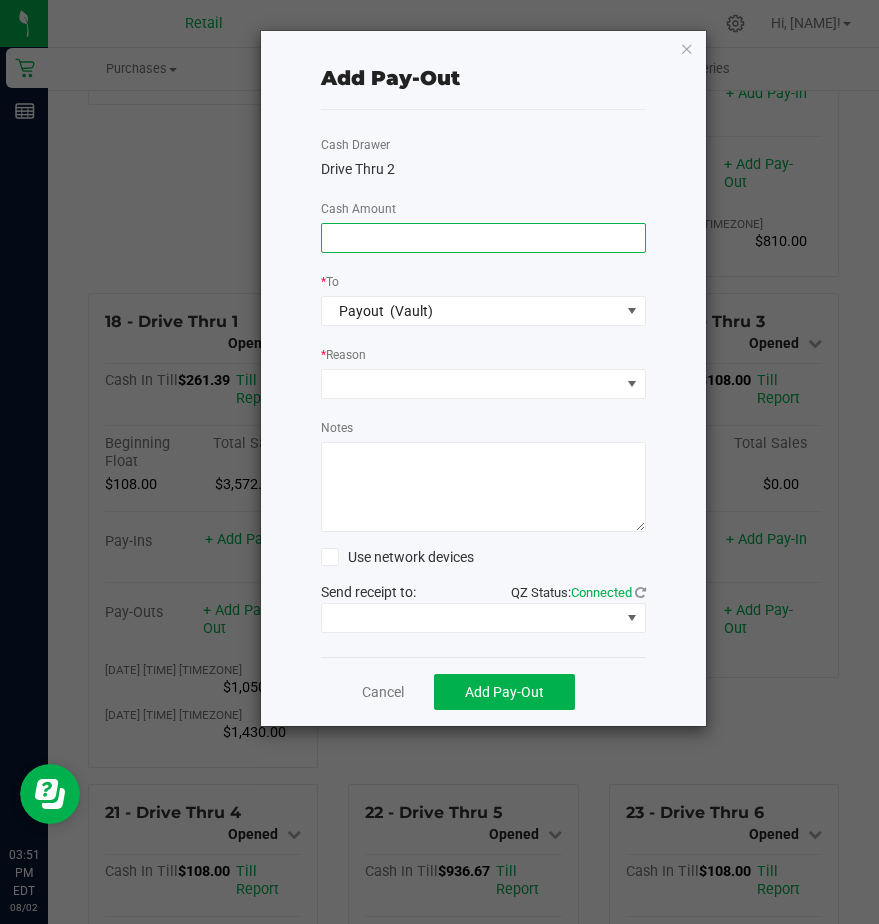 click at bounding box center (483, 238) 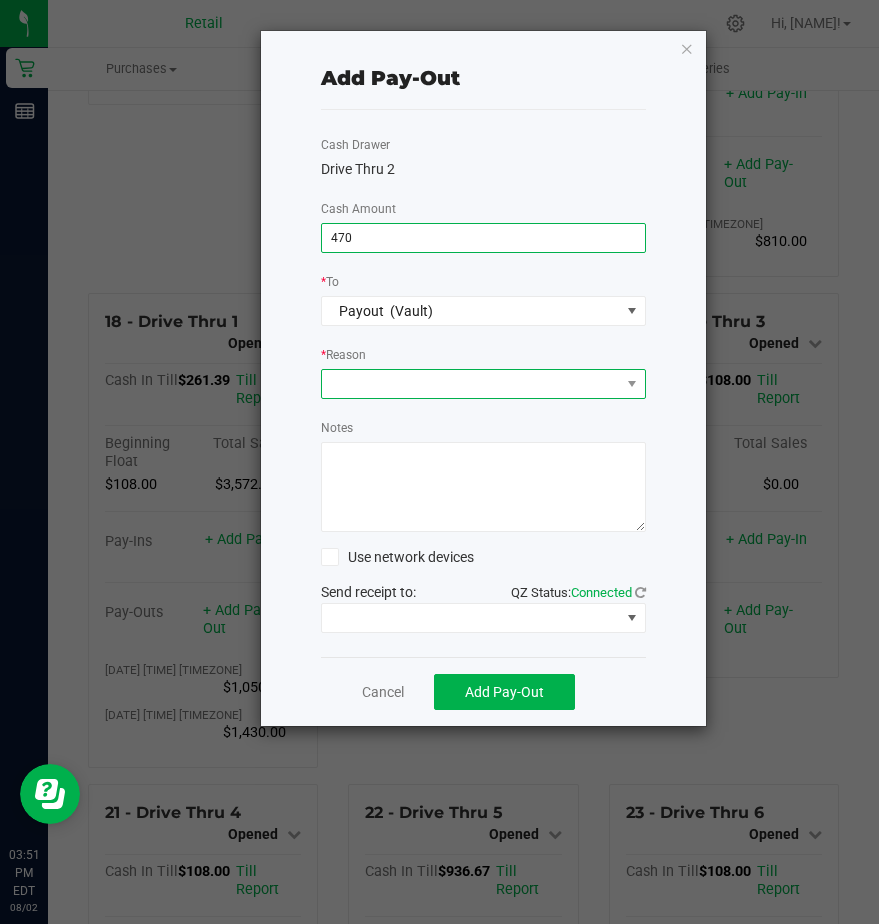 type on "$470.00" 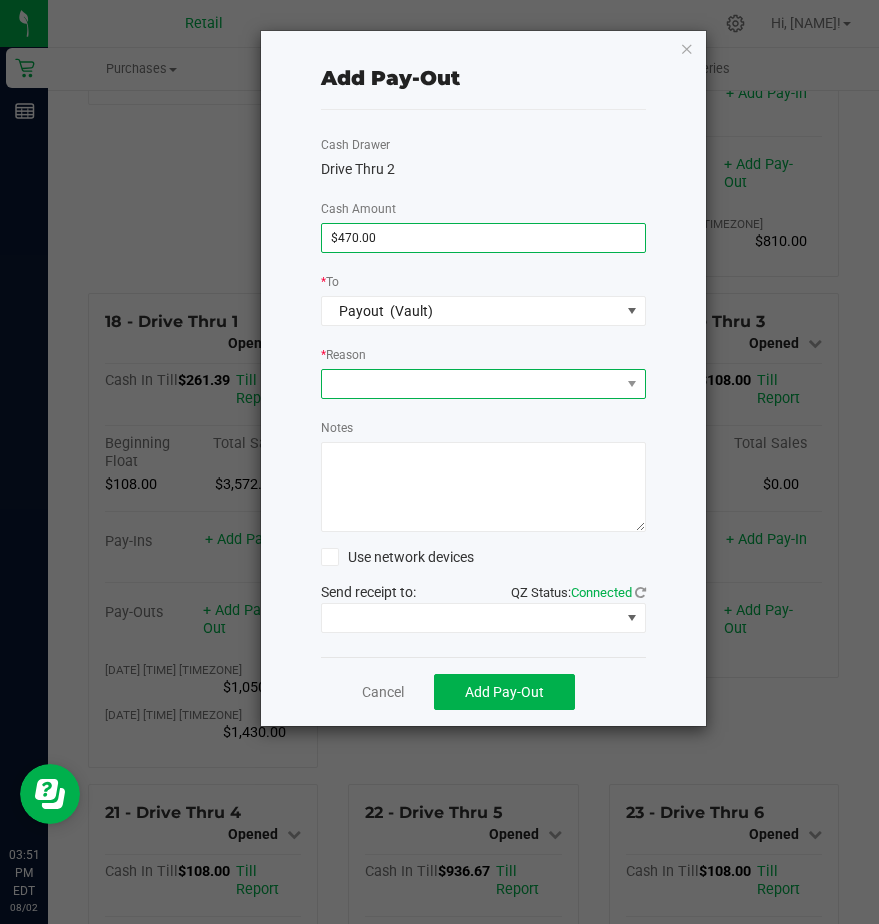 click at bounding box center (471, 384) 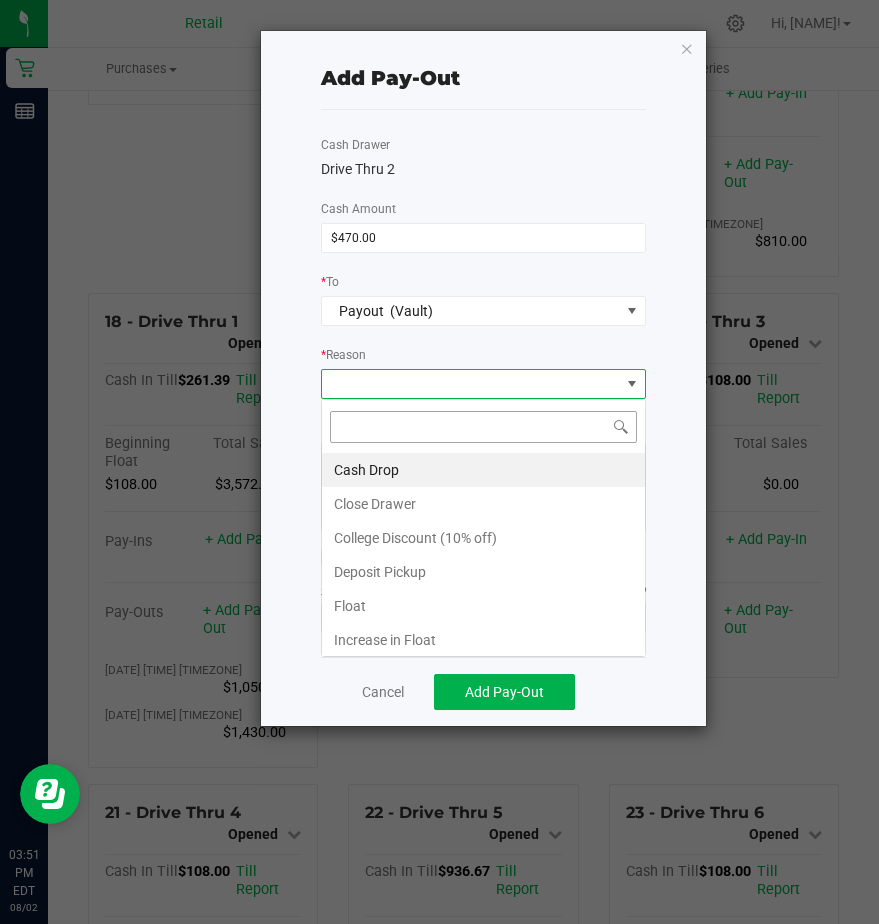 scroll, scrollTop: 99970, scrollLeft: 99675, axis: both 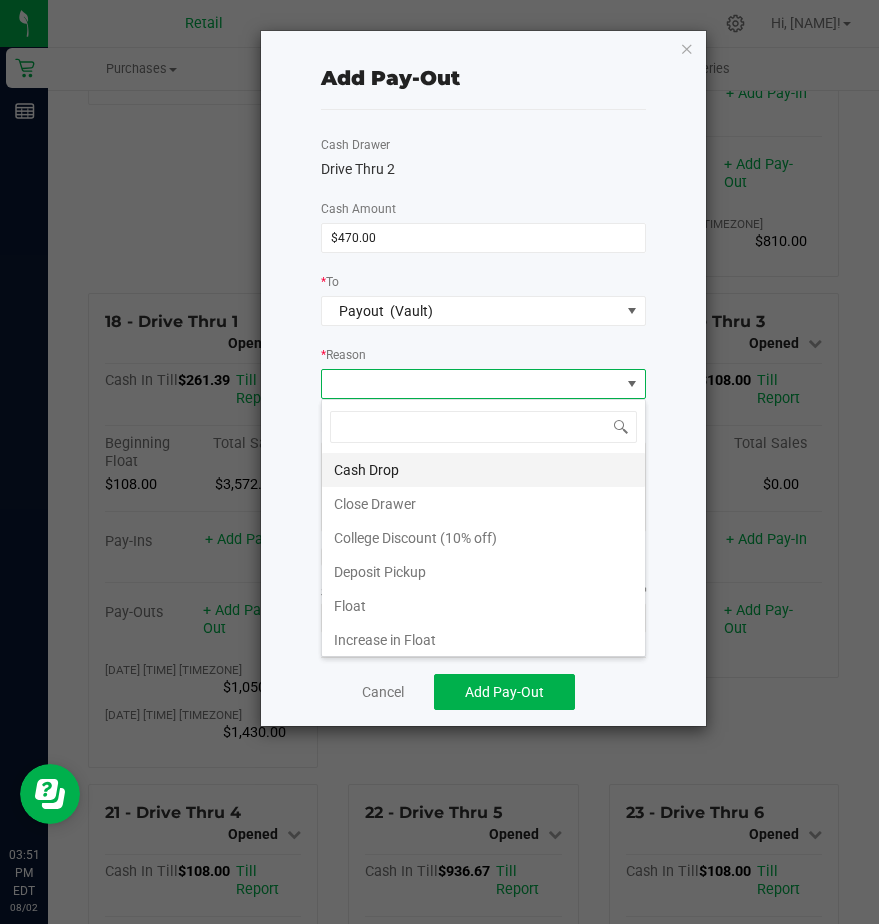 click on "Cash Drop" at bounding box center (483, 470) 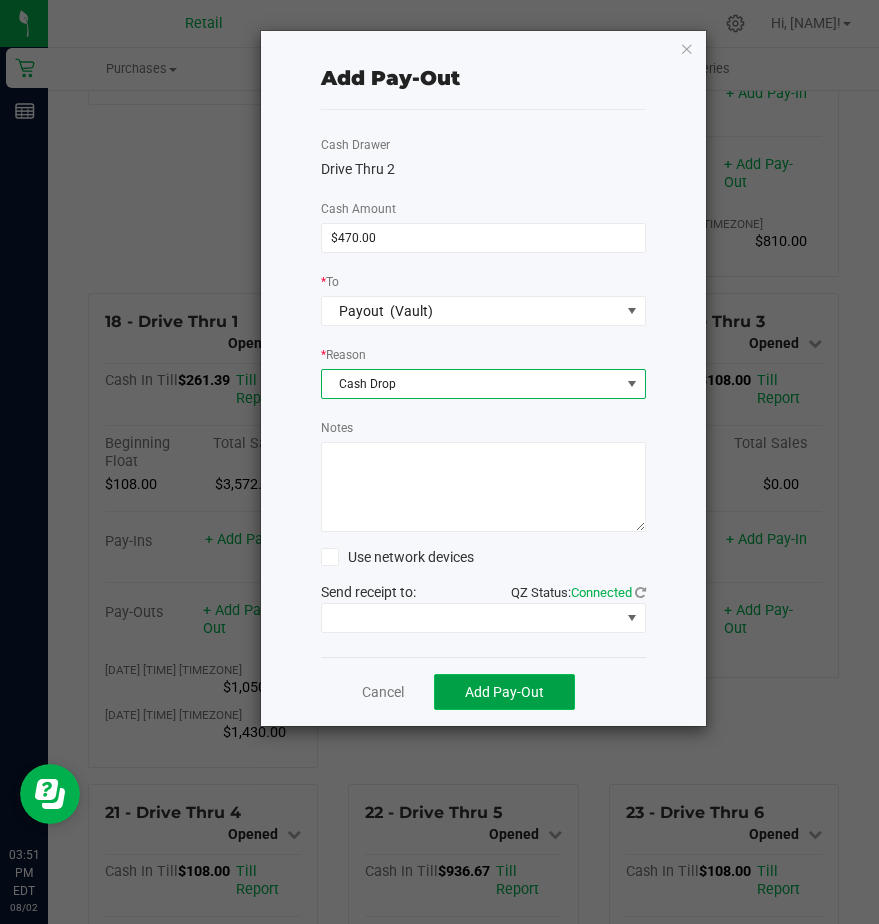 click on "Add Pay-Out" 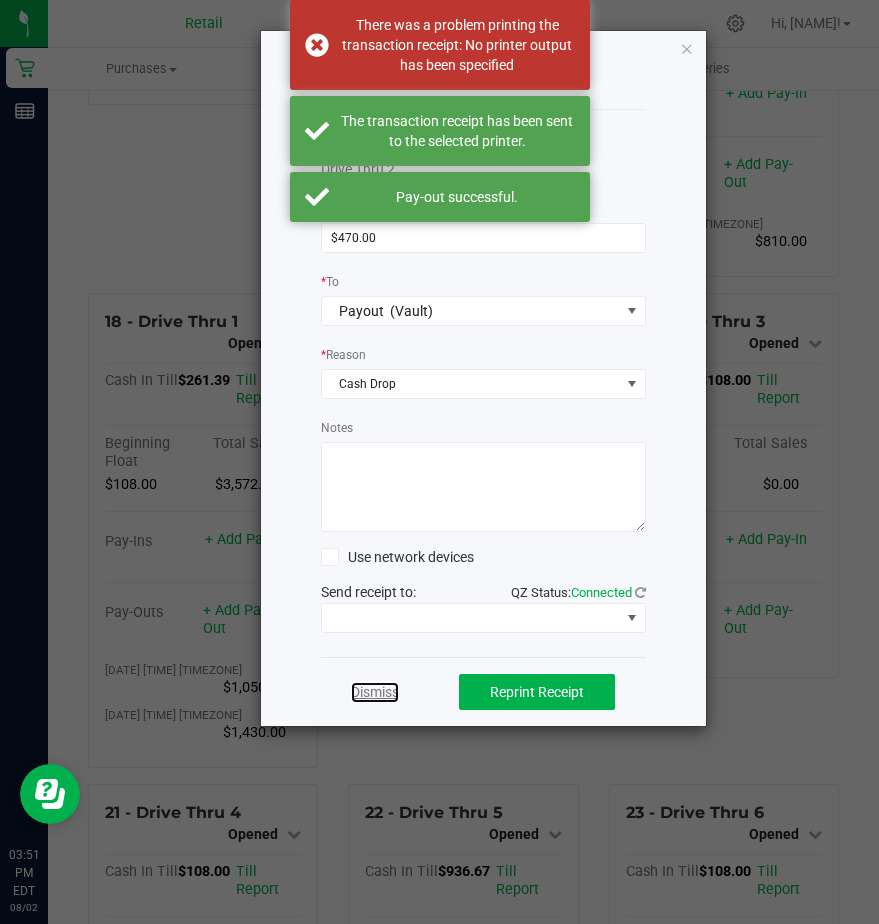 click on "Dismiss" 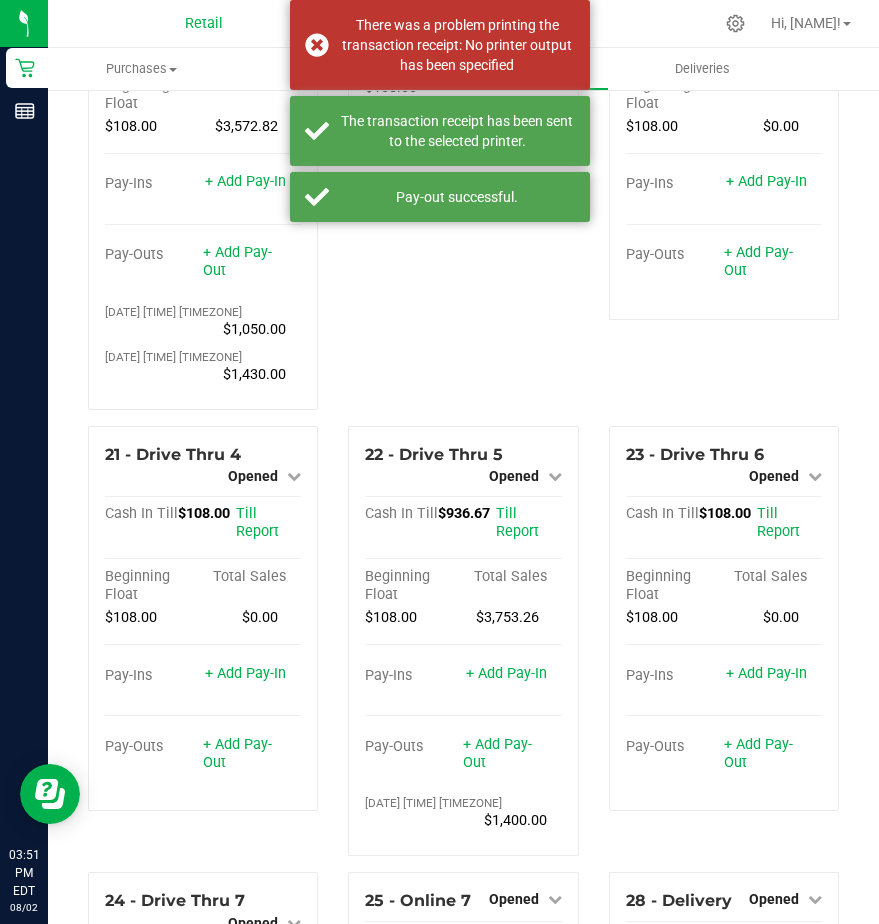 scroll, scrollTop: 2615, scrollLeft: 0, axis: vertical 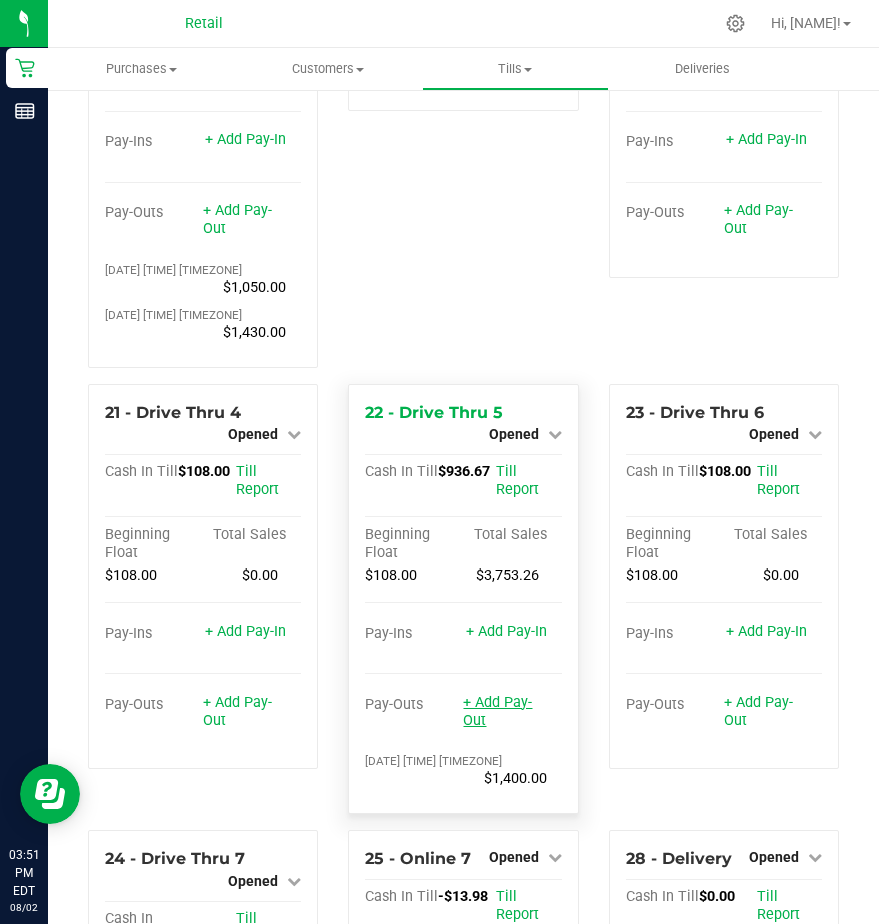 click on "+ Add Pay-Out" at bounding box center [497, 711] 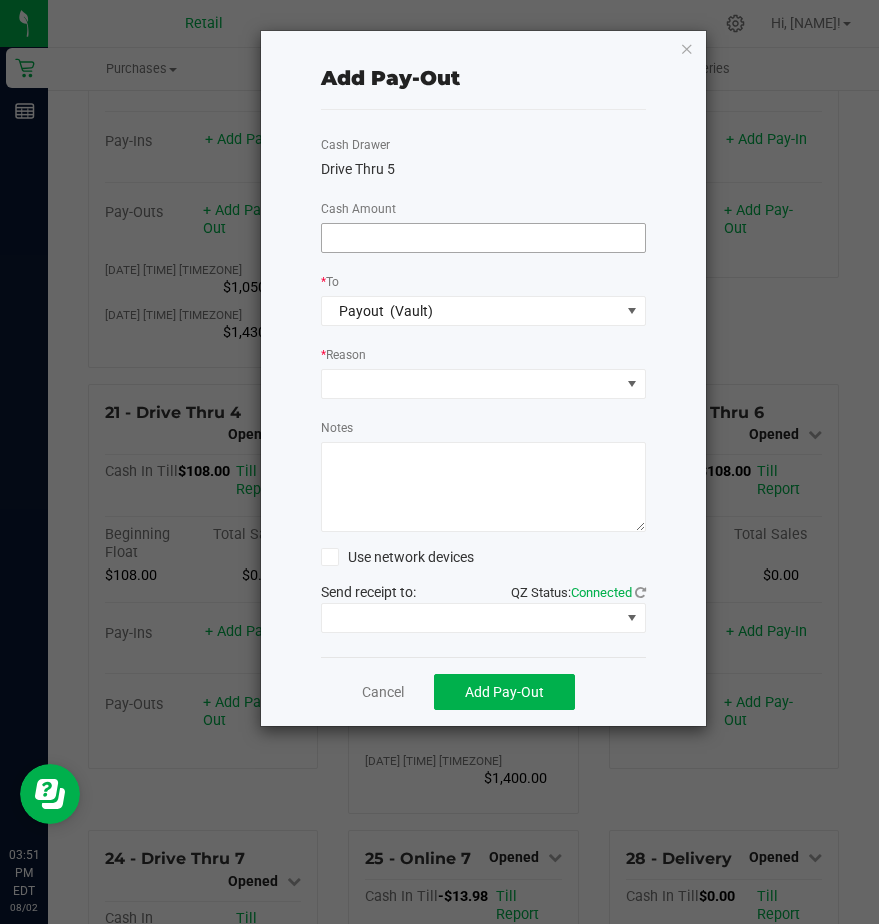 click at bounding box center (483, 238) 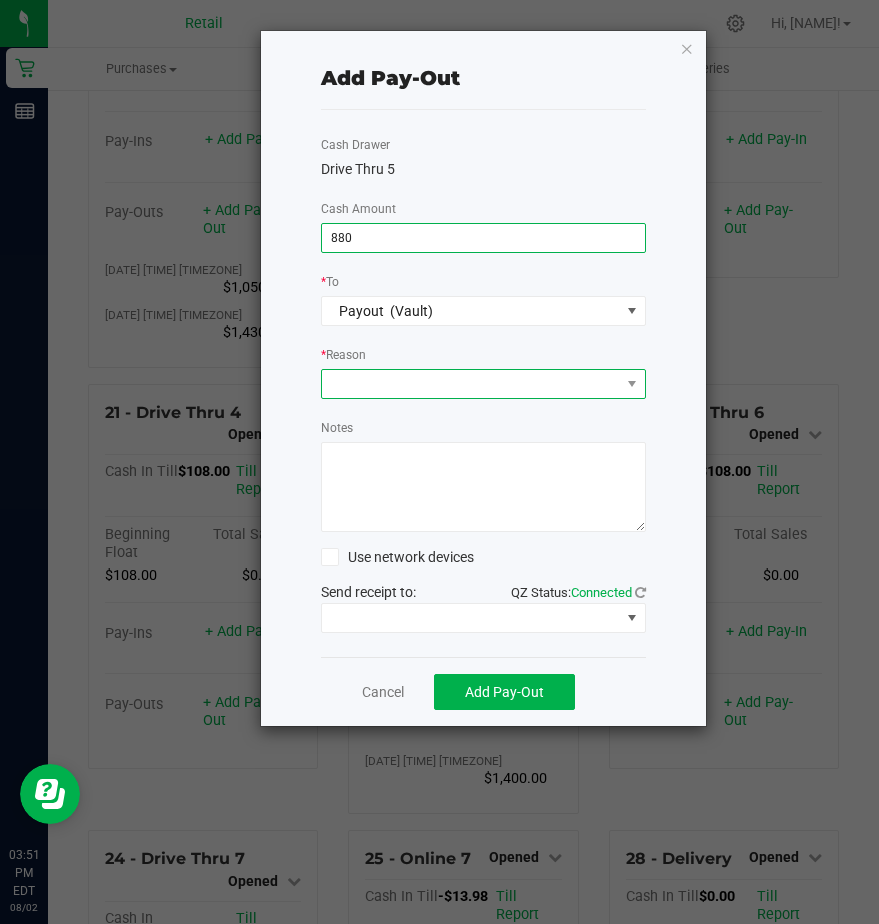 type on "$[AMOUNT]" 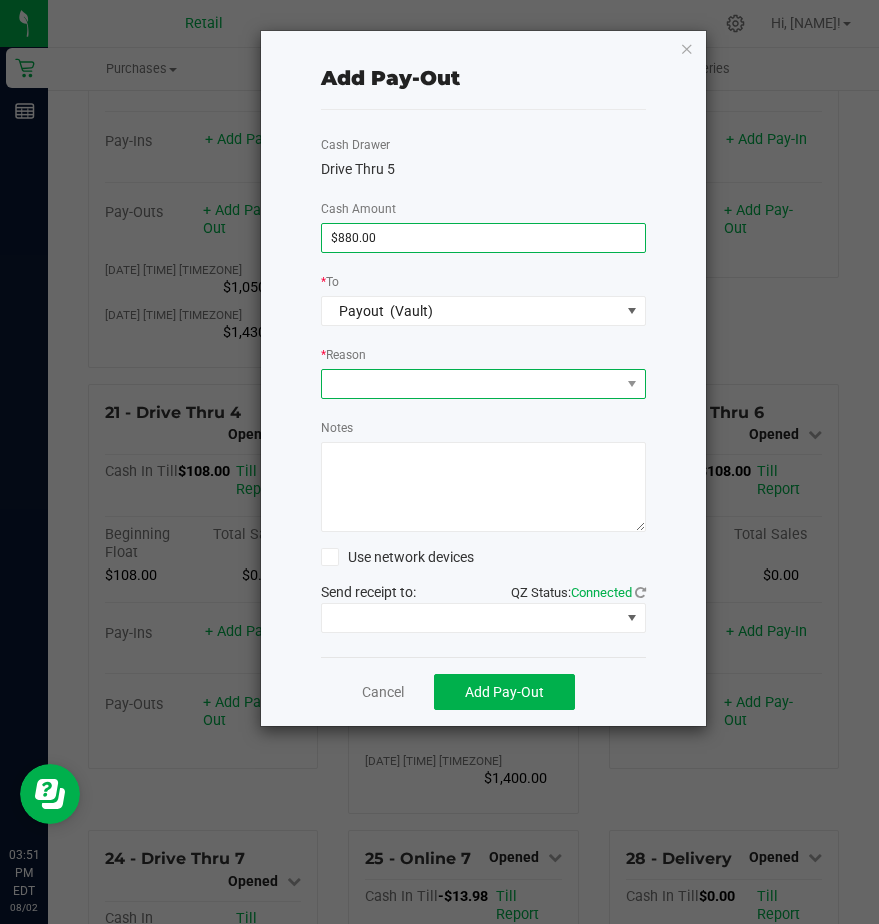 click at bounding box center (471, 384) 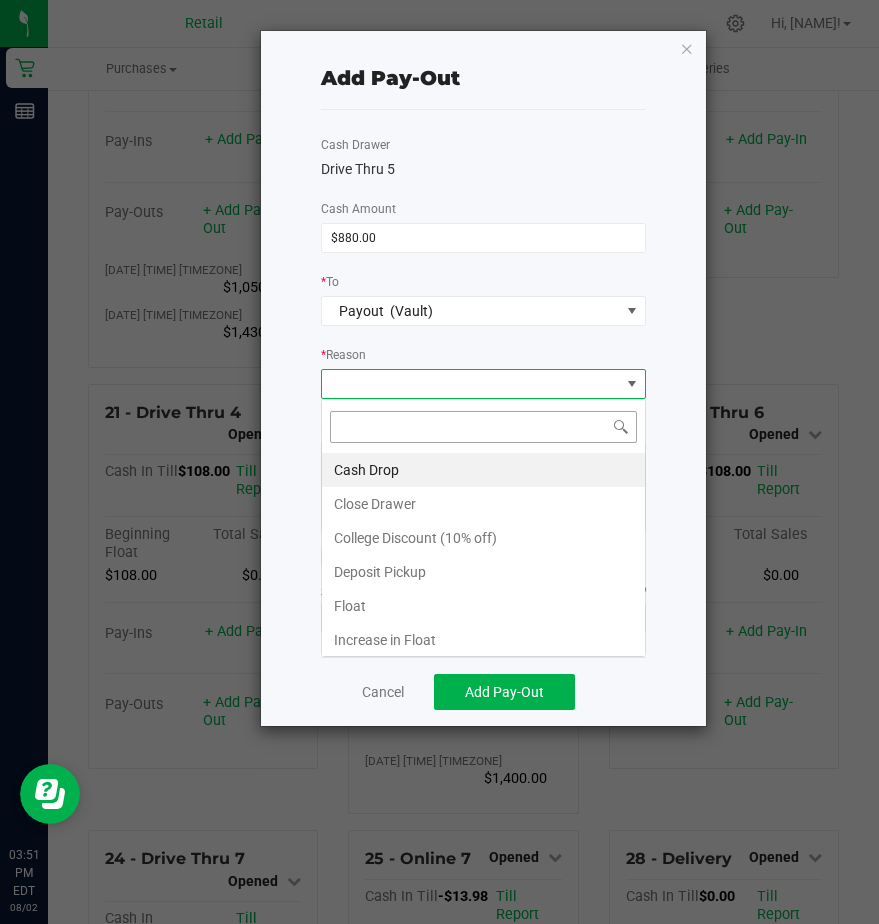 scroll, scrollTop: 99970, scrollLeft: 99675, axis: both 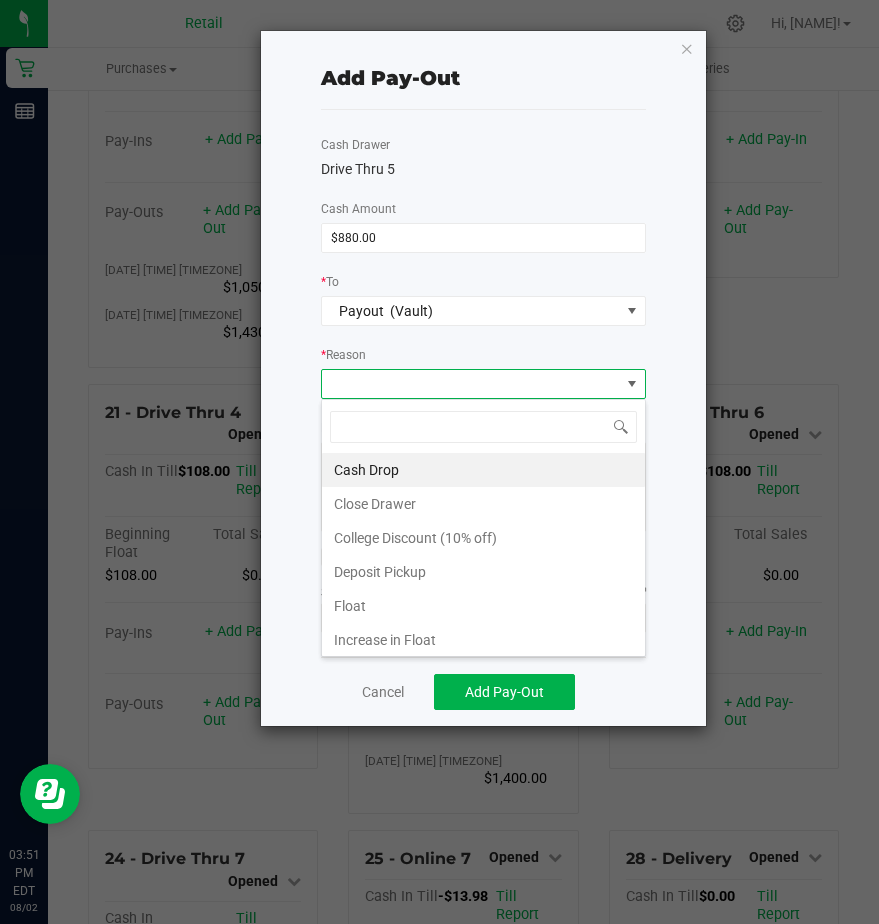 click on "Cash Drop" at bounding box center [483, 470] 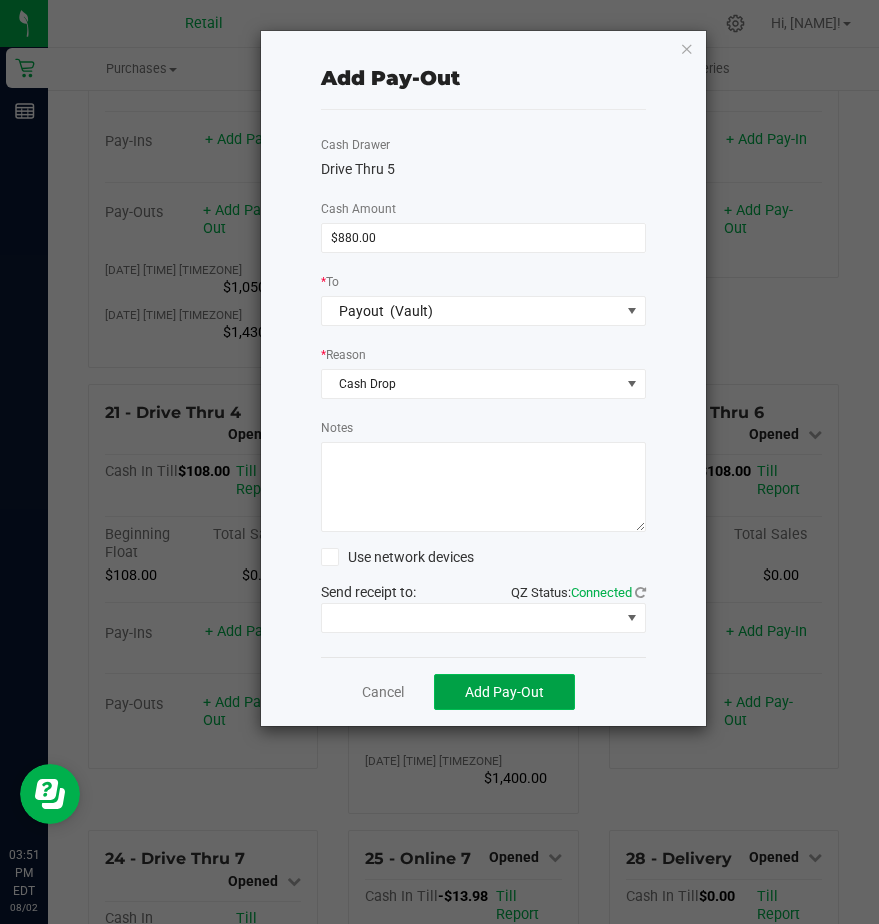 click on "Add Pay-Out" 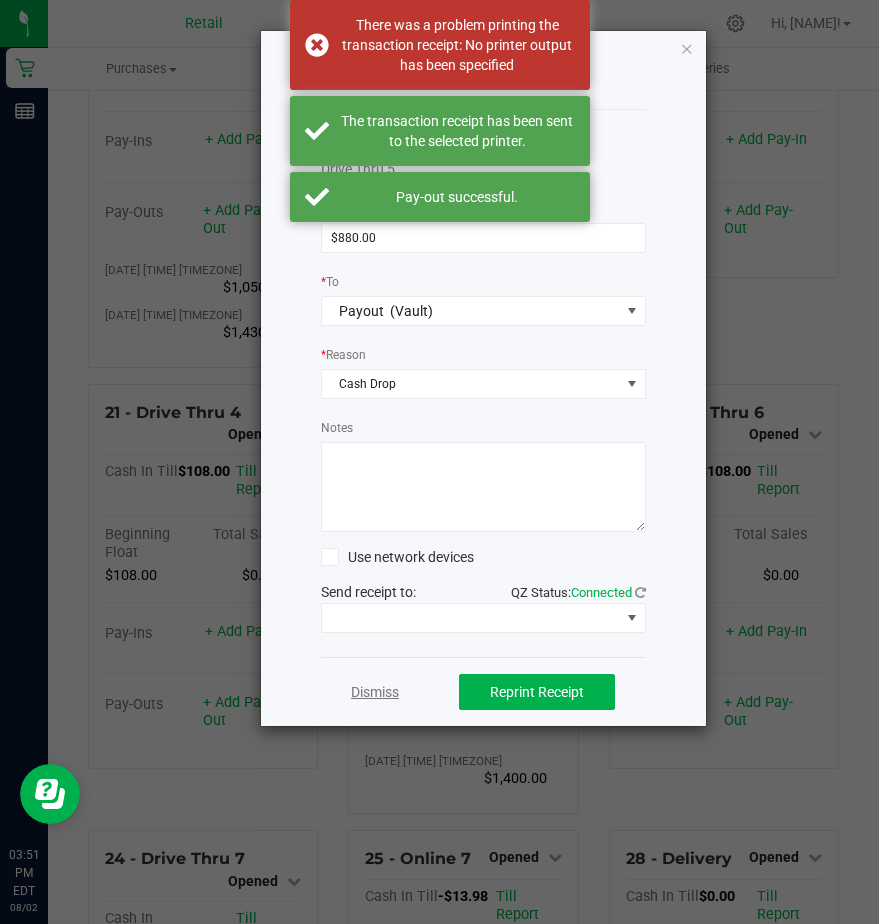 click on "Dismiss" 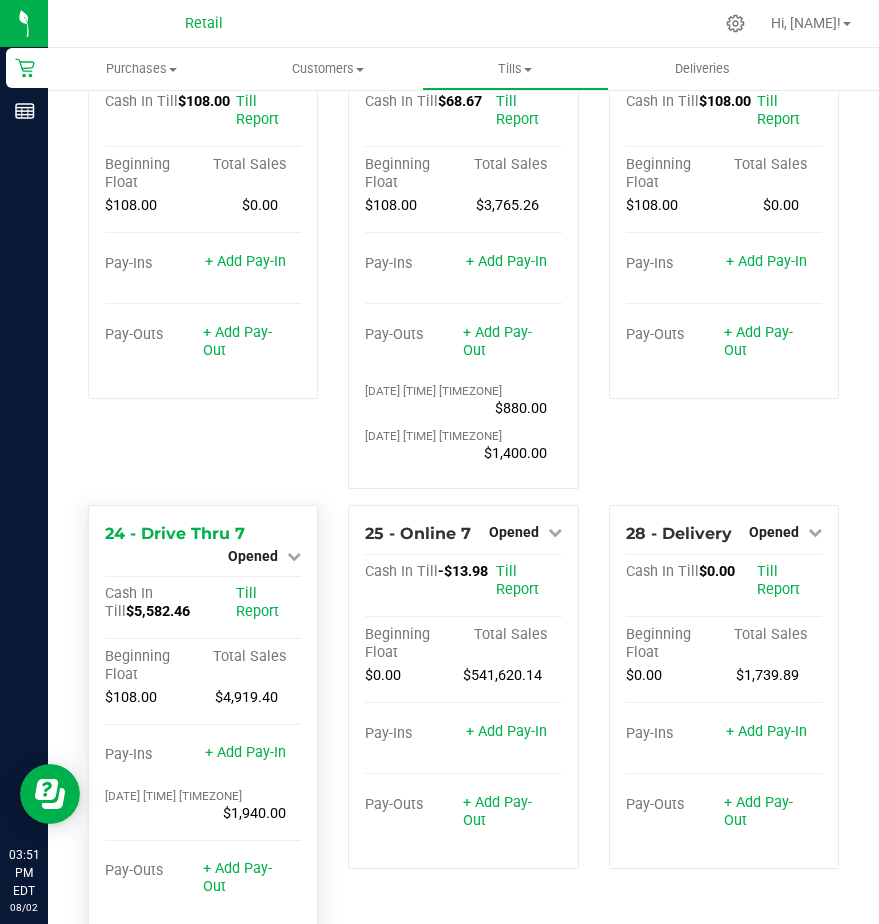 scroll, scrollTop: 3053, scrollLeft: 0, axis: vertical 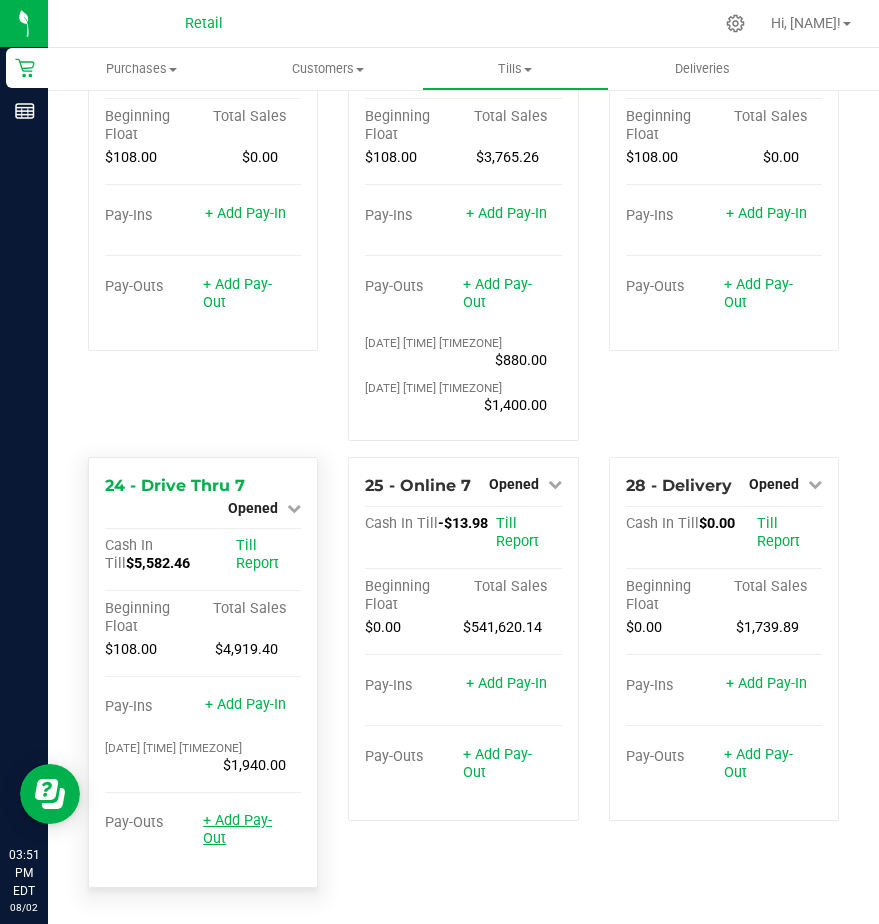 click on "+ Add Pay-Out" at bounding box center (237, 829) 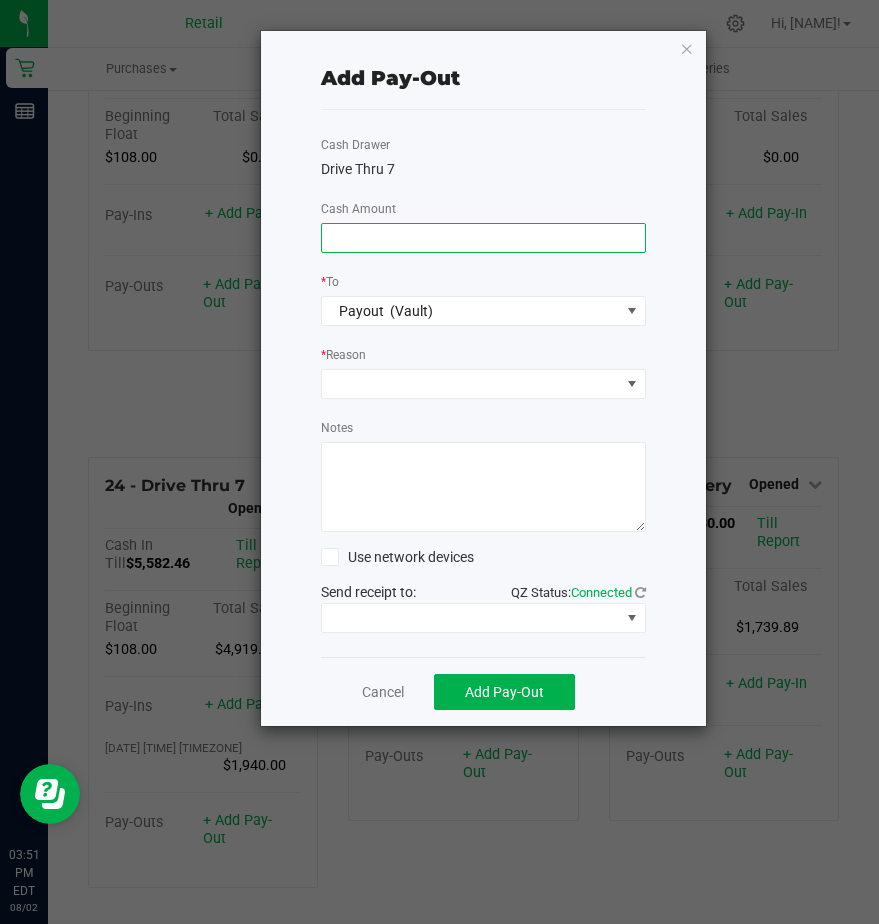 click at bounding box center [483, 238] 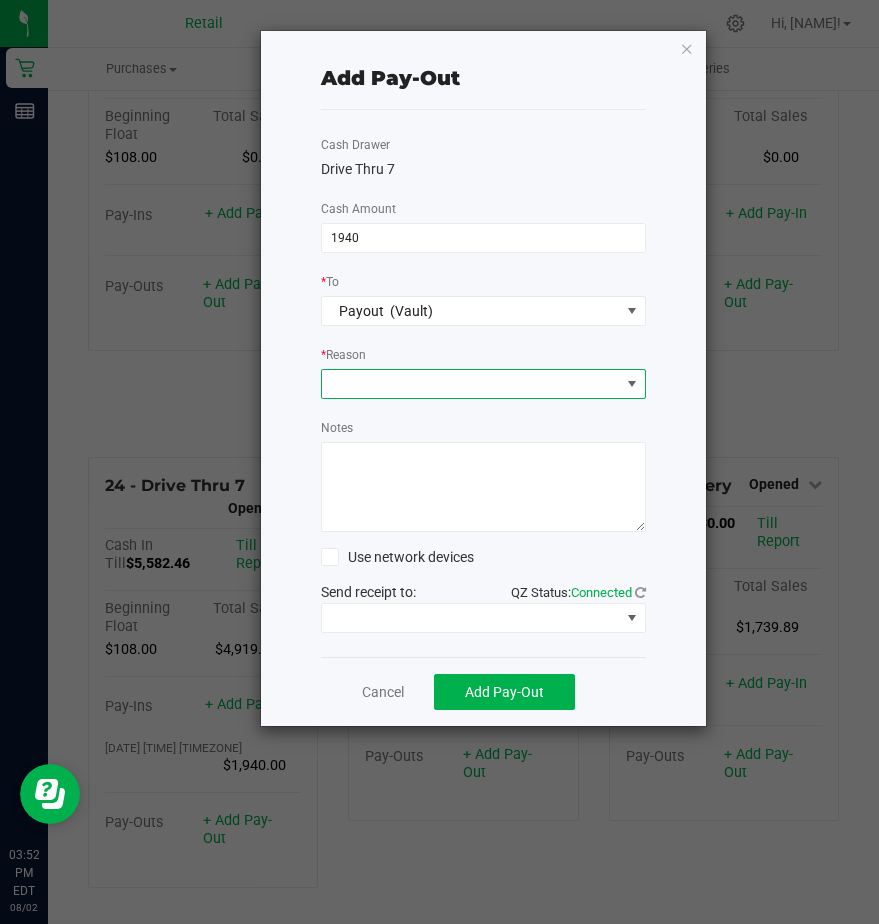 type on "$1,940.00" 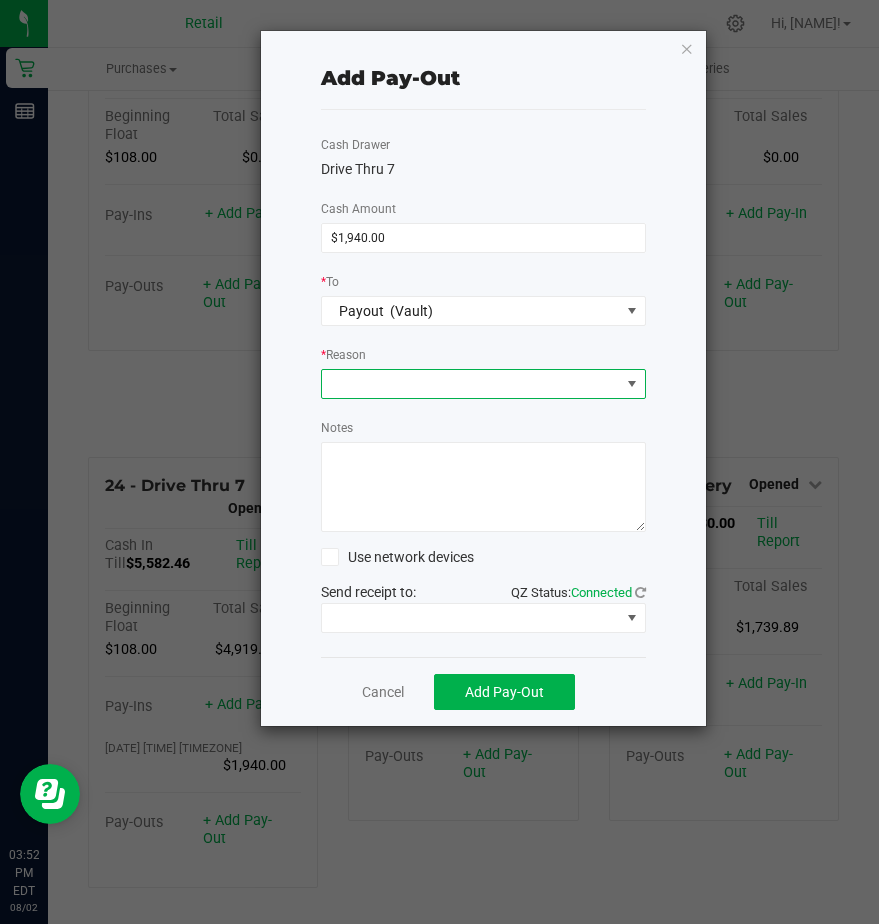 click at bounding box center (471, 384) 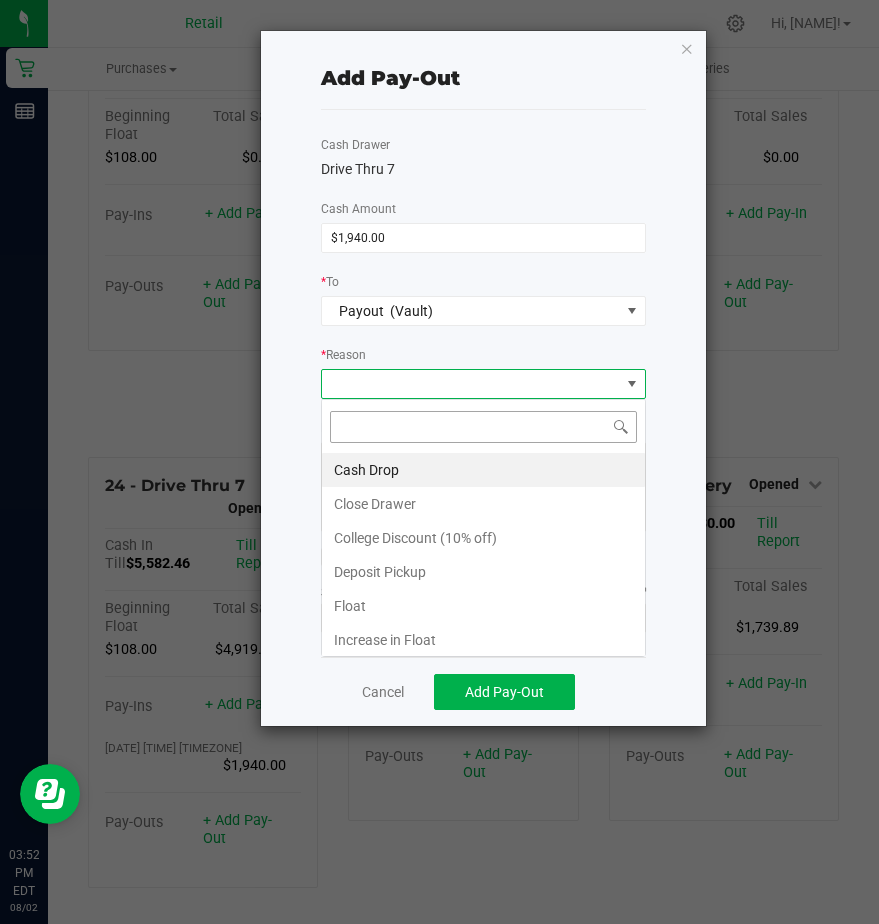 scroll, scrollTop: 99970, scrollLeft: 99675, axis: both 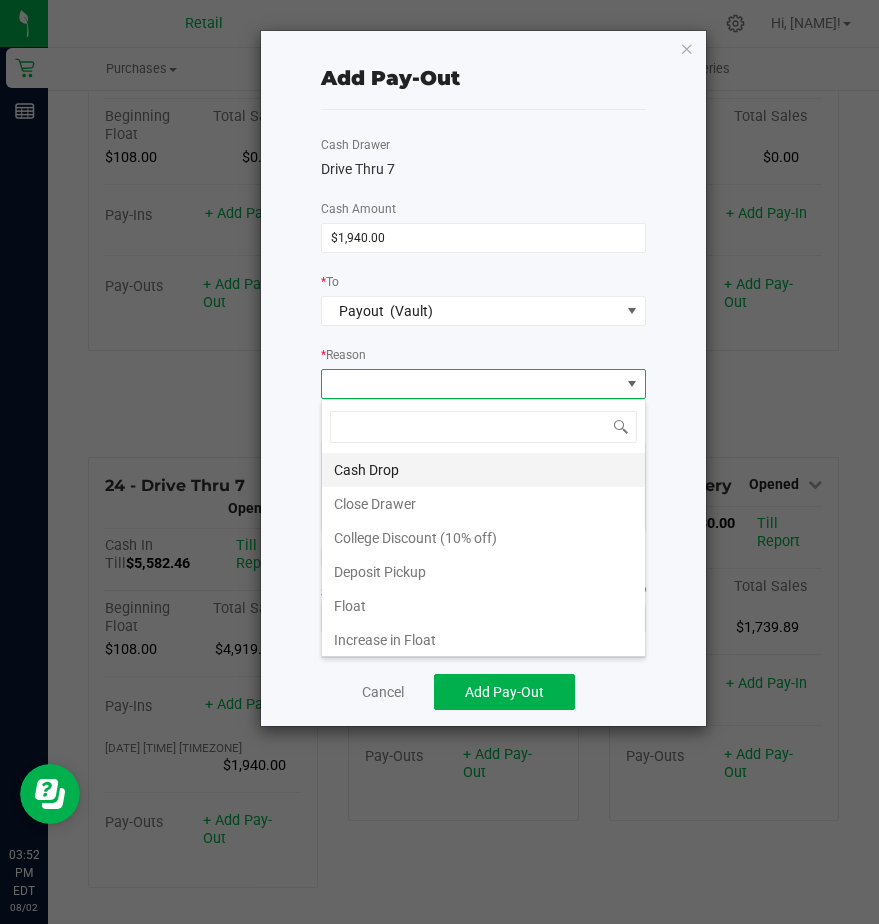 click on "Cash Drop" at bounding box center [483, 470] 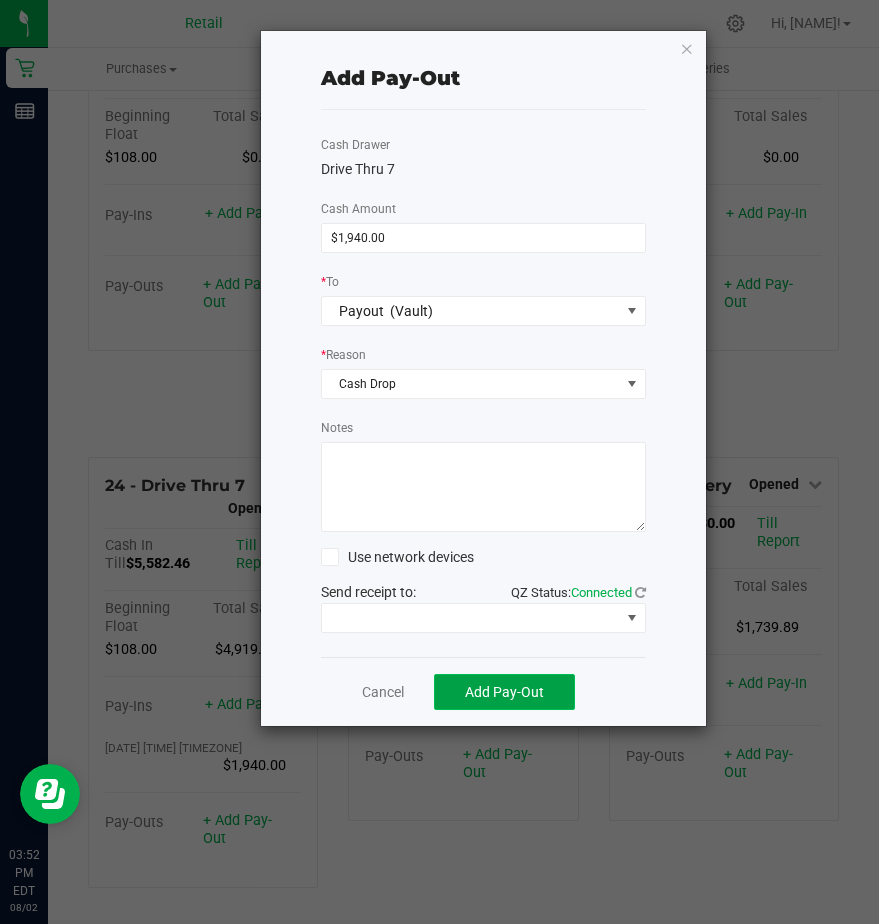 click on "Add Pay-Out" 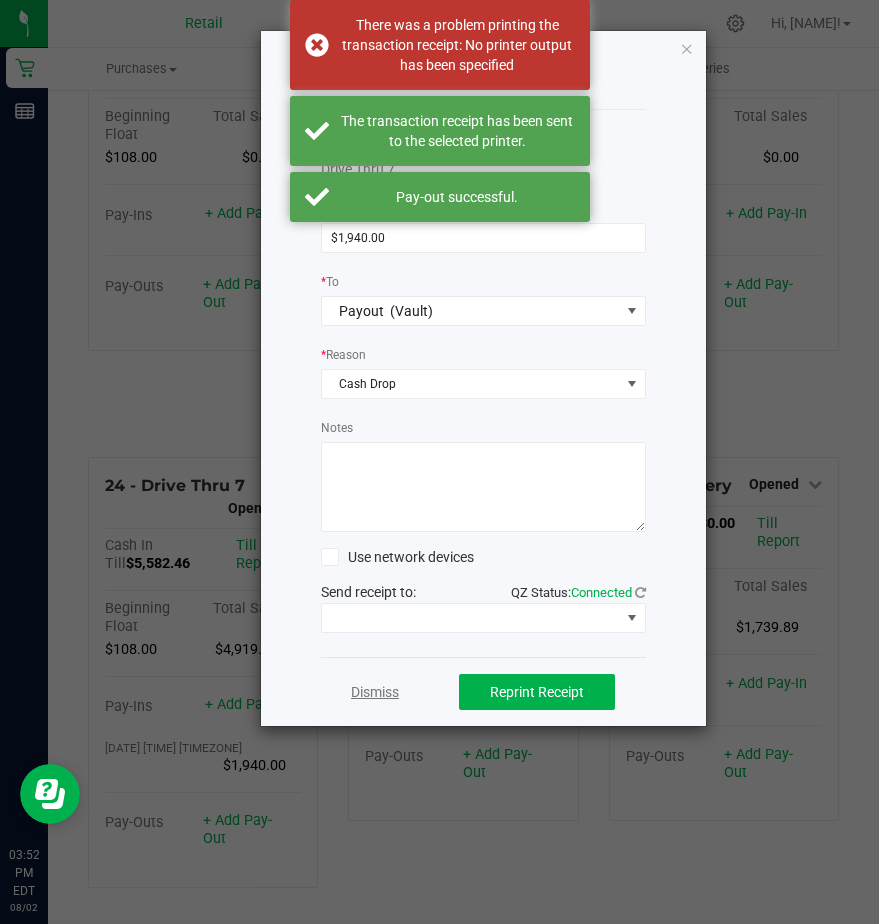click on "Dismiss" 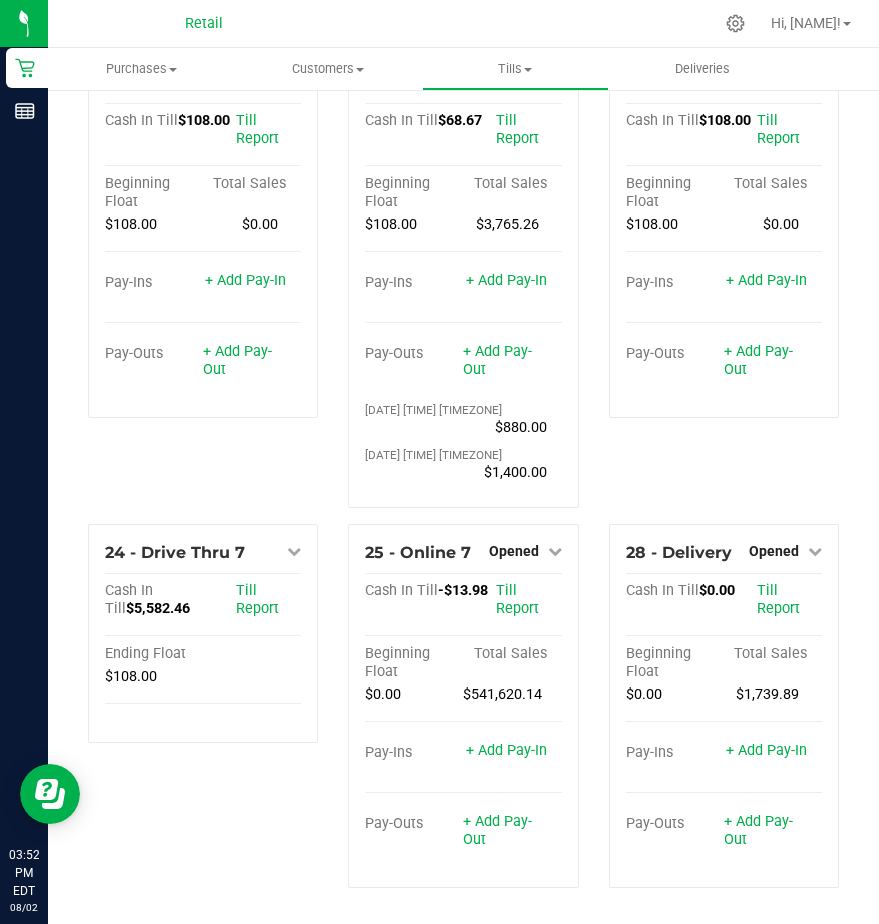 scroll, scrollTop: 3053, scrollLeft: 0, axis: vertical 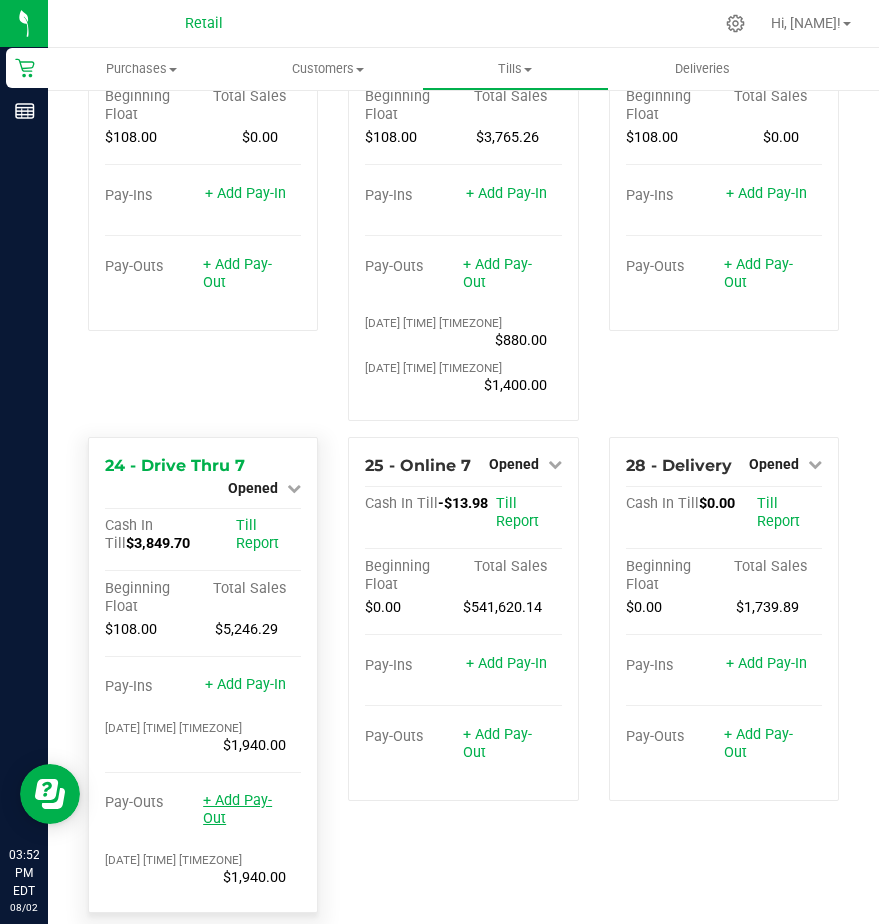 click on "+ Add Pay-Out" at bounding box center [237, 809] 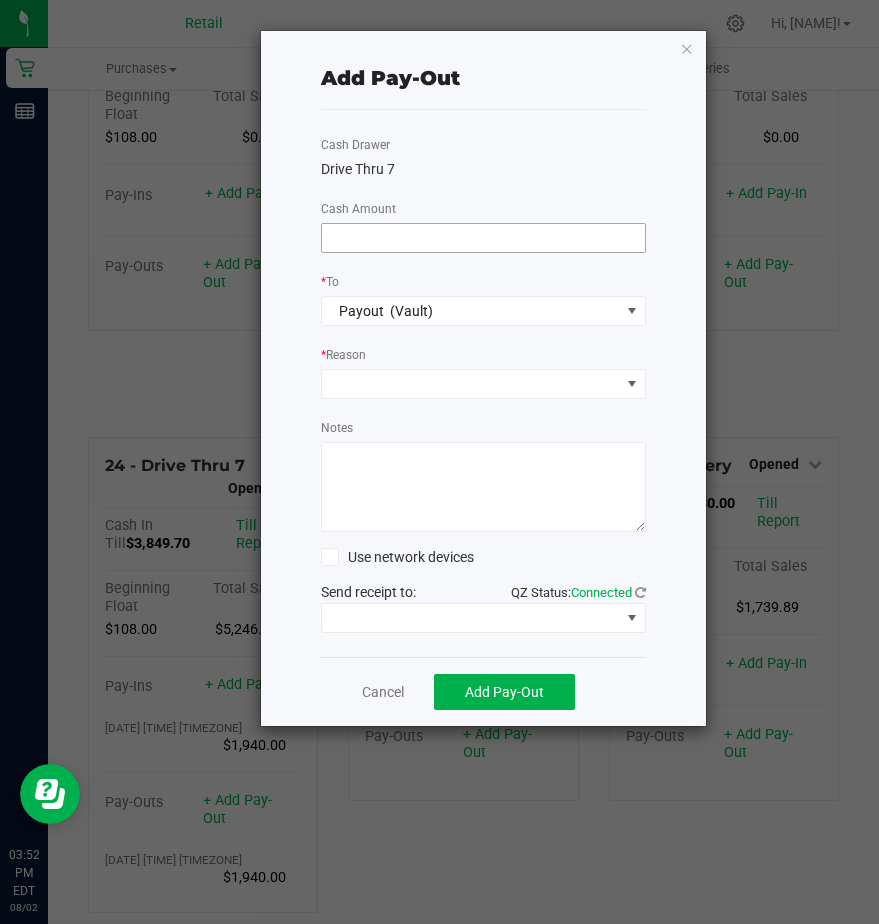 click at bounding box center (483, 238) 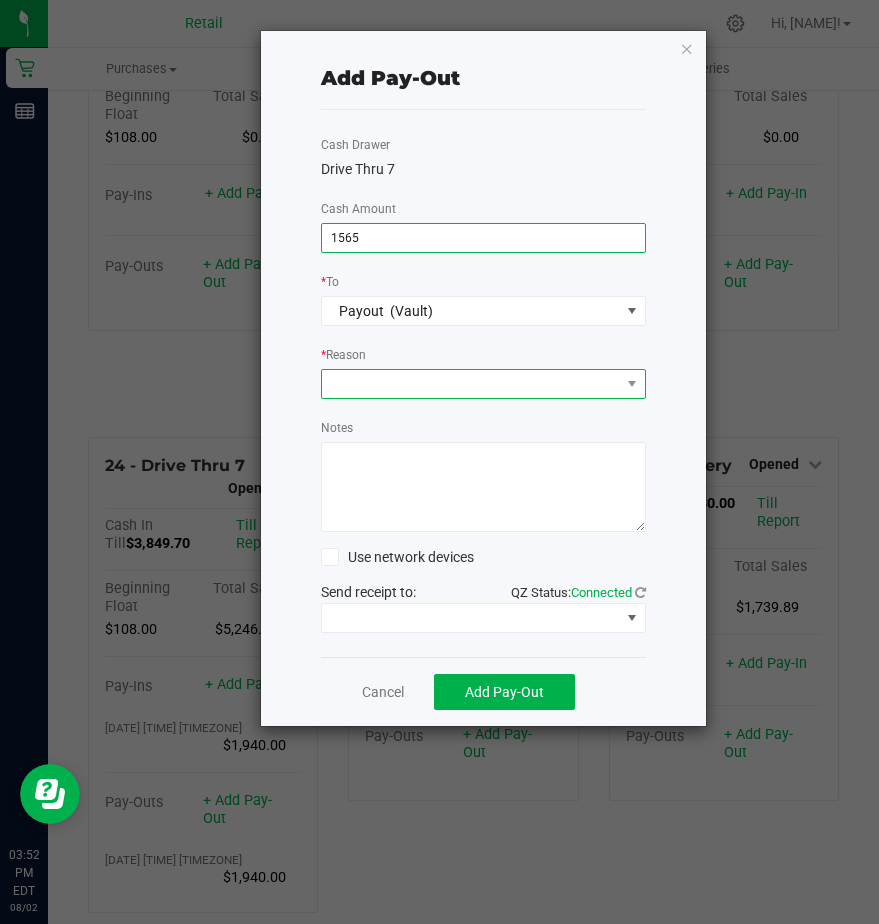 type on "$1,565.00" 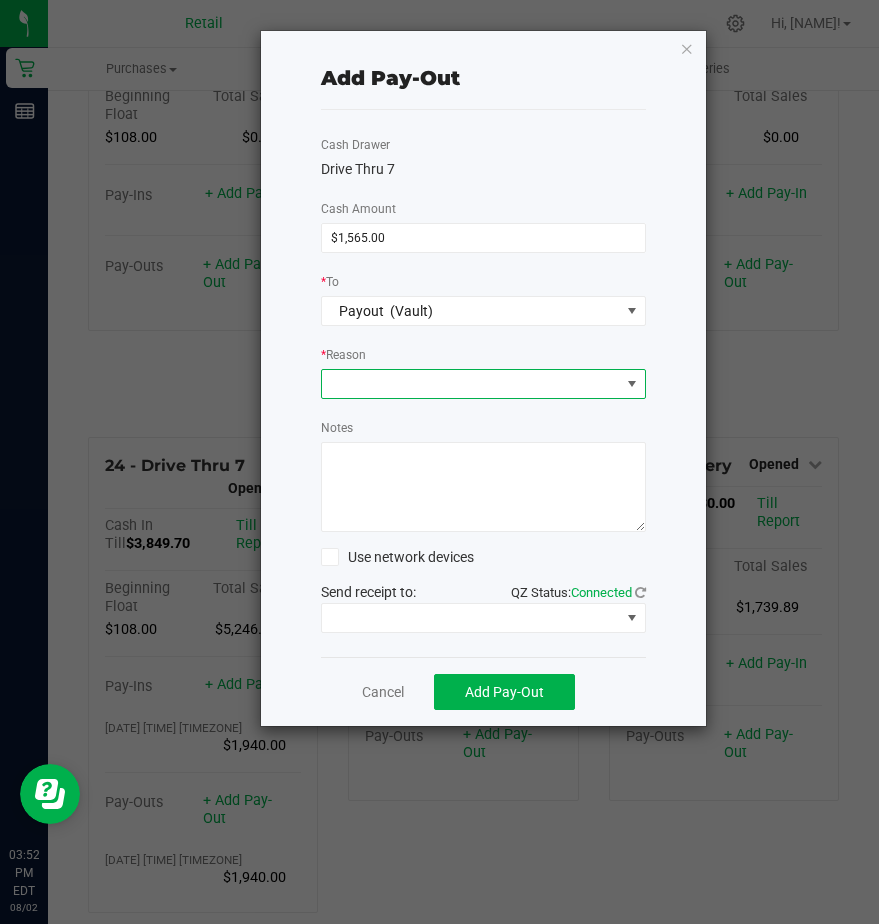 click at bounding box center [483, 384] 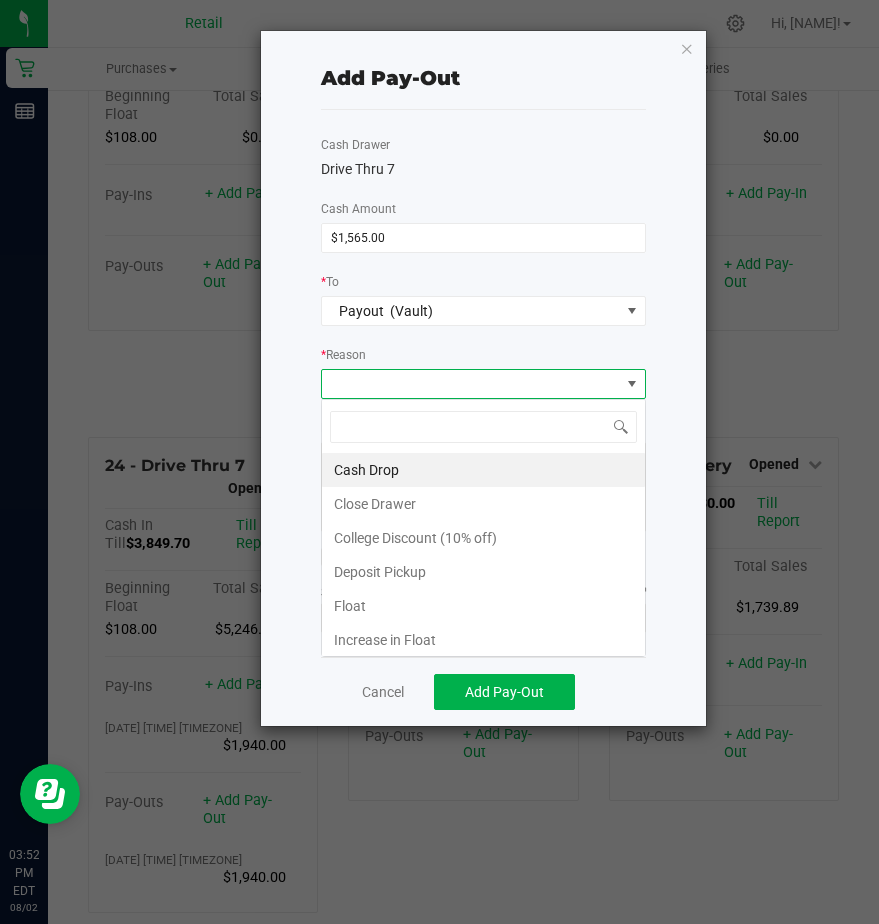 scroll, scrollTop: 99970, scrollLeft: 99675, axis: both 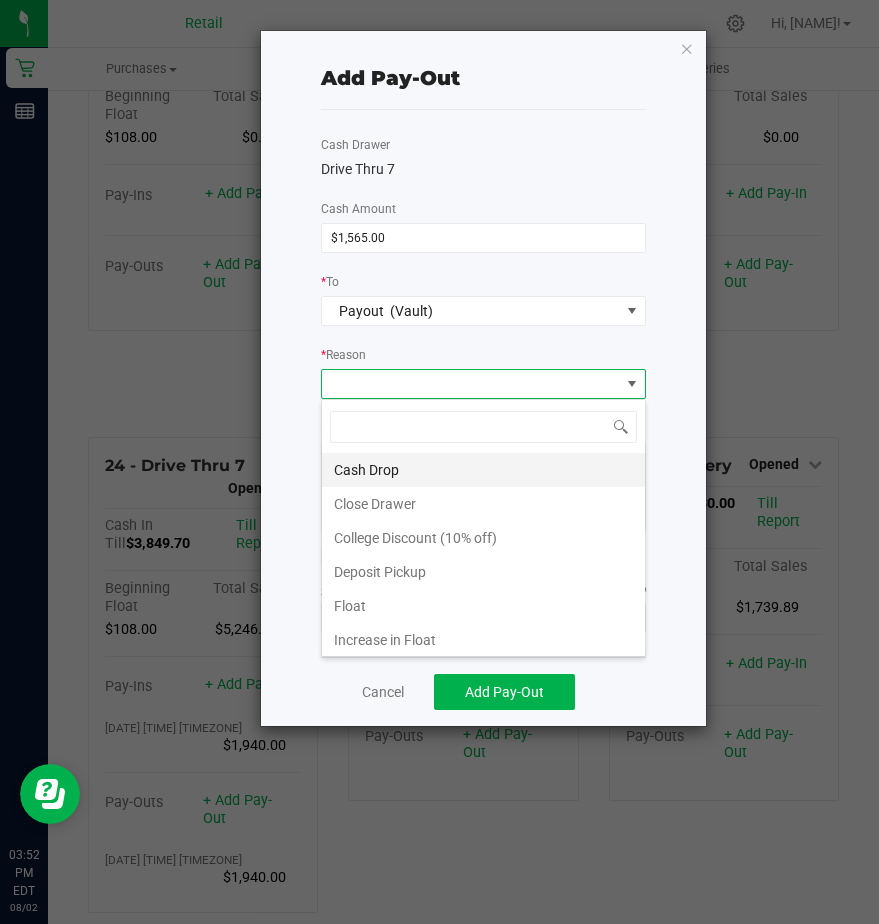 click on "Cash Drop" at bounding box center (483, 470) 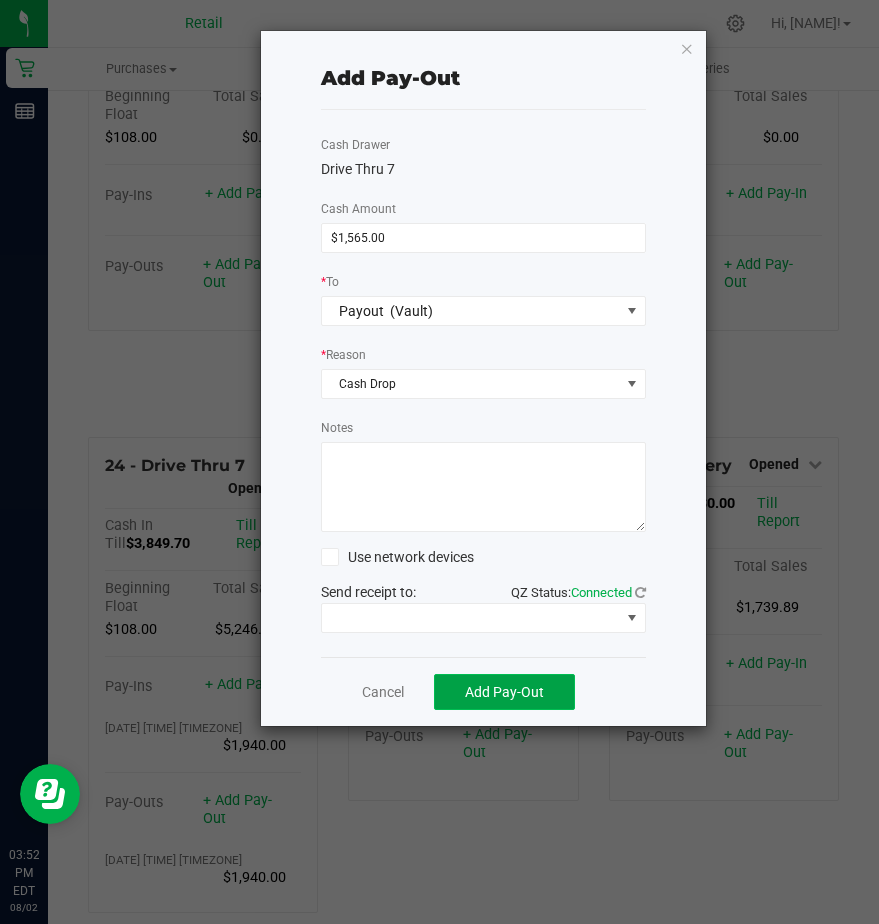 click on "Add Pay-Out" 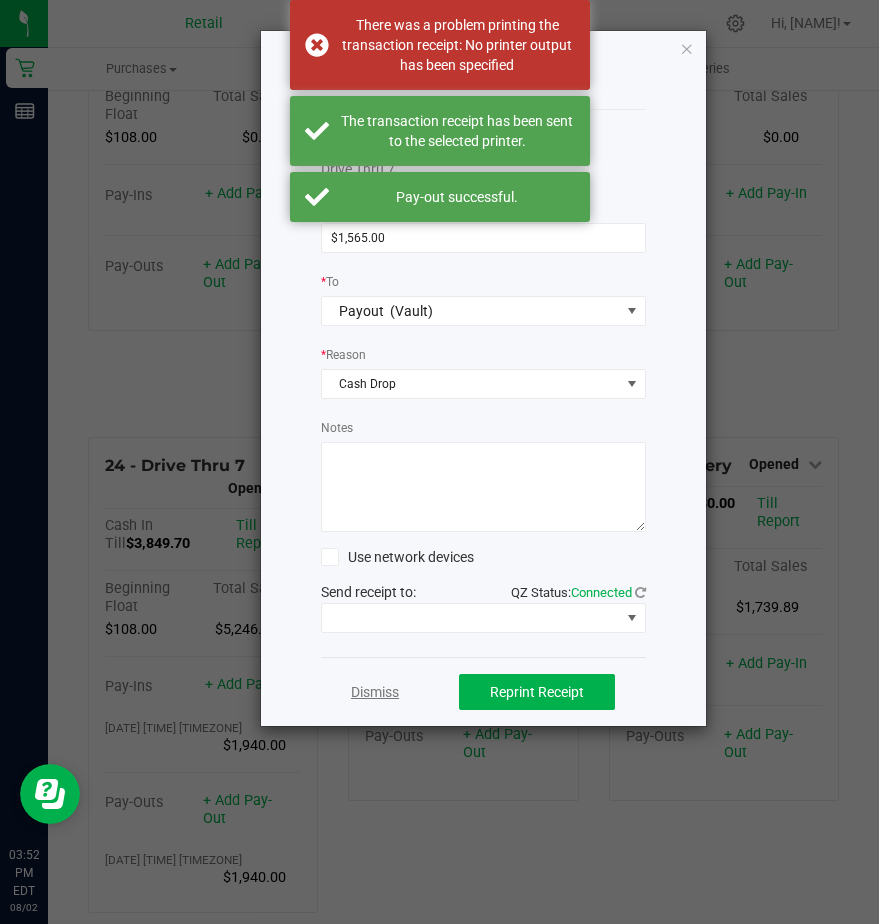 click on "Dismiss" 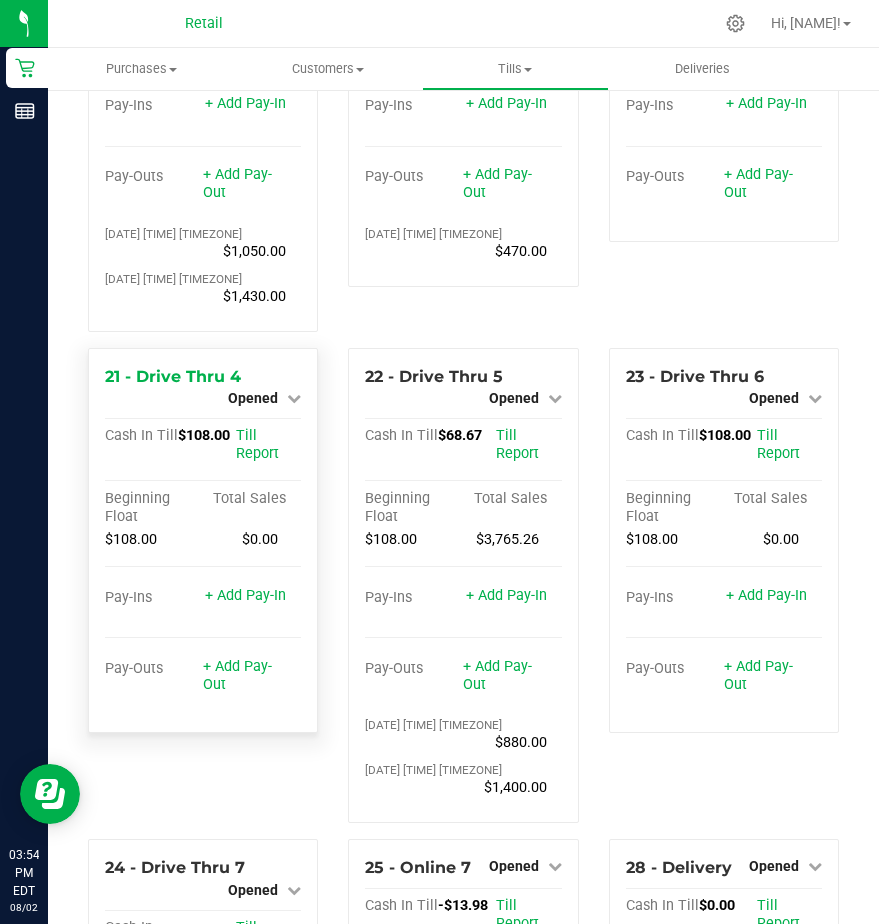 scroll, scrollTop: 2645, scrollLeft: 0, axis: vertical 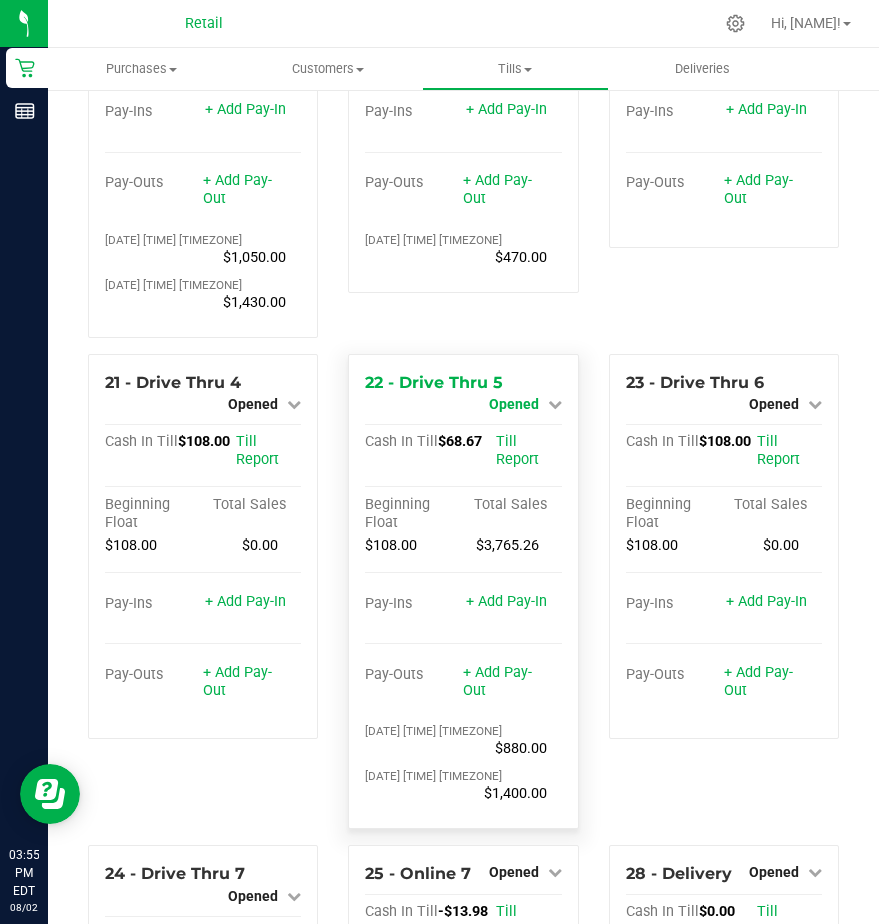click on "Opened" at bounding box center (514, 404) 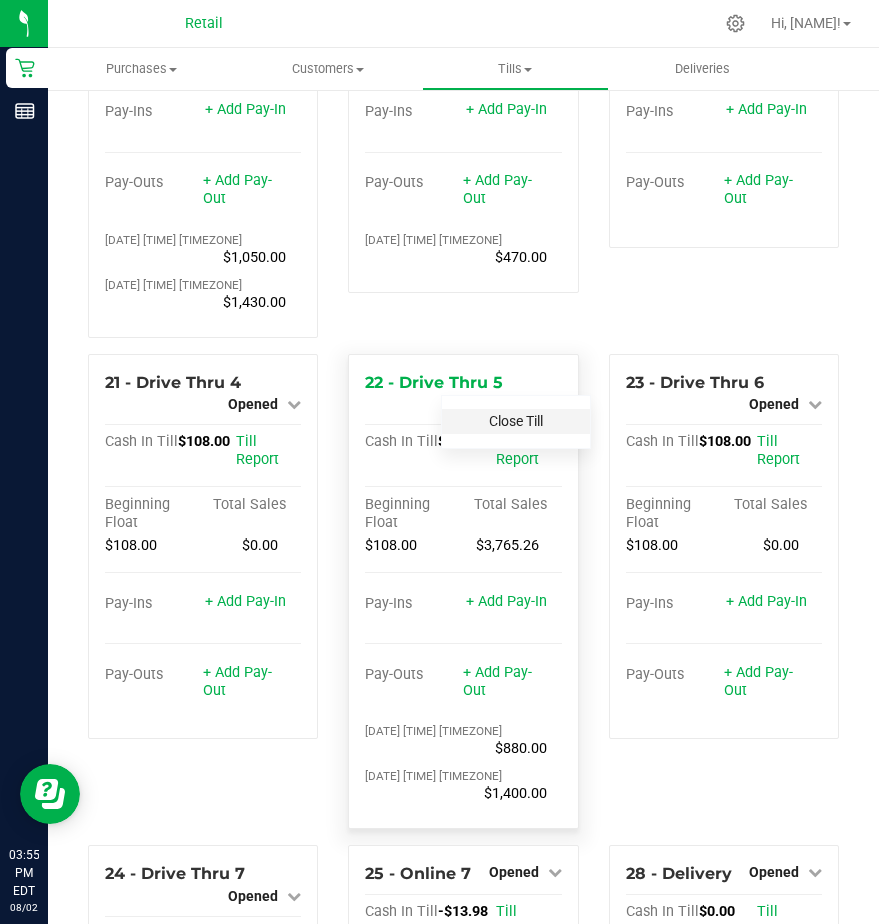 click on "Close Till" at bounding box center [516, 421] 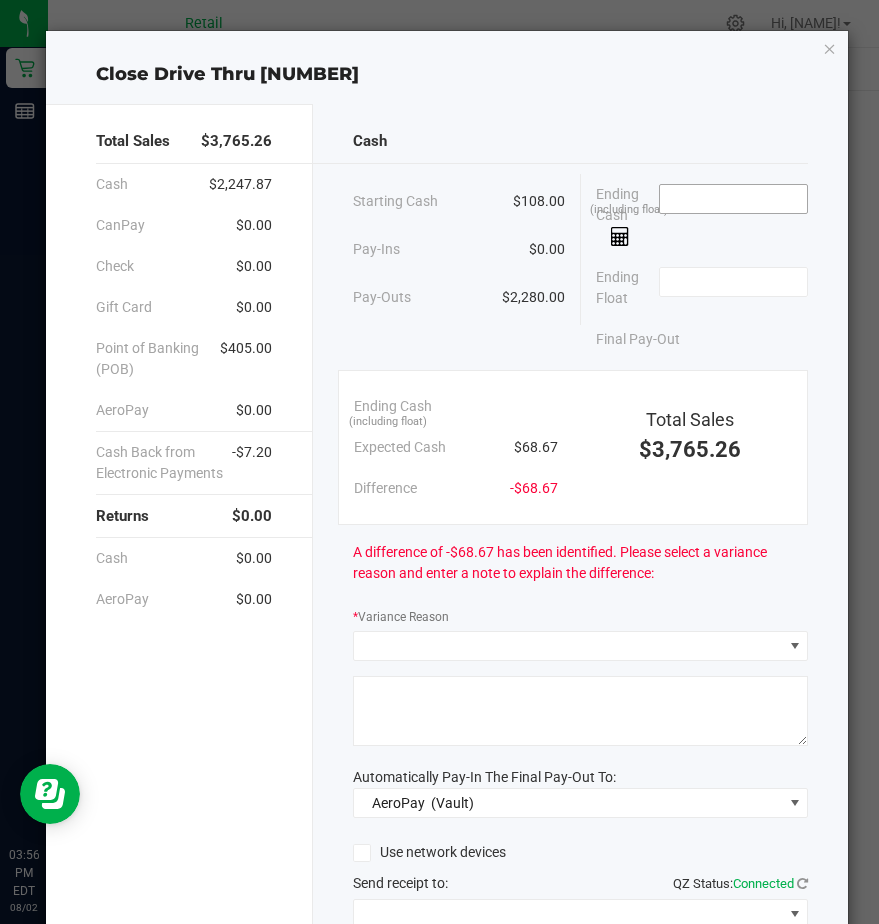 click at bounding box center [733, 199] 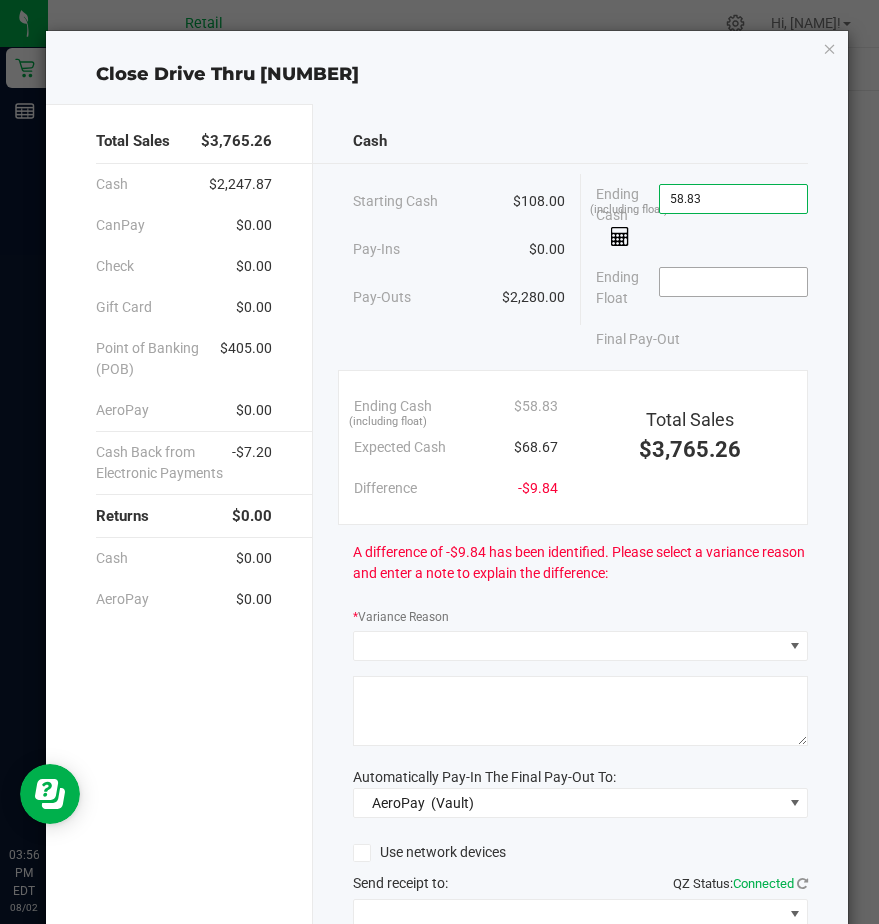 type on "$[AMOUNT]" 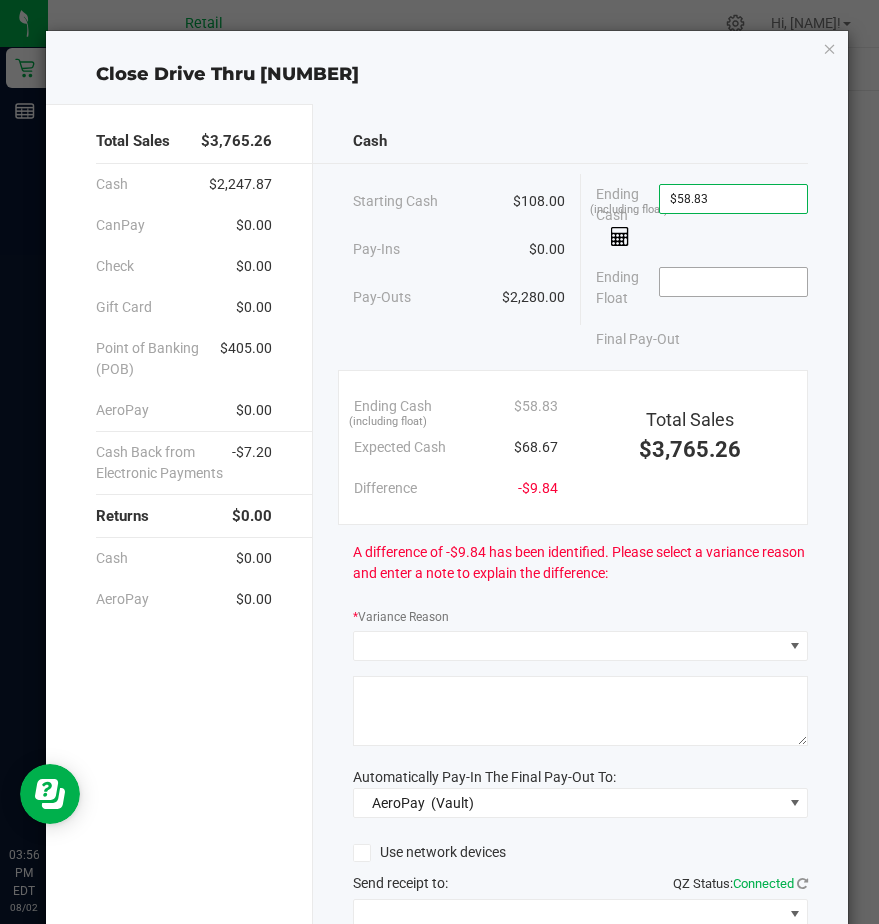 click at bounding box center (733, 282) 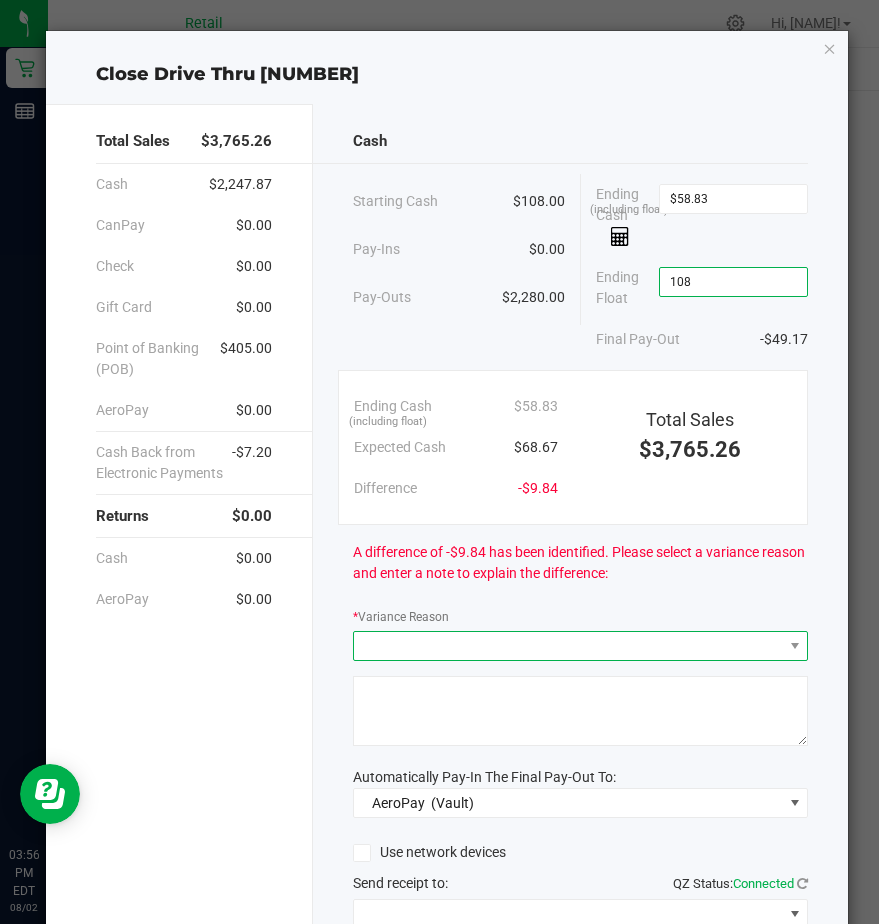 type on "$108.00" 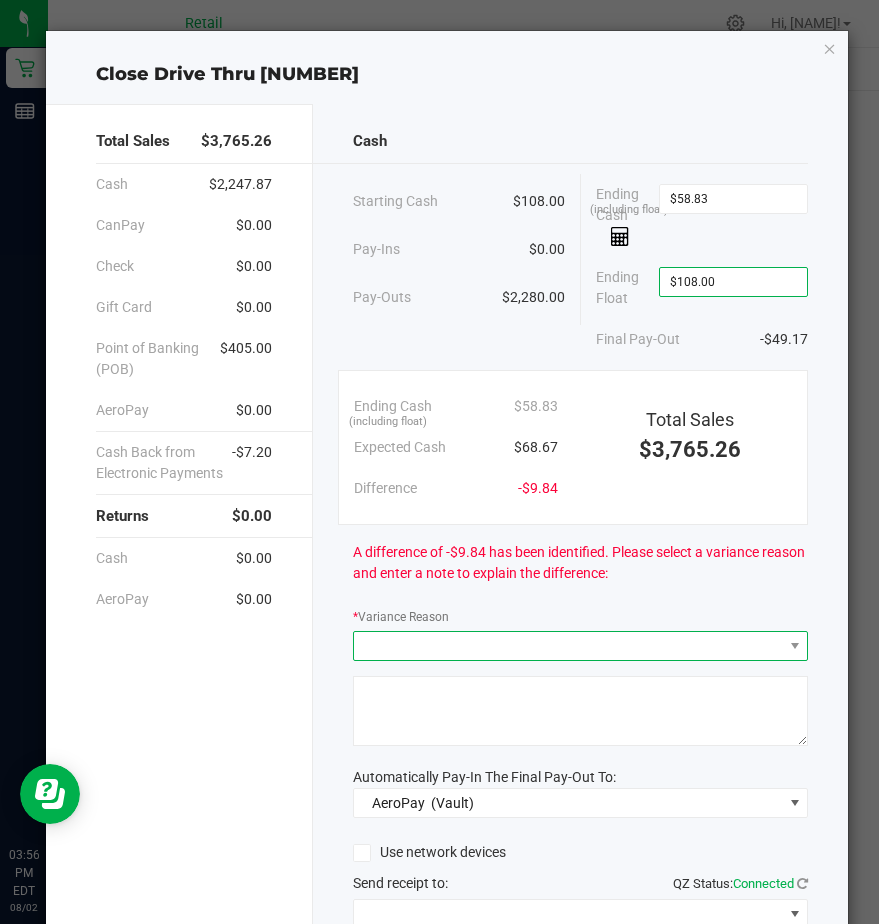 click at bounding box center (568, 646) 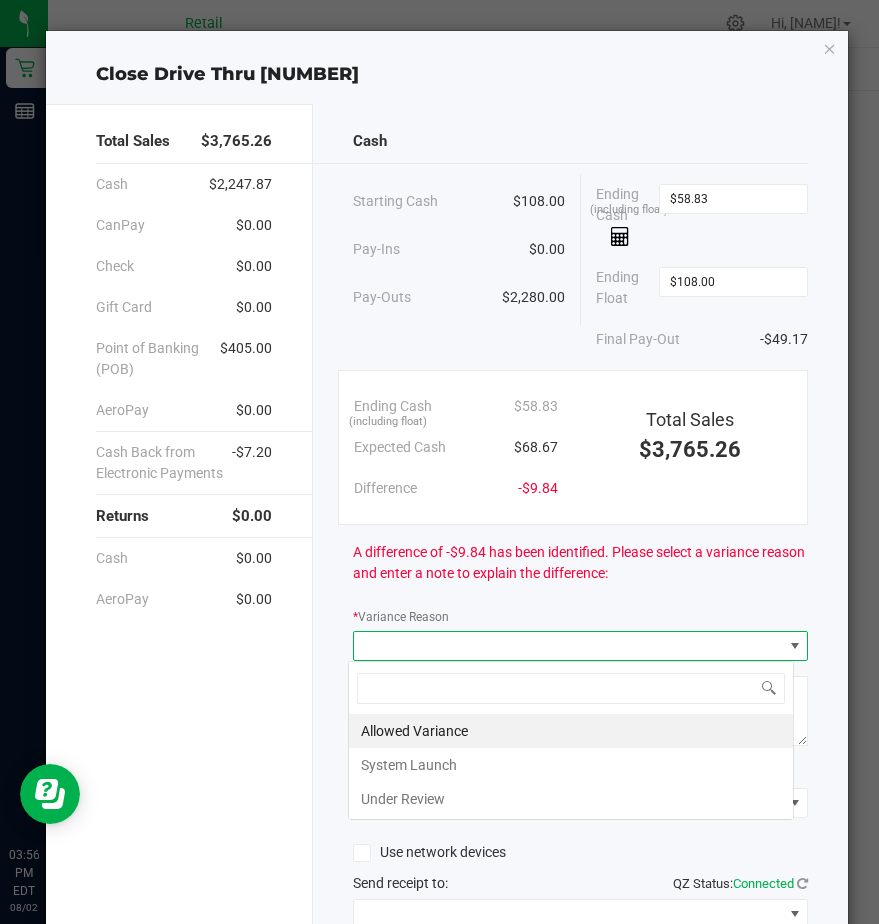 scroll, scrollTop: 99970, scrollLeft: 99554, axis: both 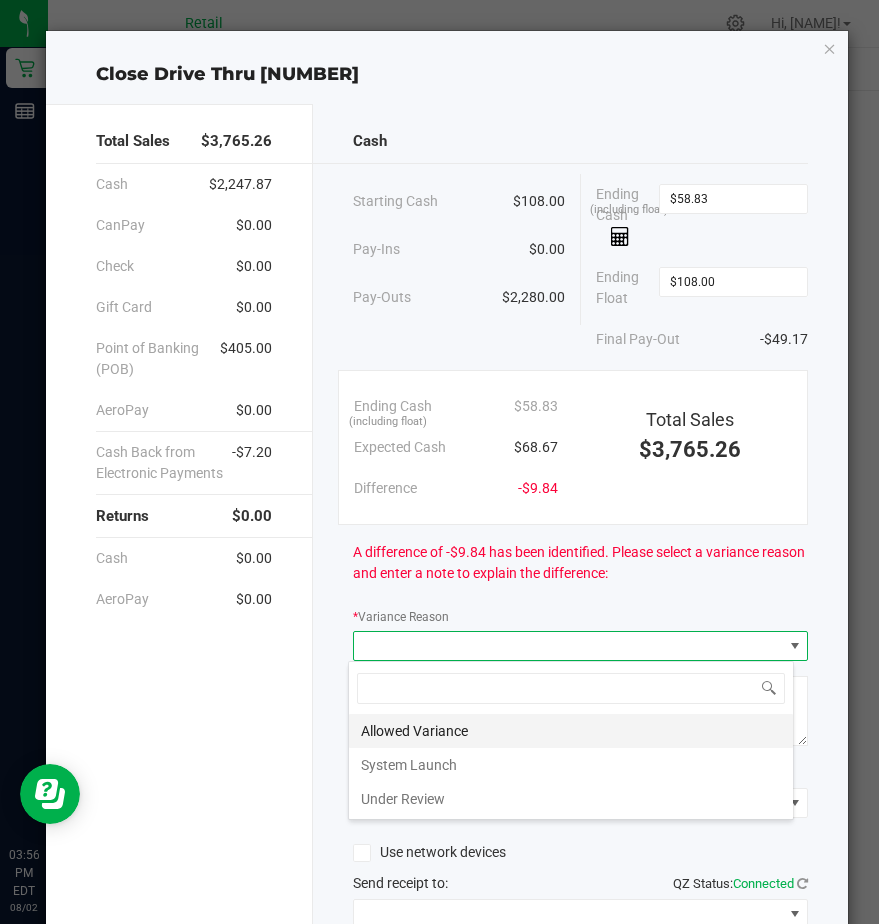 click on "Allowed Variance" at bounding box center (571, 731) 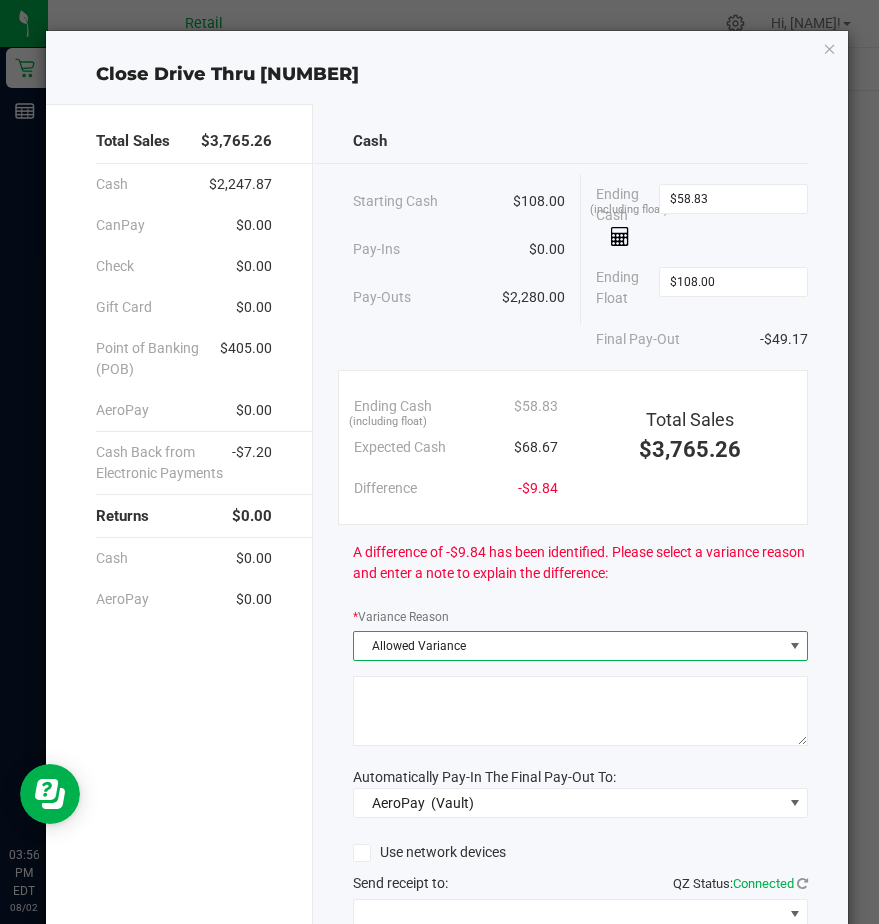 click 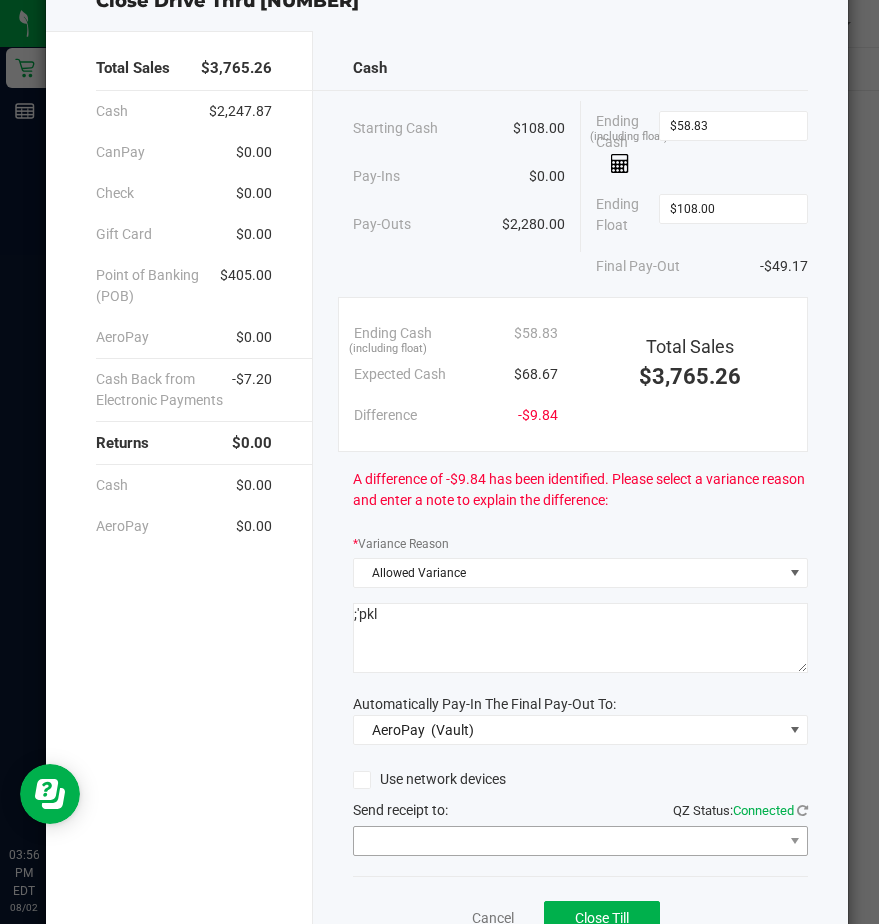 scroll, scrollTop: 168, scrollLeft: 0, axis: vertical 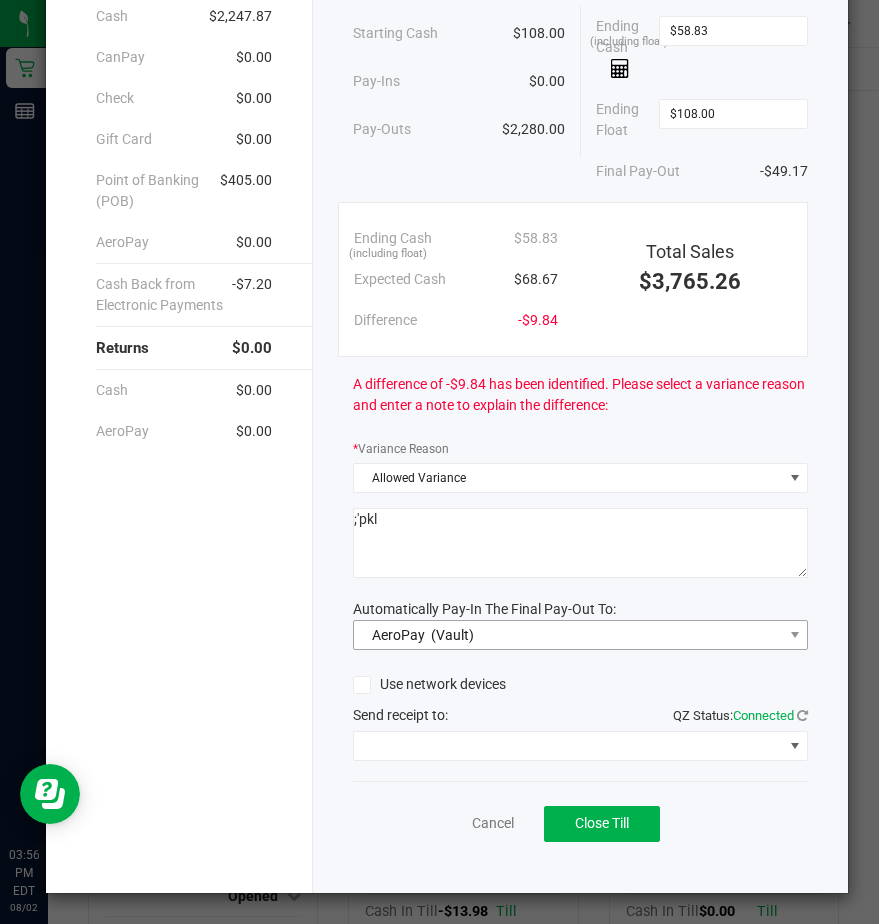 type on ";'pkl" 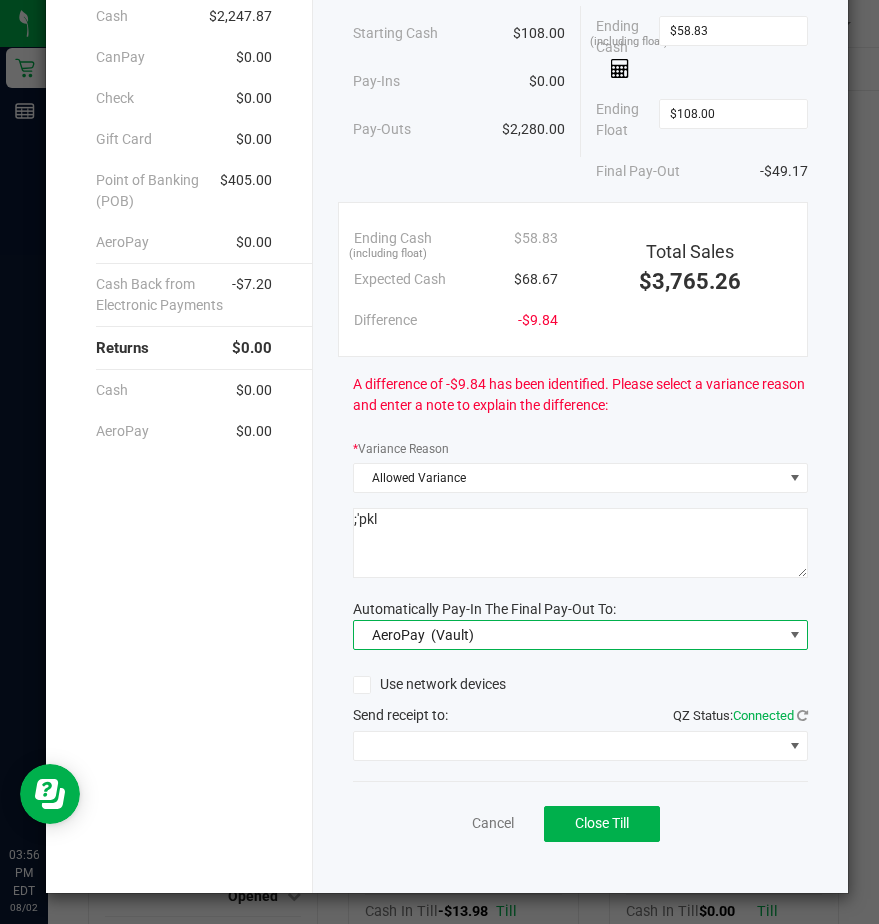 click on "AeroPay" at bounding box center [398, 635] 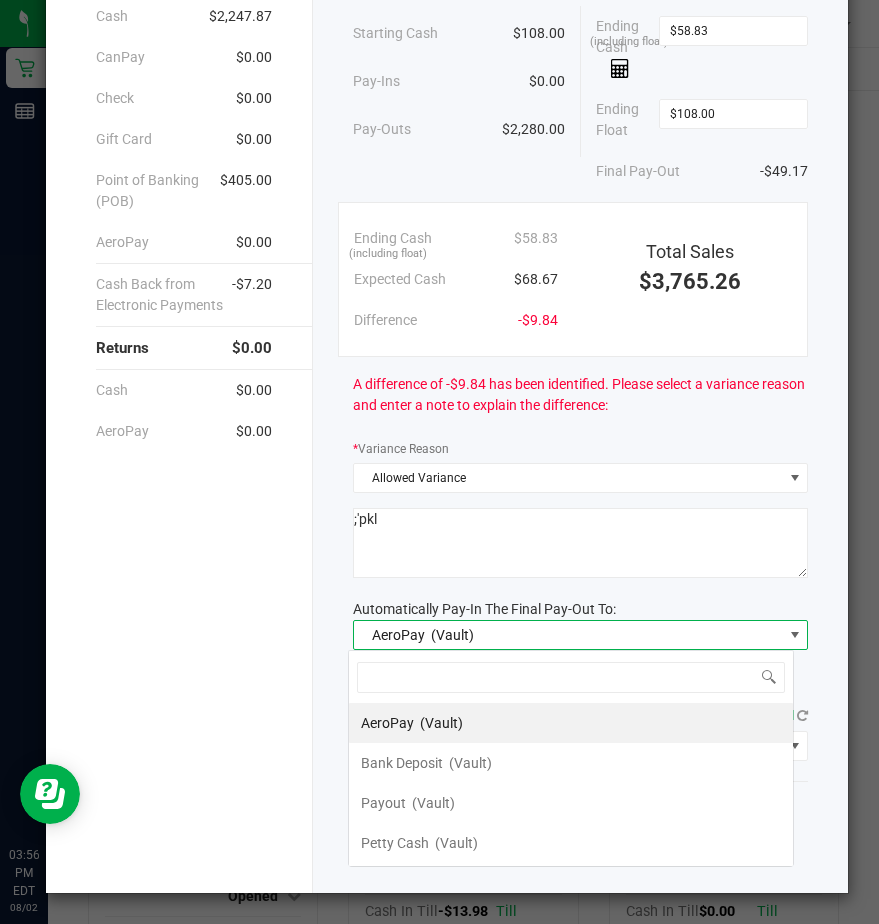 scroll, scrollTop: 99970, scrollLeft: 99554, axis: both 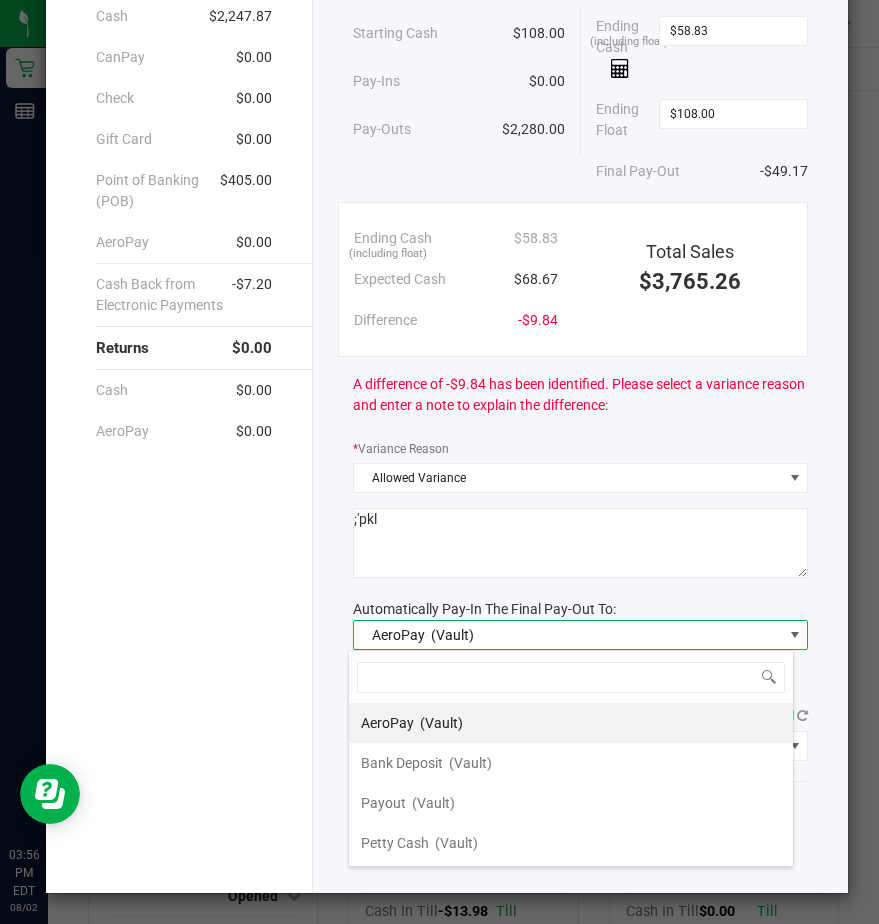 click on "AeroPay" at bounding box center (398, 635) 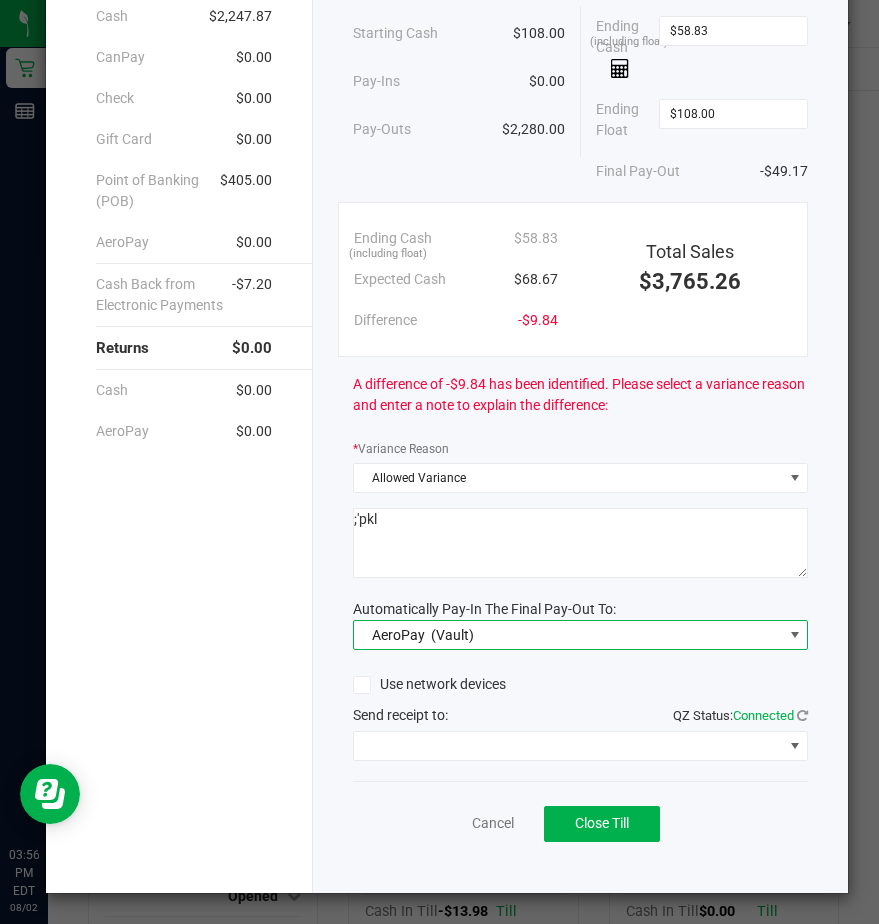 click on "AeroPay" at bounding box center (398, 635) 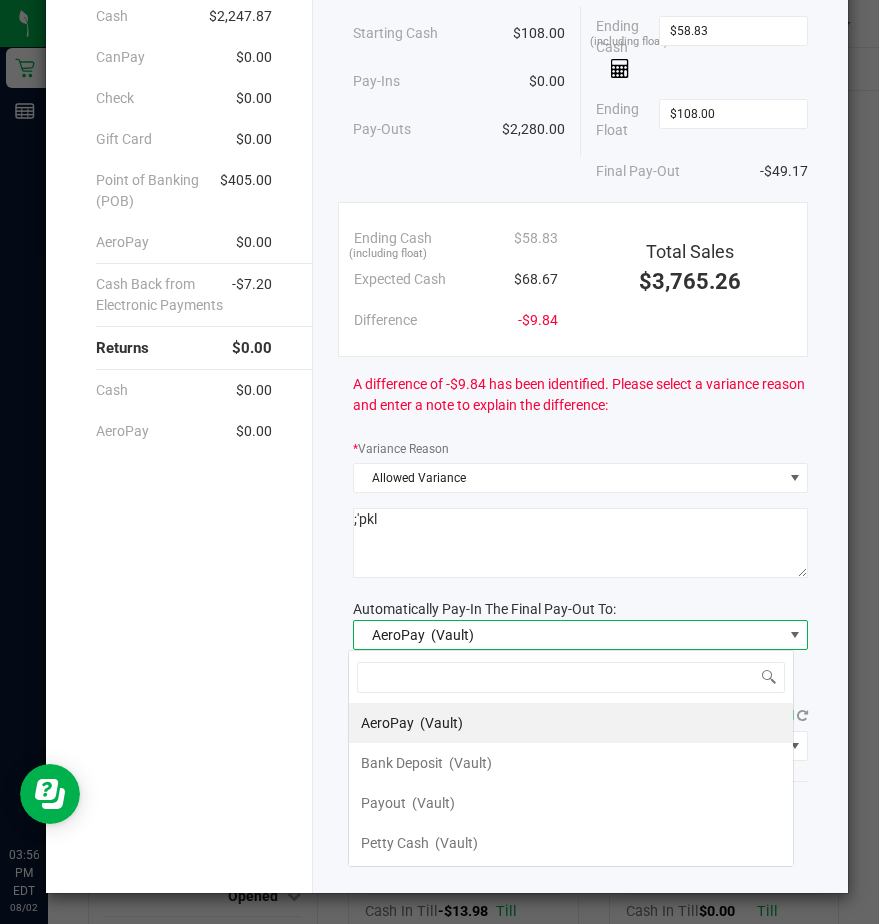 scroll, scrollTop: 99970, scrollLeft: 99554, axis: both 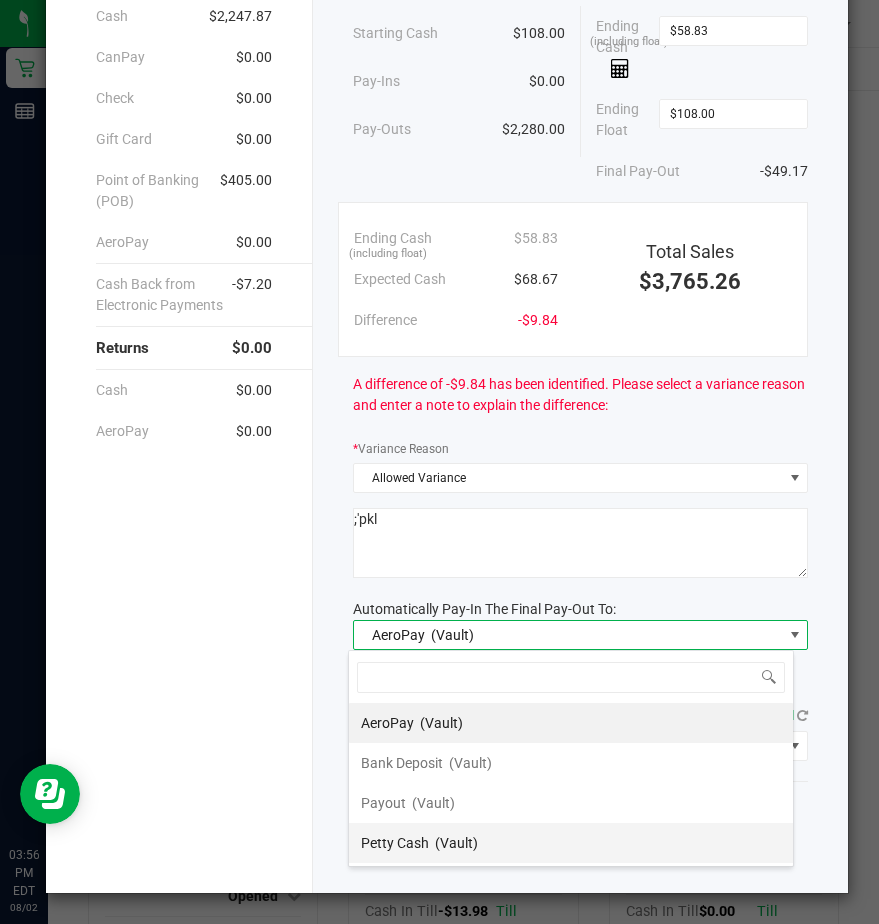 click on "Petty Cash" at bounding box center (395, 843) 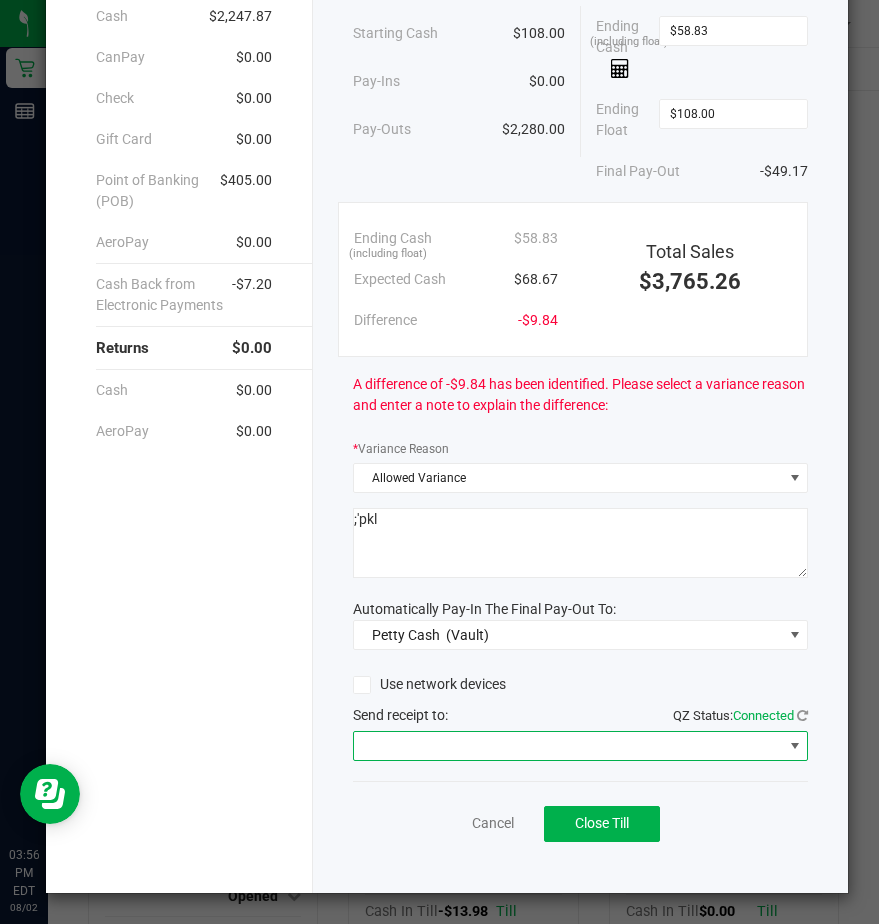 click at bounding box center (568, 746) 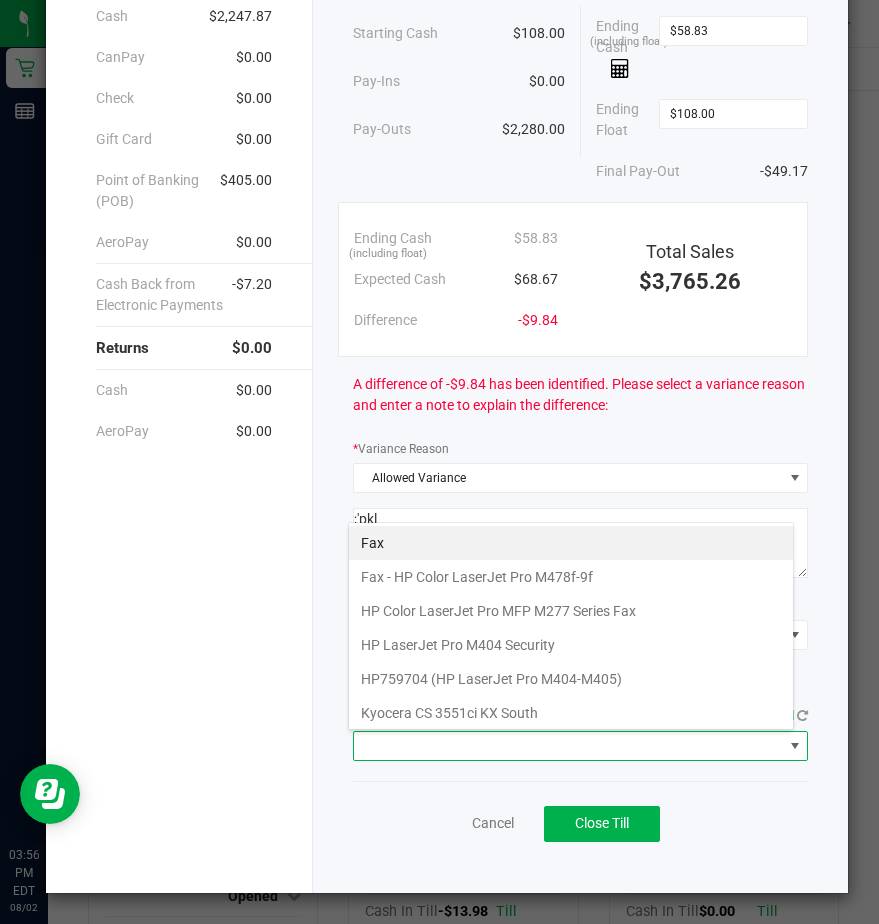 scroll, scrollTop: 99970, scrollLeft: 99554, axis: both 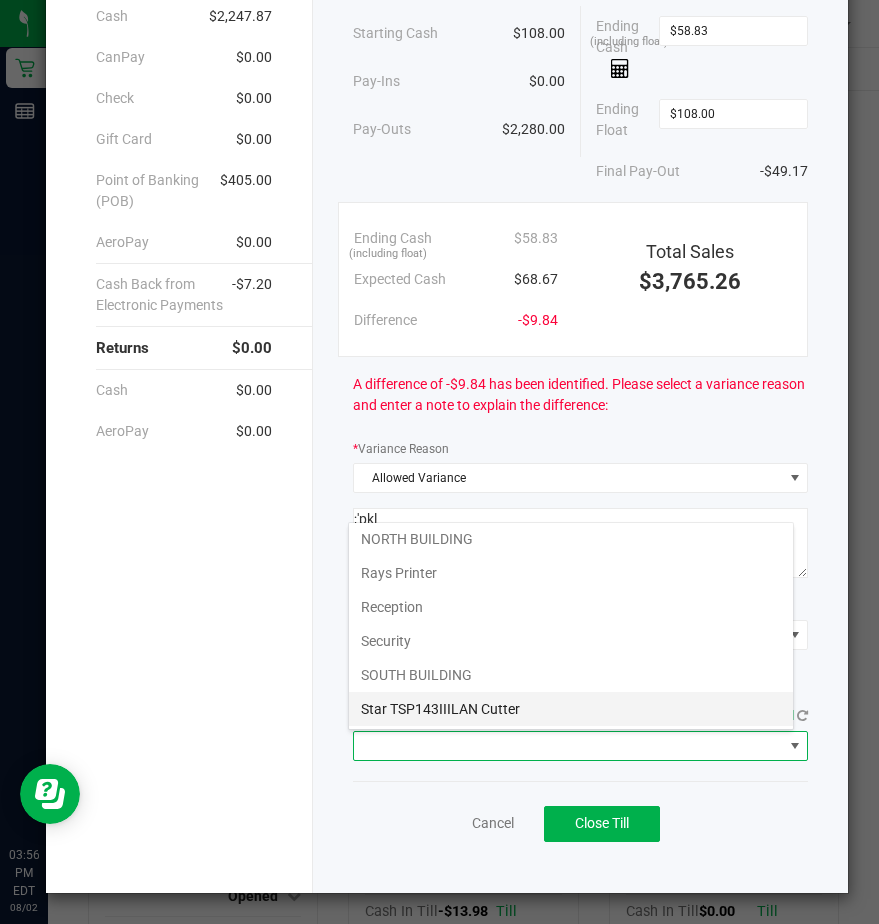 click on "Star TSP143IIILAN Cutter" at bounding box center (571, 709) 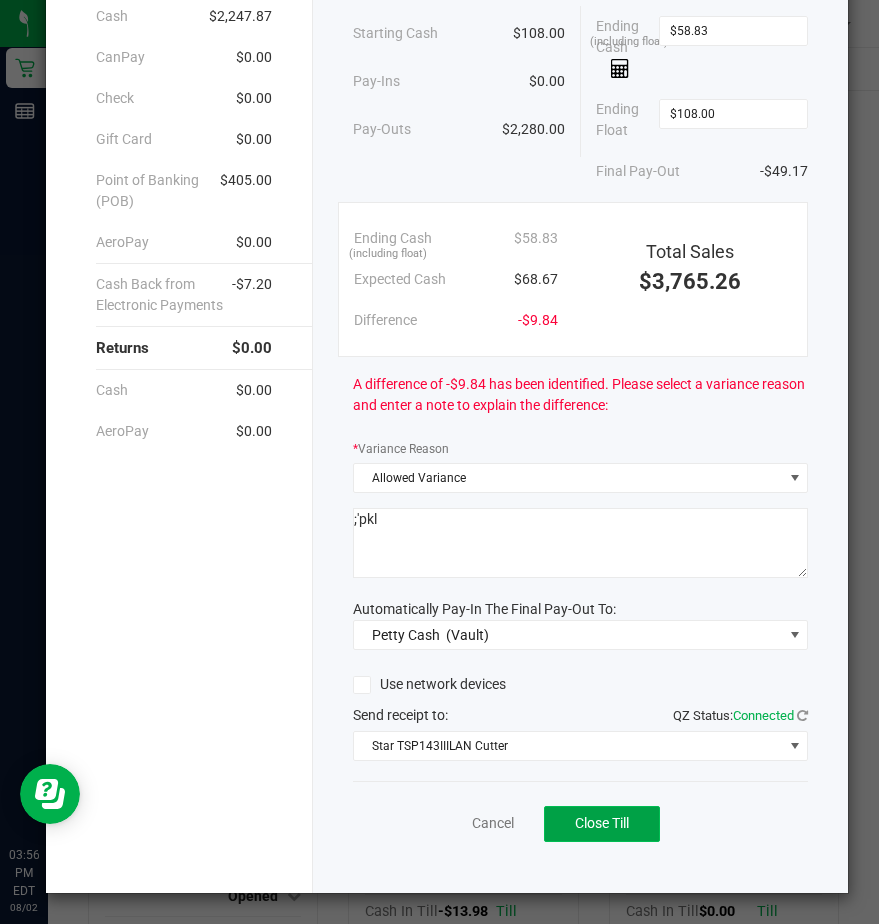 click on "Close Till" 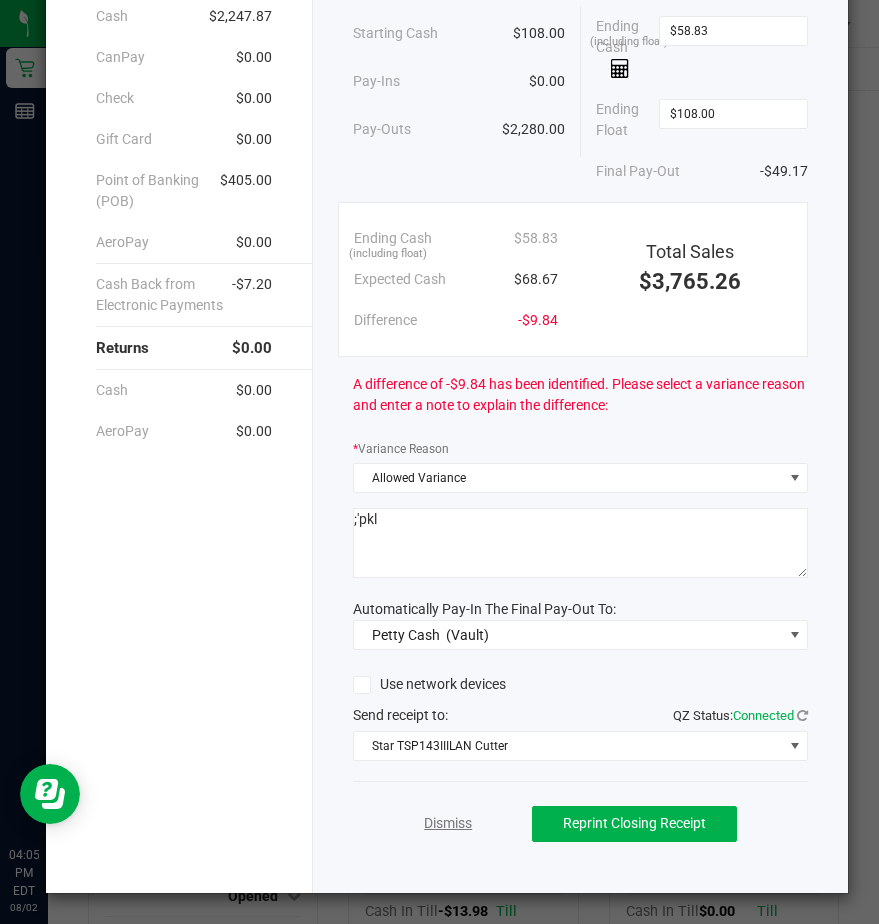 click on "Dismiss" 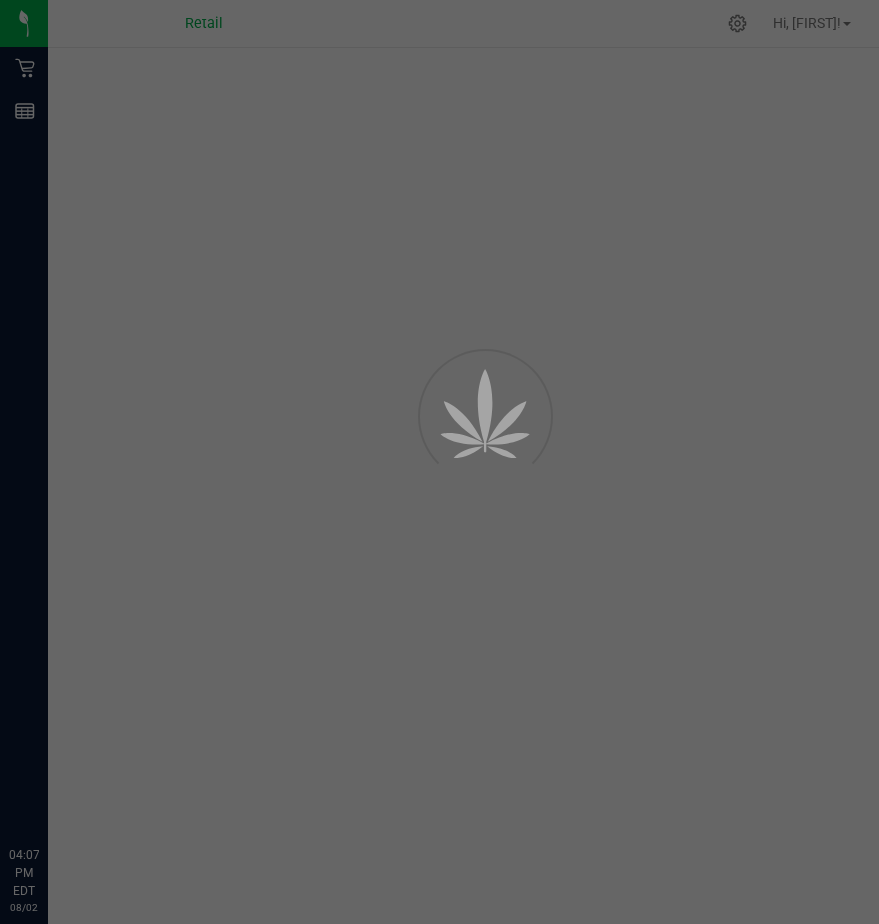scroll, scrollTop: 0, scrollLeft: 0, axis: both 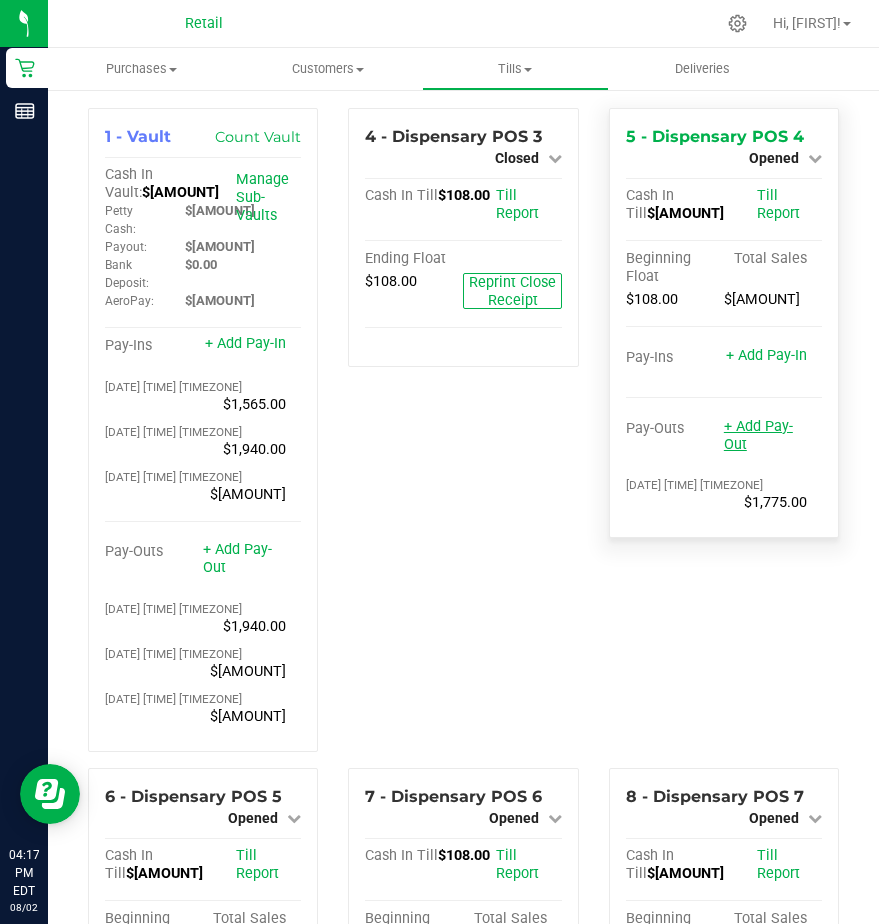 click on "+ Add Pay-Out" at bounding box center (758, 435) 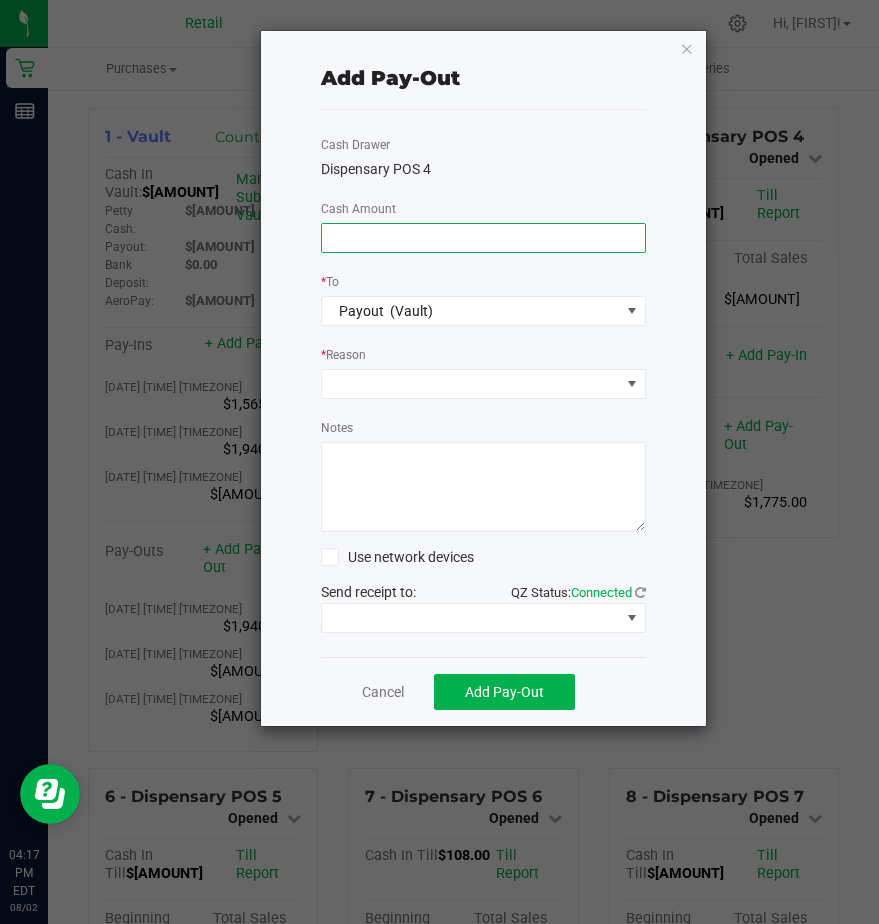 click at bounding box center [483, 238] 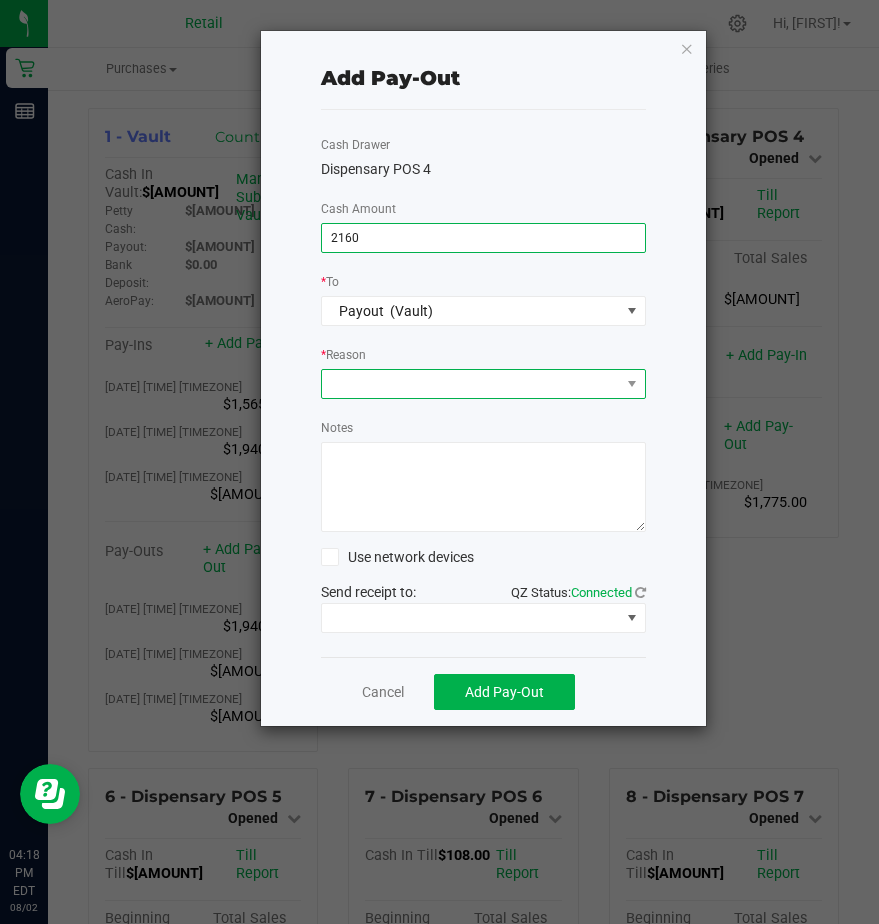type on "$2,160.00" 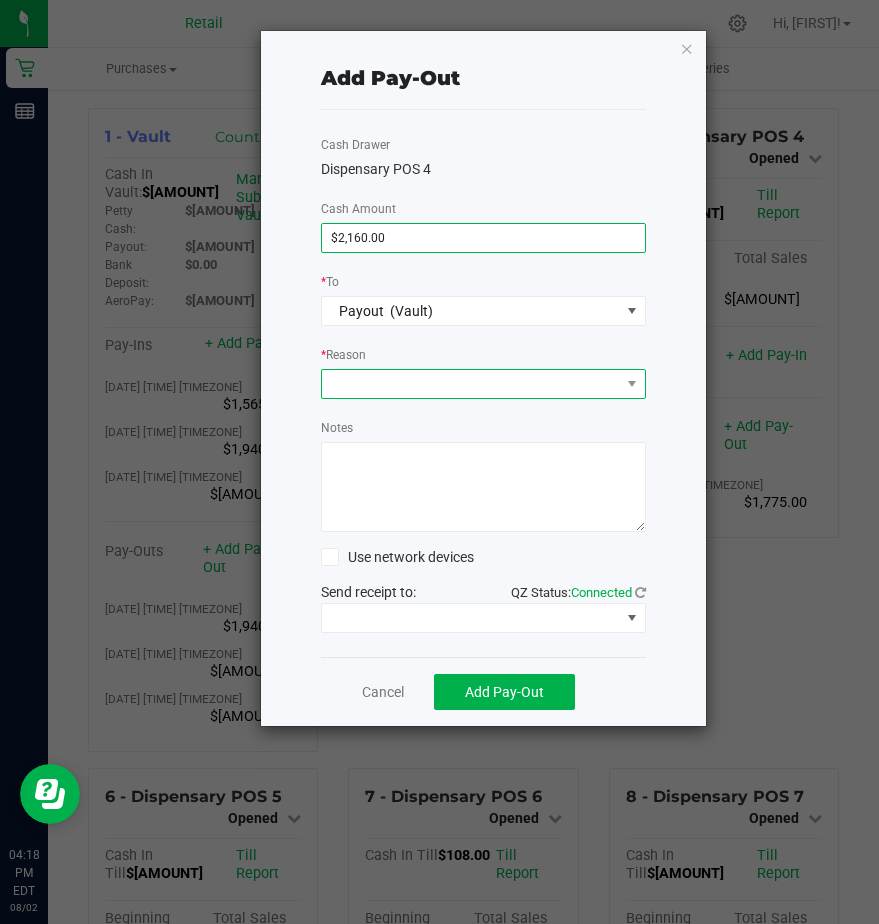 click at bounding box center [471, 384] 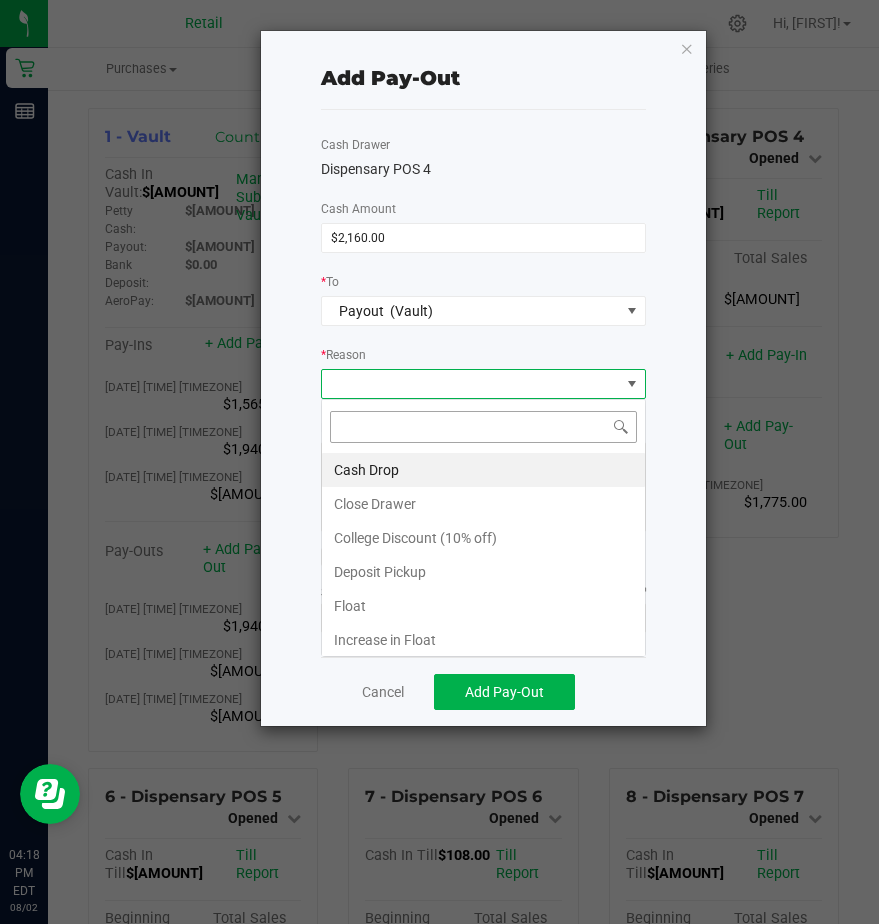 scroll, scrollTop: 99970, scrollLeft: 99675, axis: both 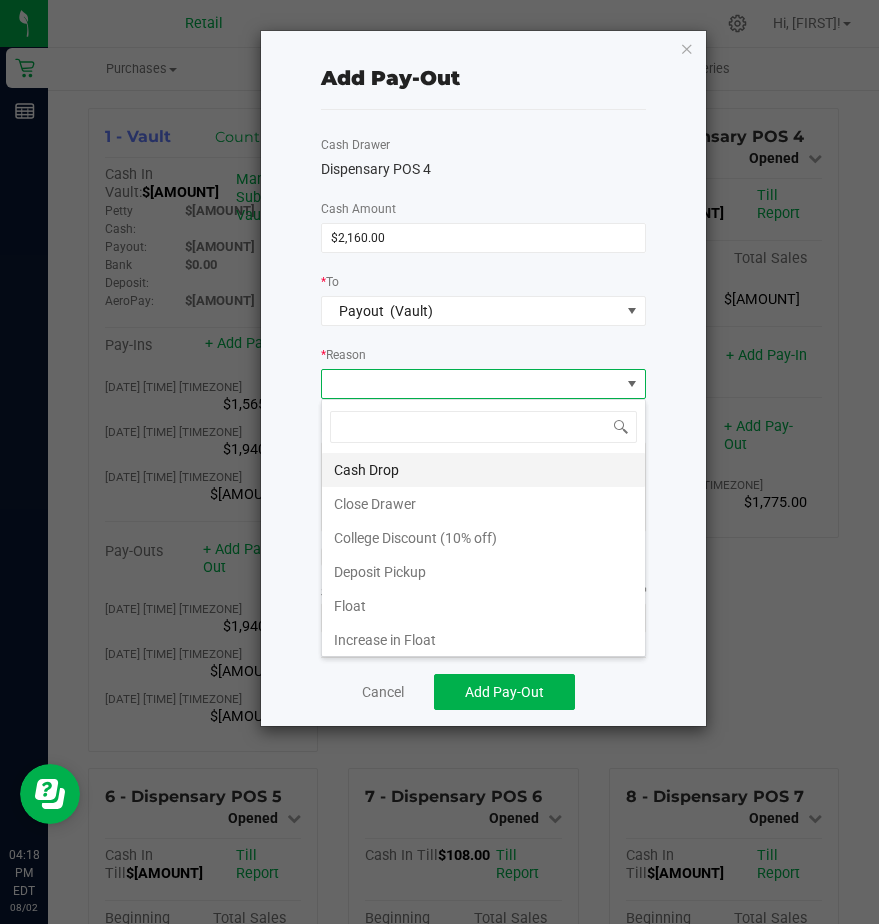 click on "Cash Drop" at bounding box center [483, 470] 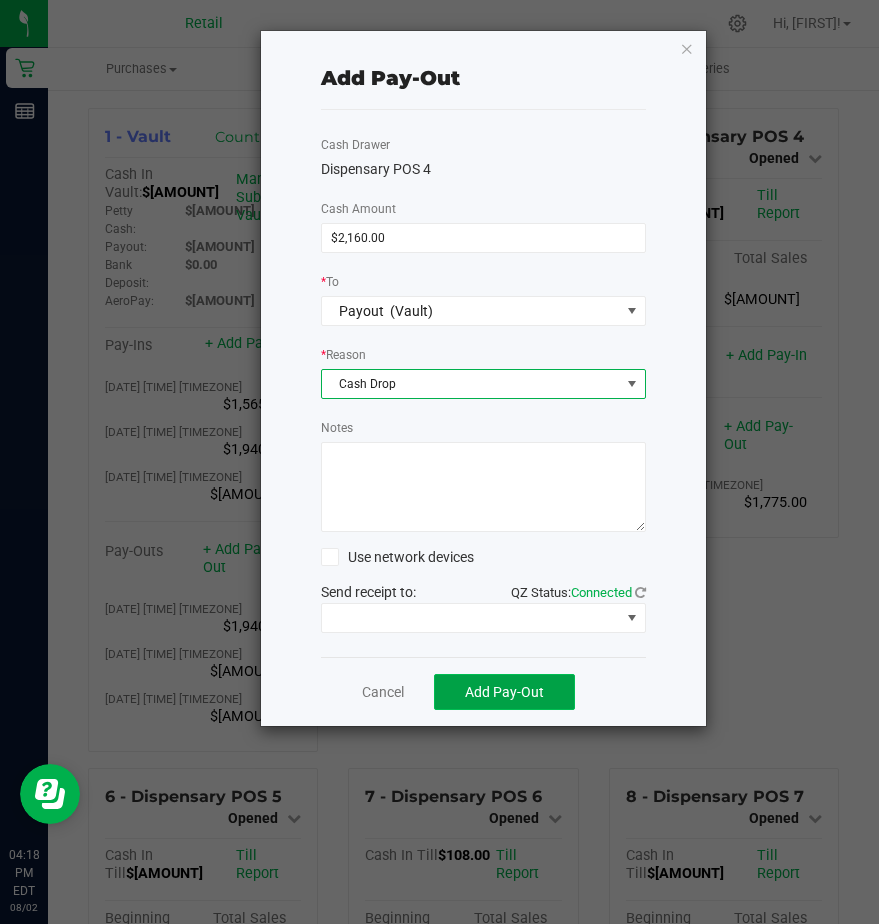 click on "Add Pay-Out" 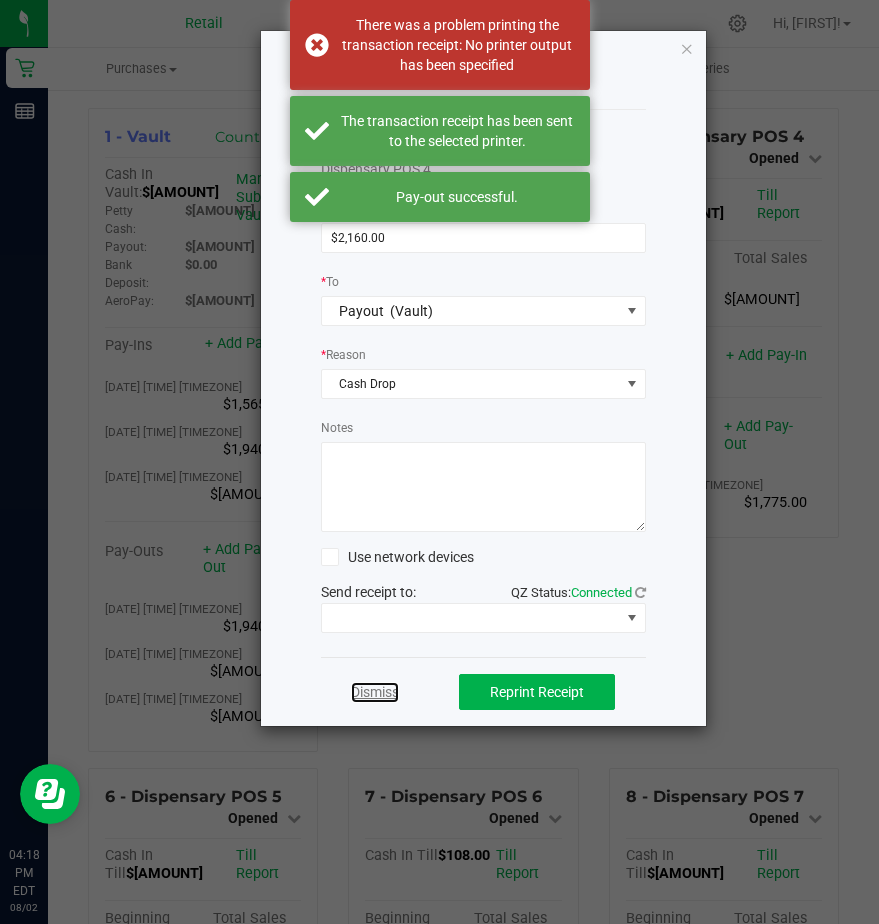 click on "Dismiss" 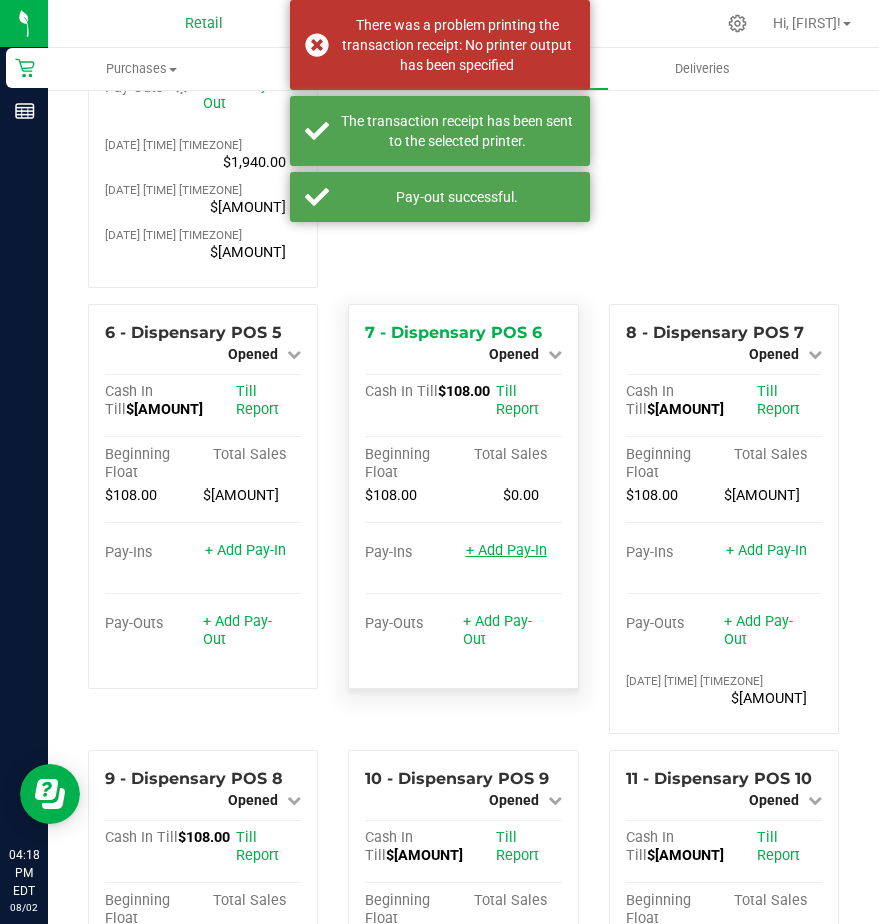 scroll, scrollTop: 600, scrollLeft: 0, axis: vertical 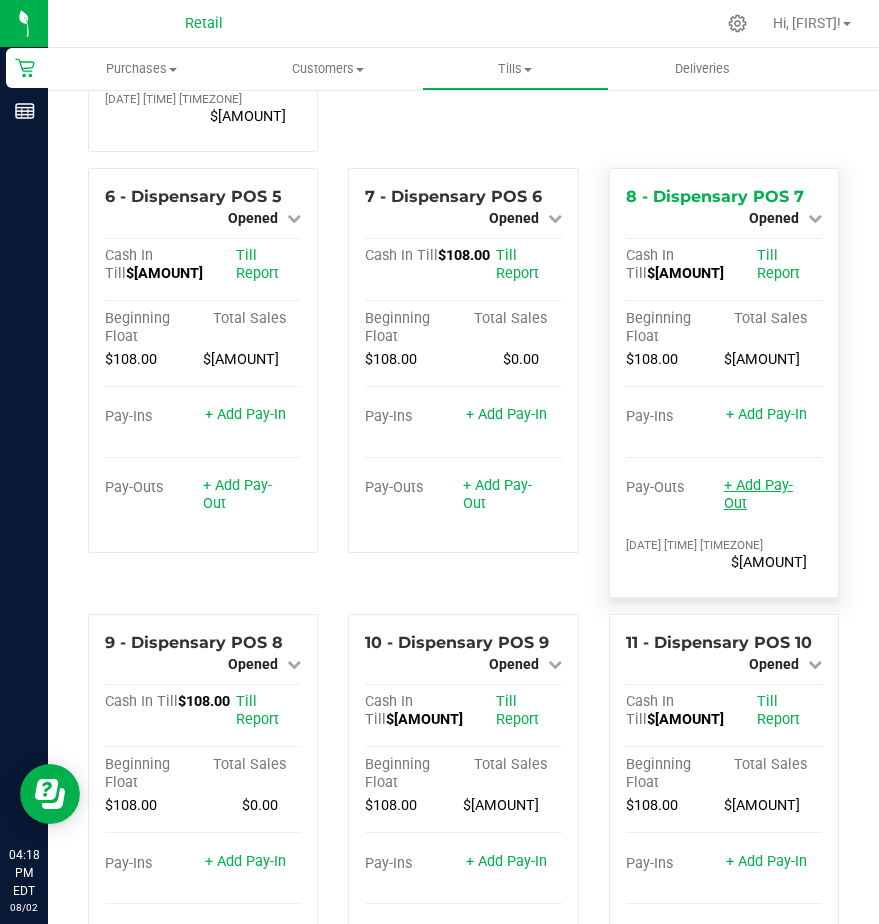 click on "+ Add Pay-Out" at bounding box center [758, 494] 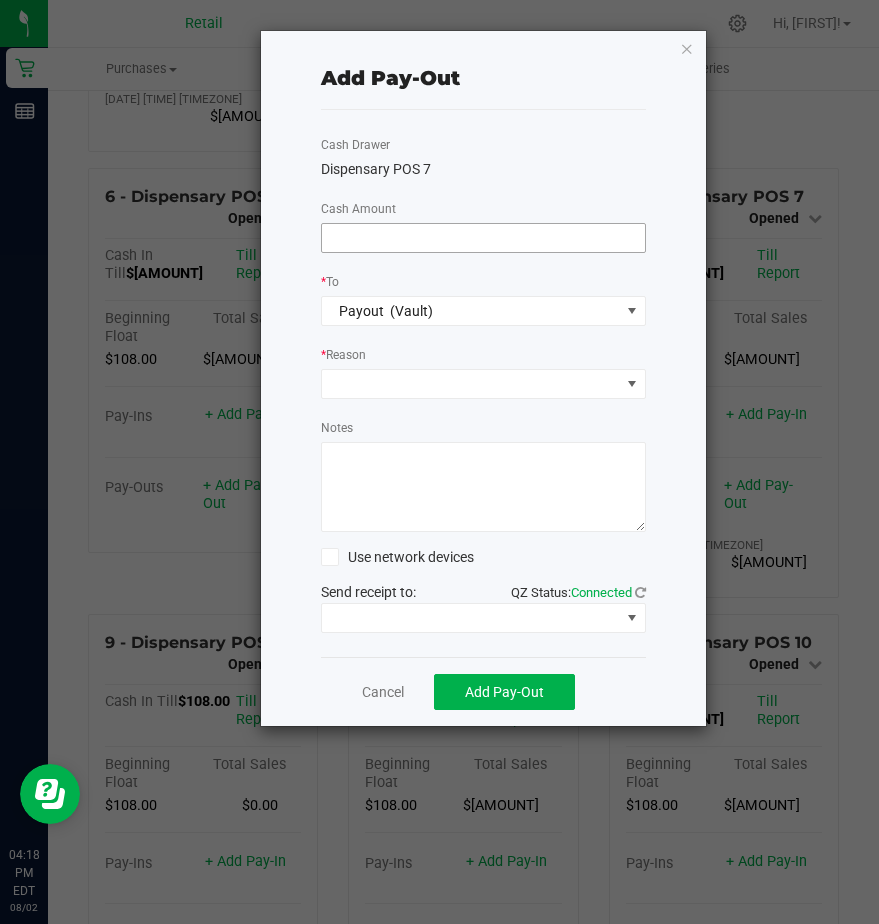 click at bounding box center [483, 238] 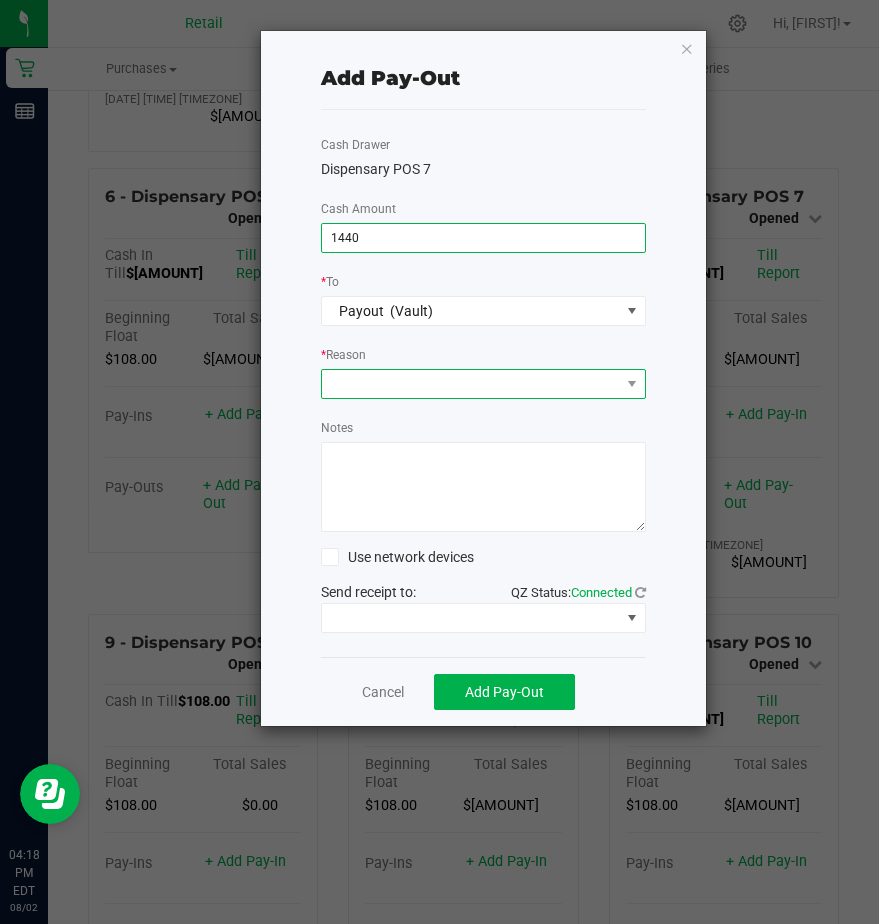 type on "$1,440.00" 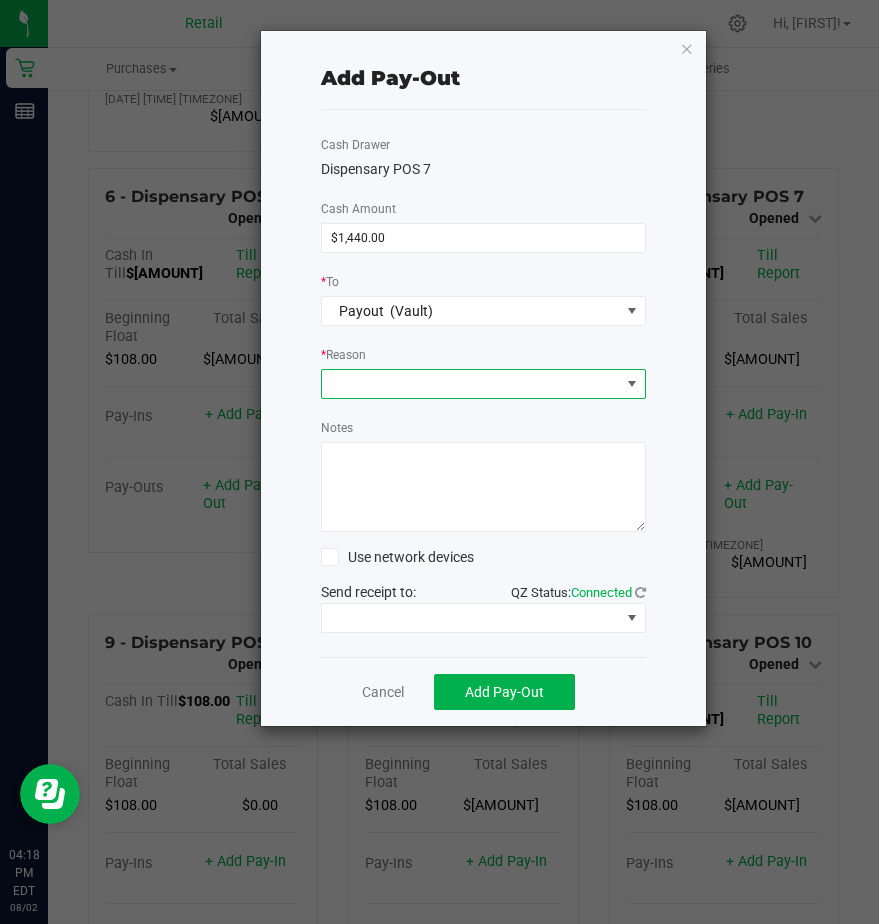 click at bounding box center [471, 384] 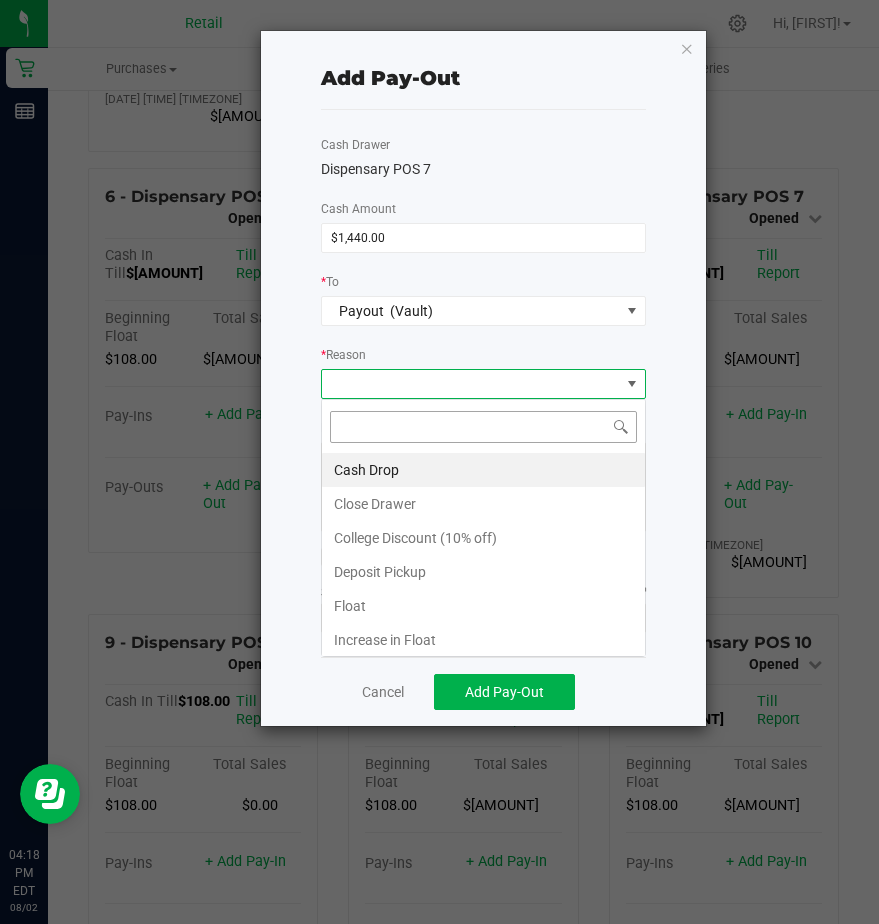 scroll, scrollTop: 99970, scrollLeft: 99675, axis: both 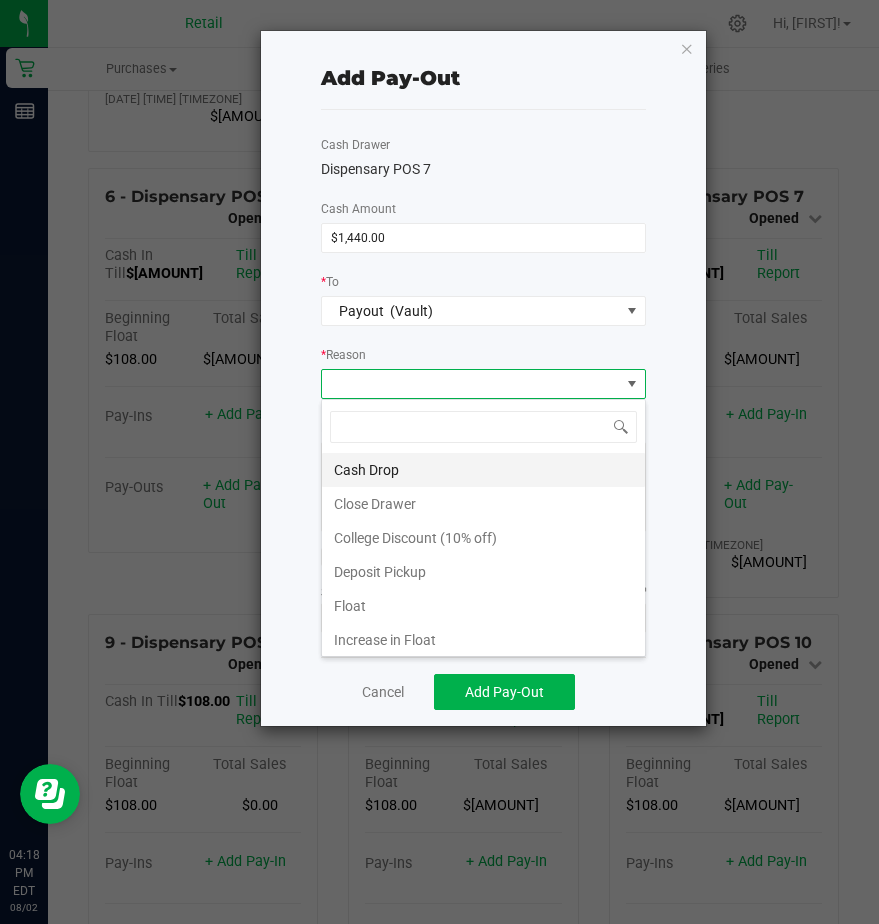 click on "Cash Drop" at bounding box center (483, 470) 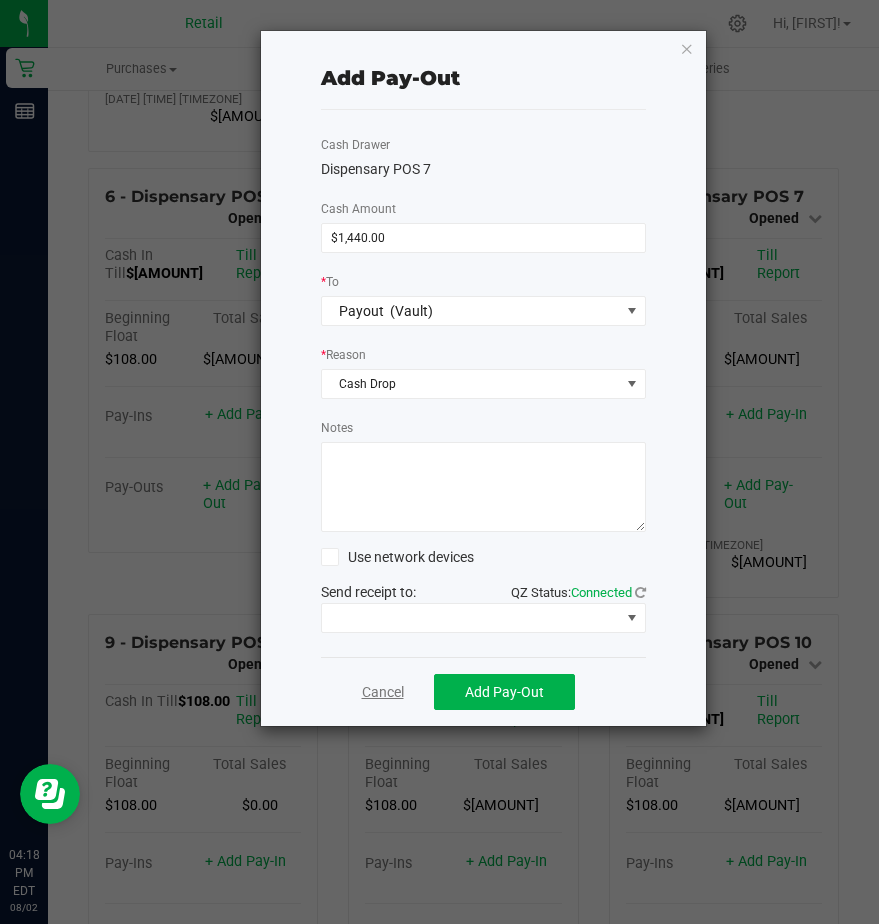 click on "Cancel" 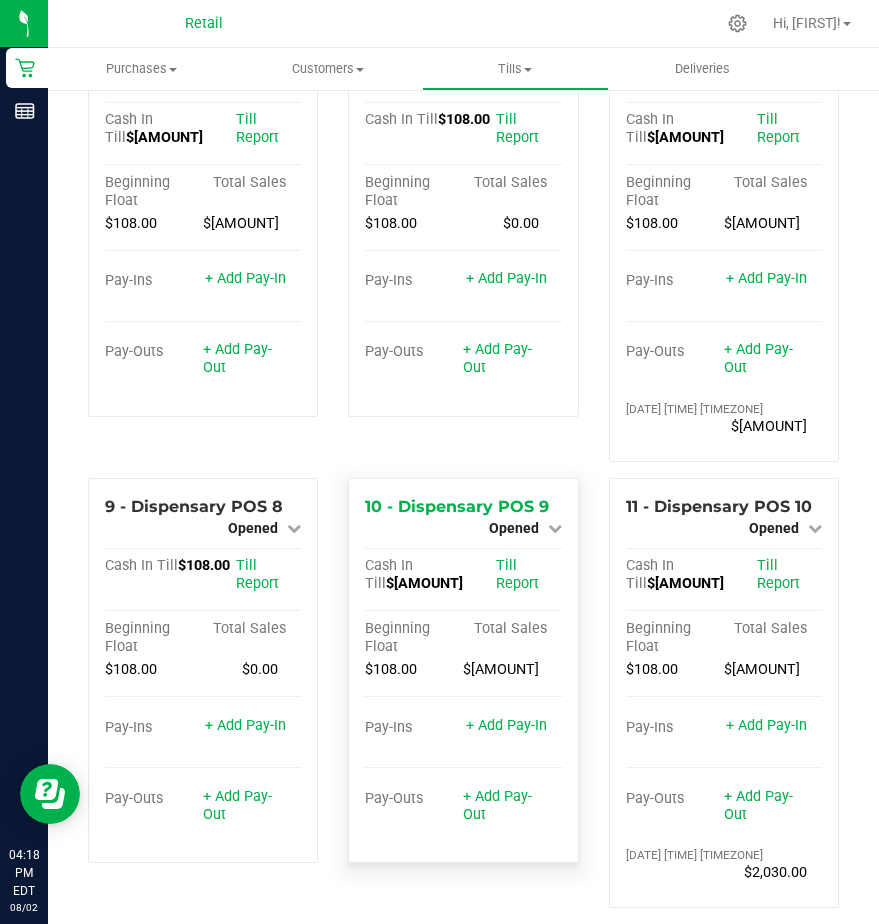 scroll, scrollTop: 800, scrollLeft: 0, axis: vertical 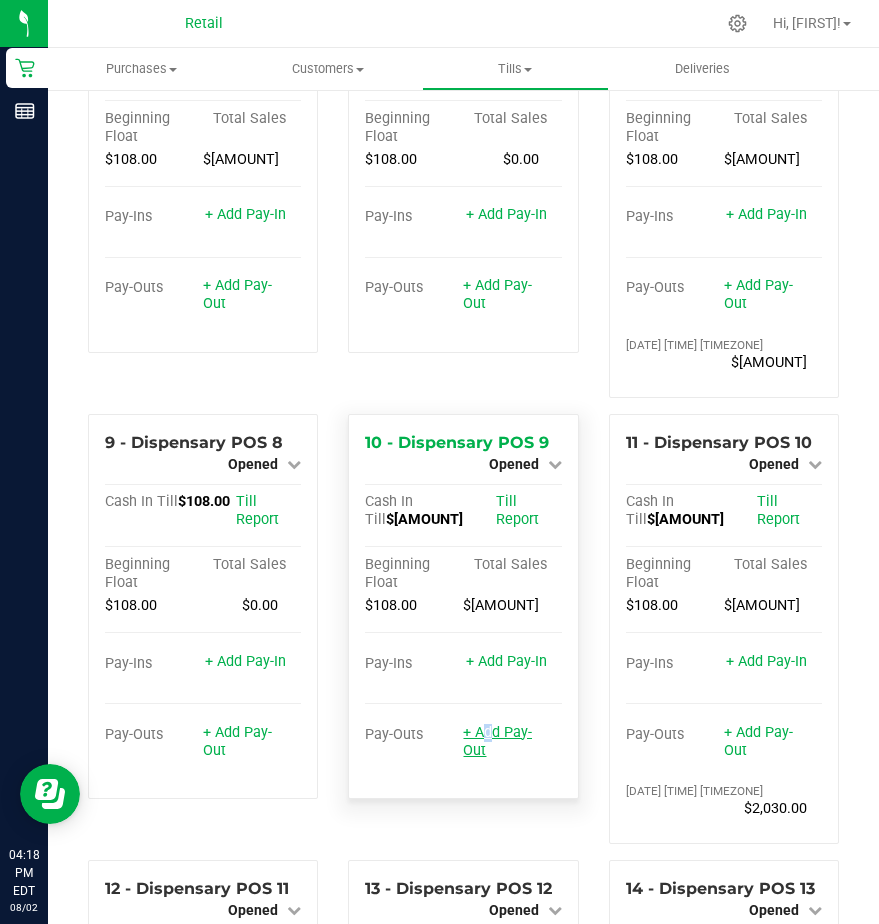 click on "+ Add Pay-Out" at bounding box center [497, 741] 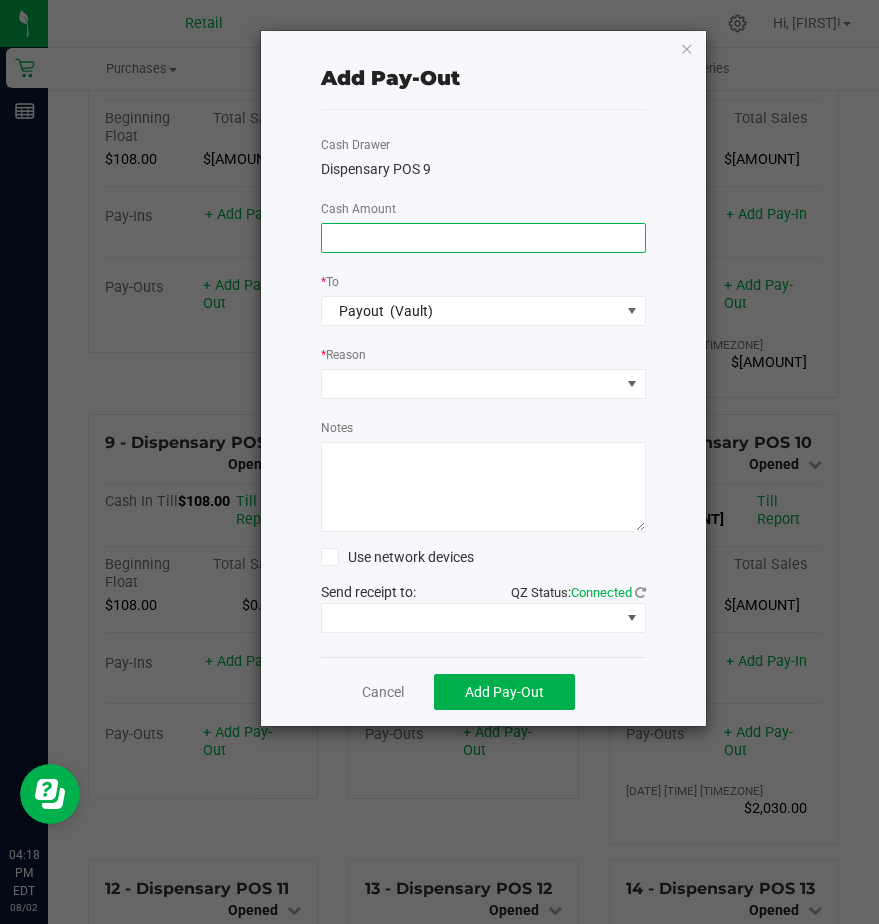 click at bounding box center [483, 238] 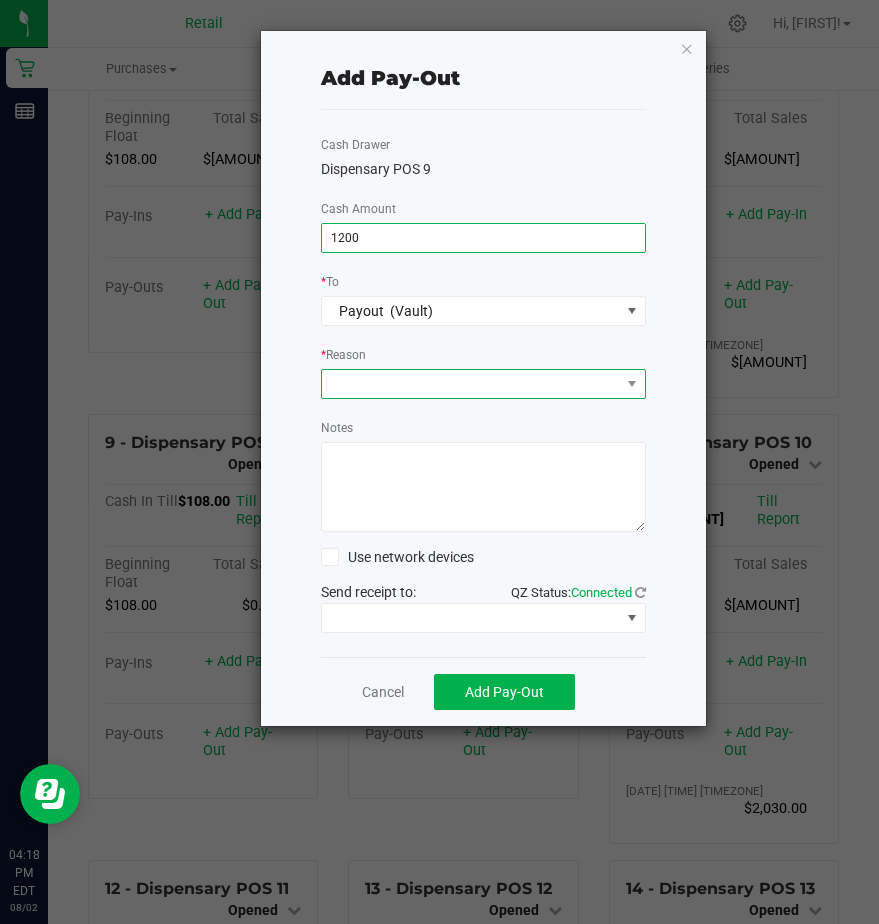 type on "$1,200.00" 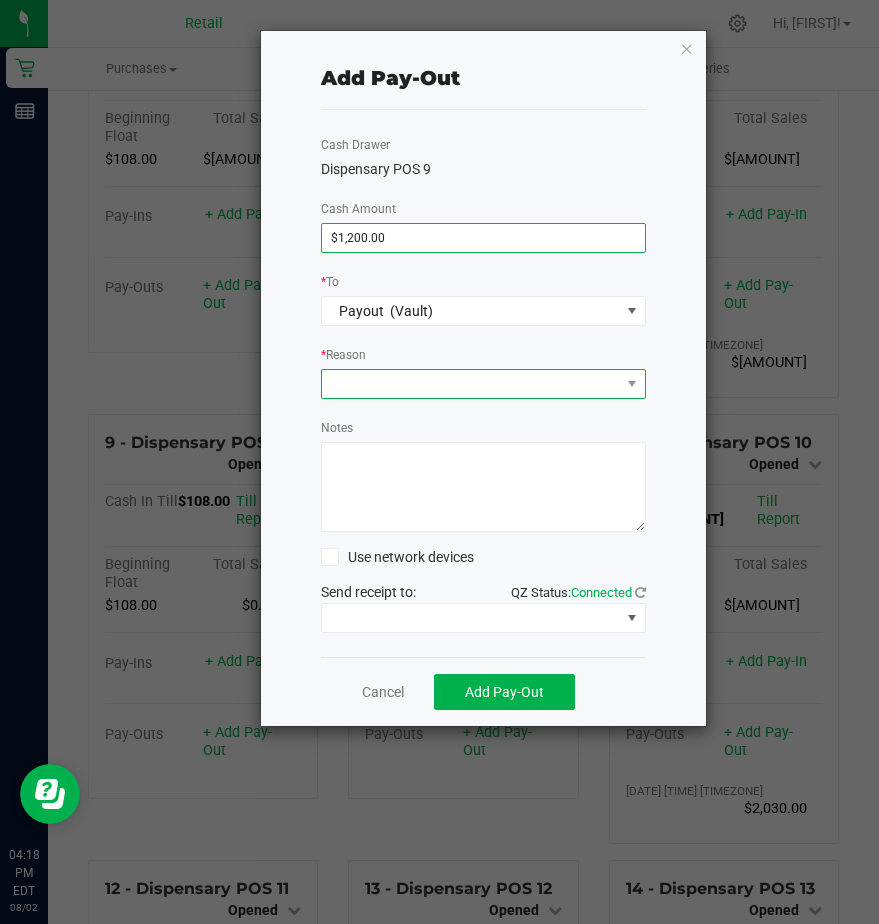 click at bounding box center [471, 384] 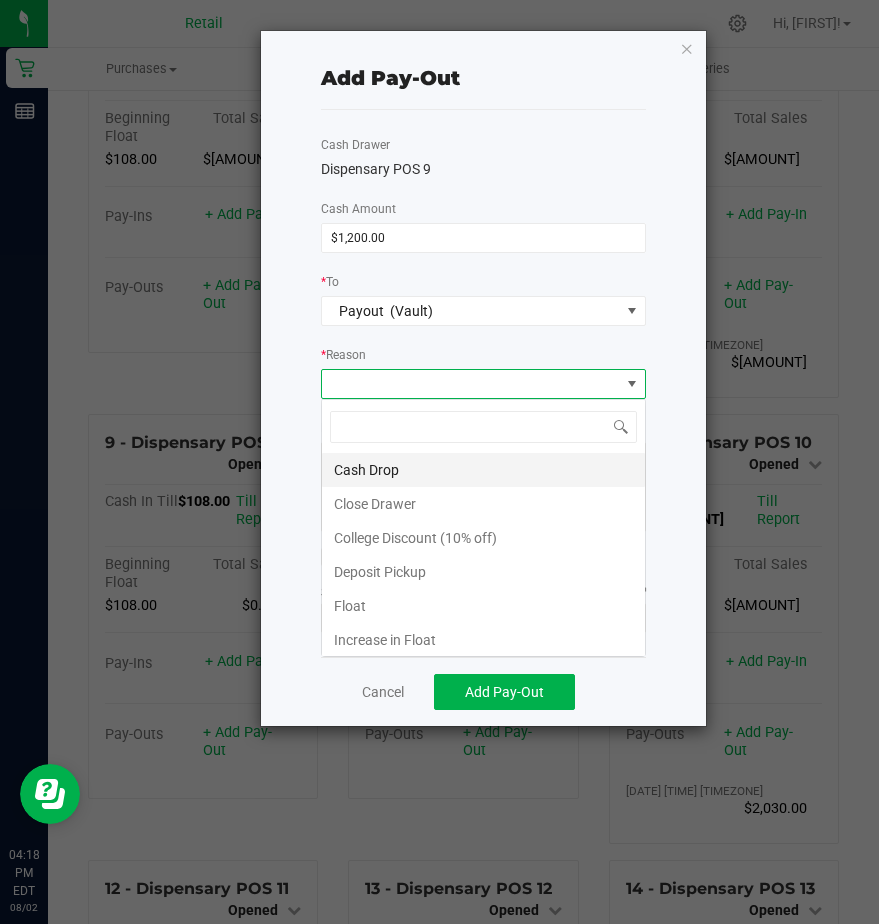 scroll, scrollTop: 99970, scrollLeft: 99675, axis: both 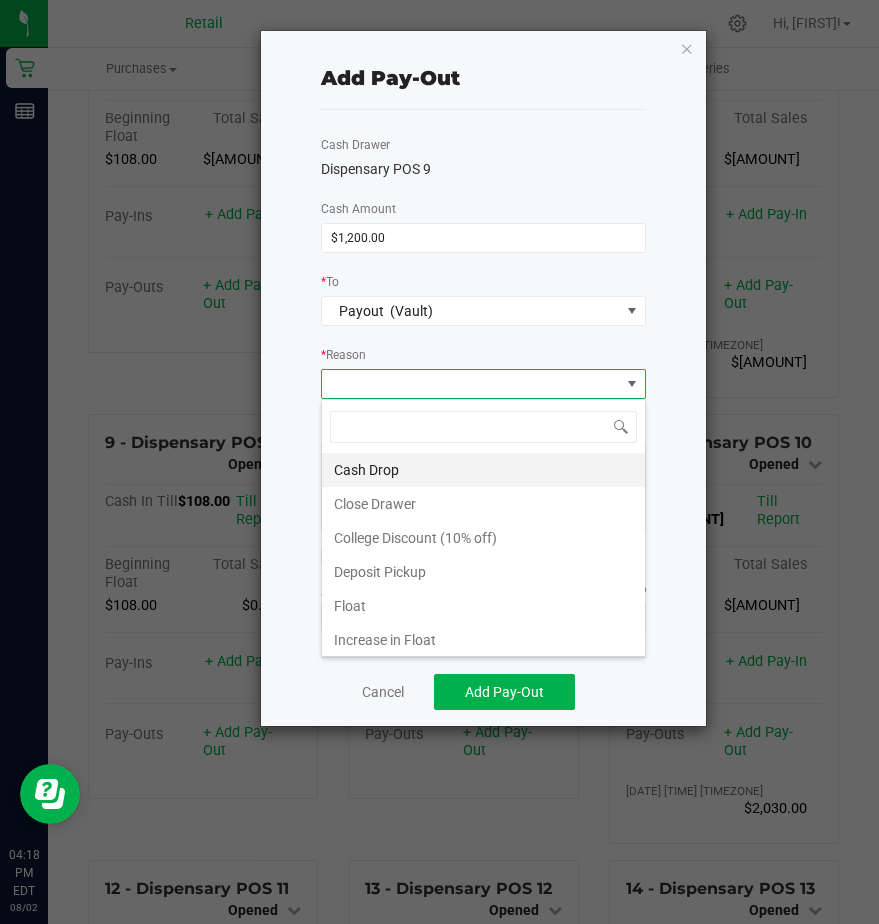 click on "Cash Drop" at bounding box center [483, 470] 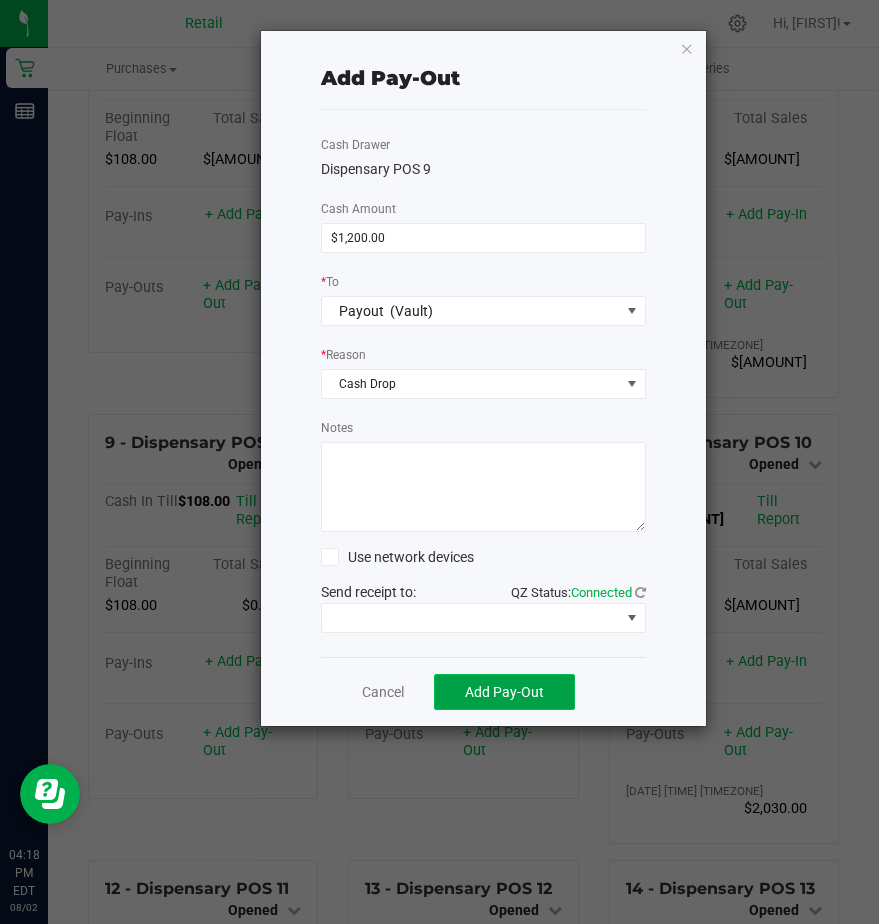 click on "Add Pay-Out" 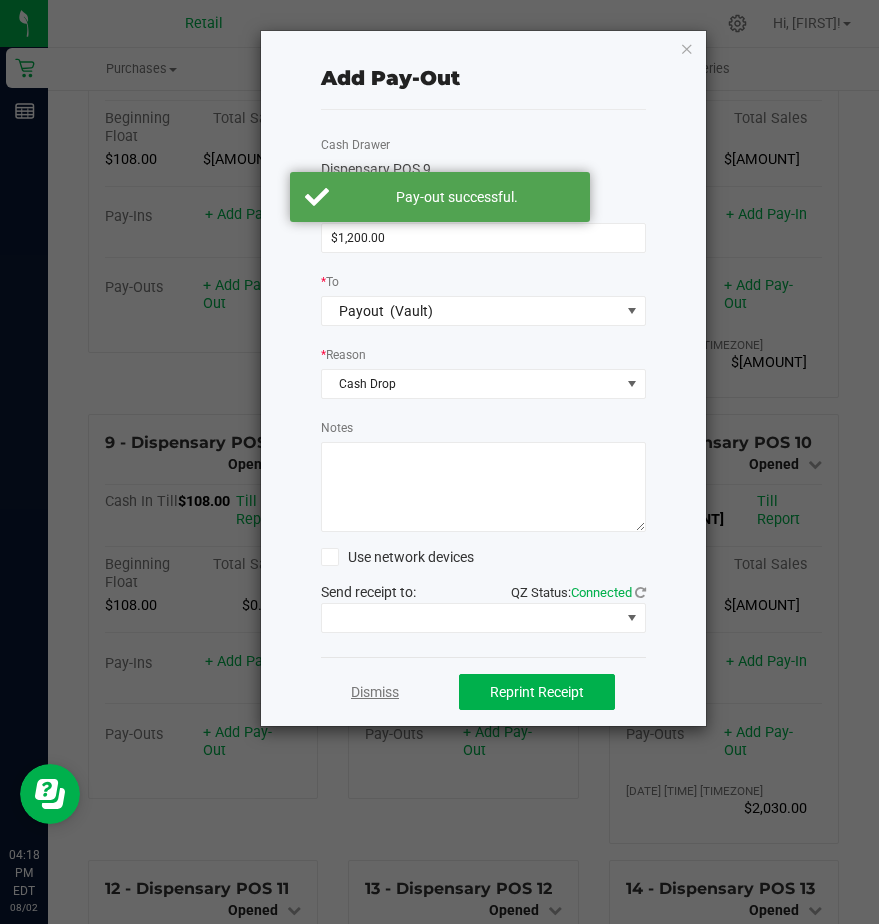 click on "Dismiss" 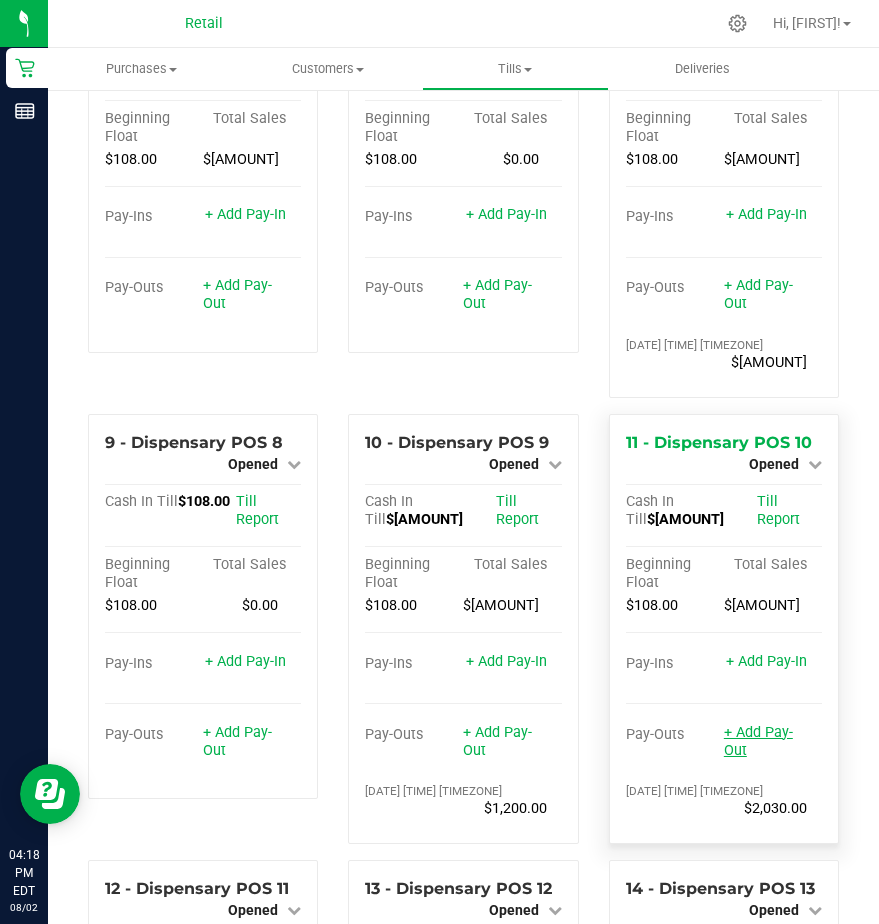 click on "+ Add Pay-Out" at bounding box center [758, 741] 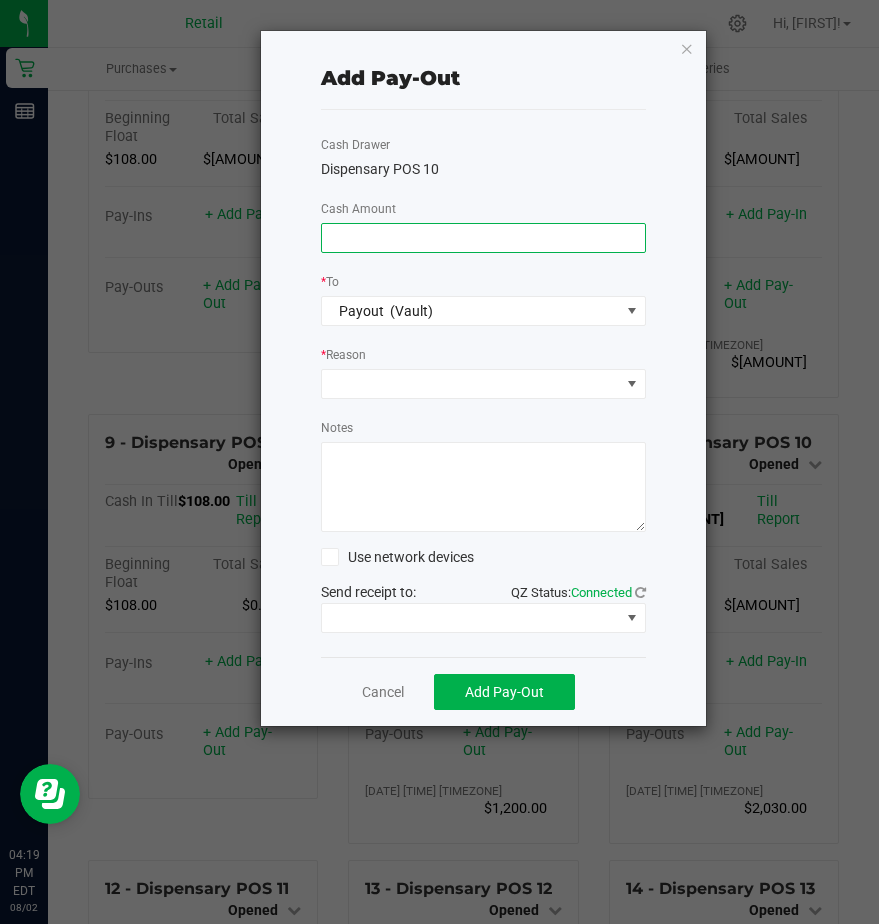 click at bounding box center (483, 238) 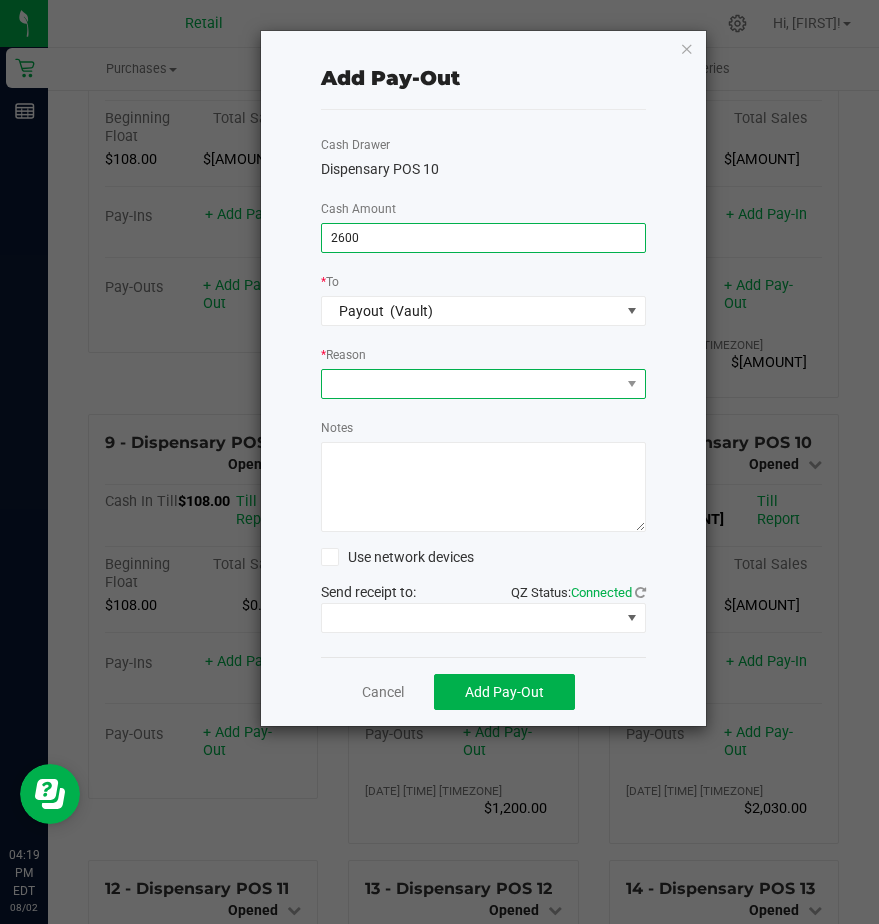type on "$2,600.00" 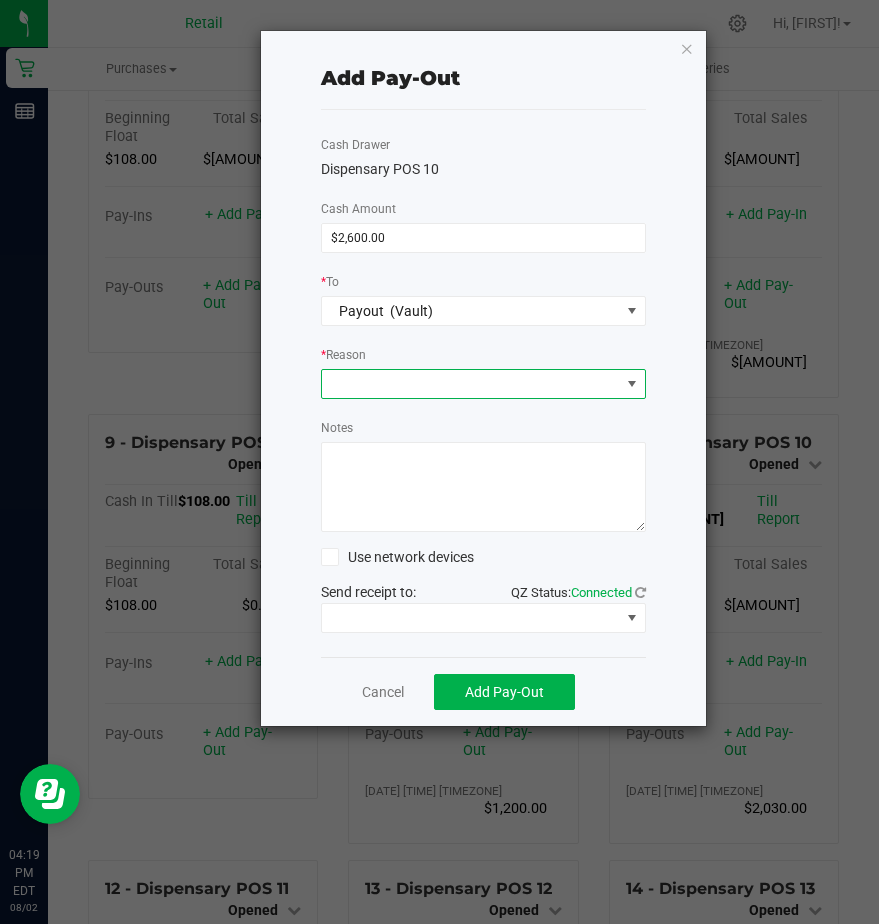 click at bounding box center [471, 384] 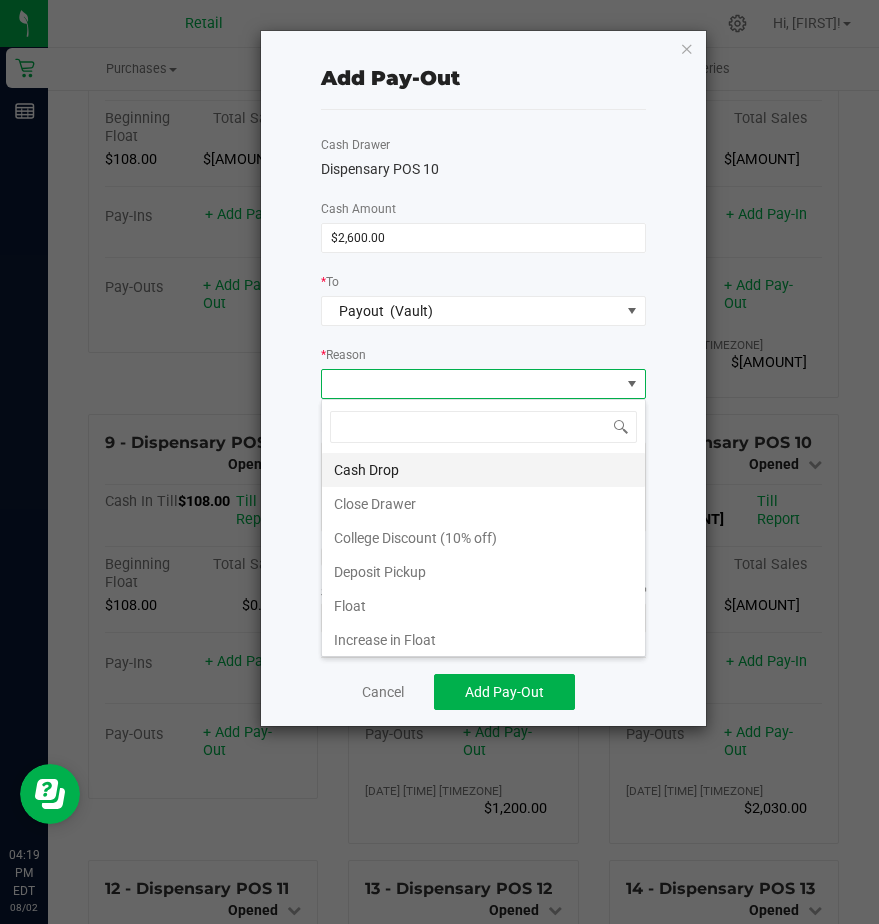 scroll, scrollTop: 99970, scrollLeft: 99675, axis: both 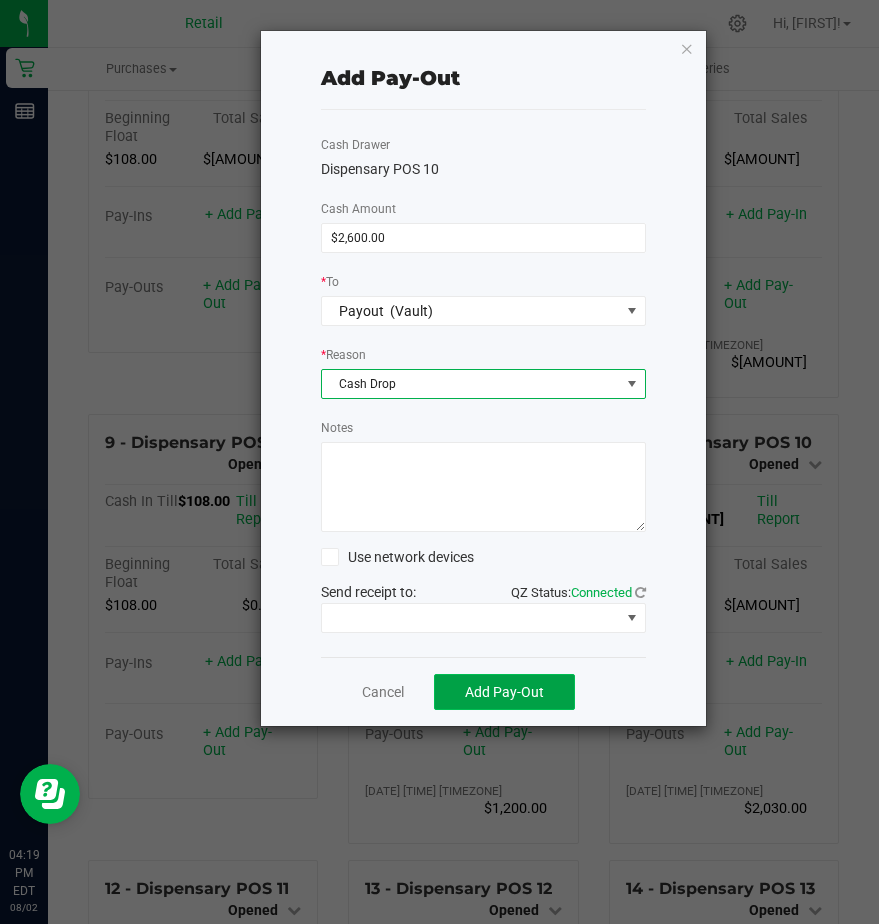 click on "Add Pay-Out" 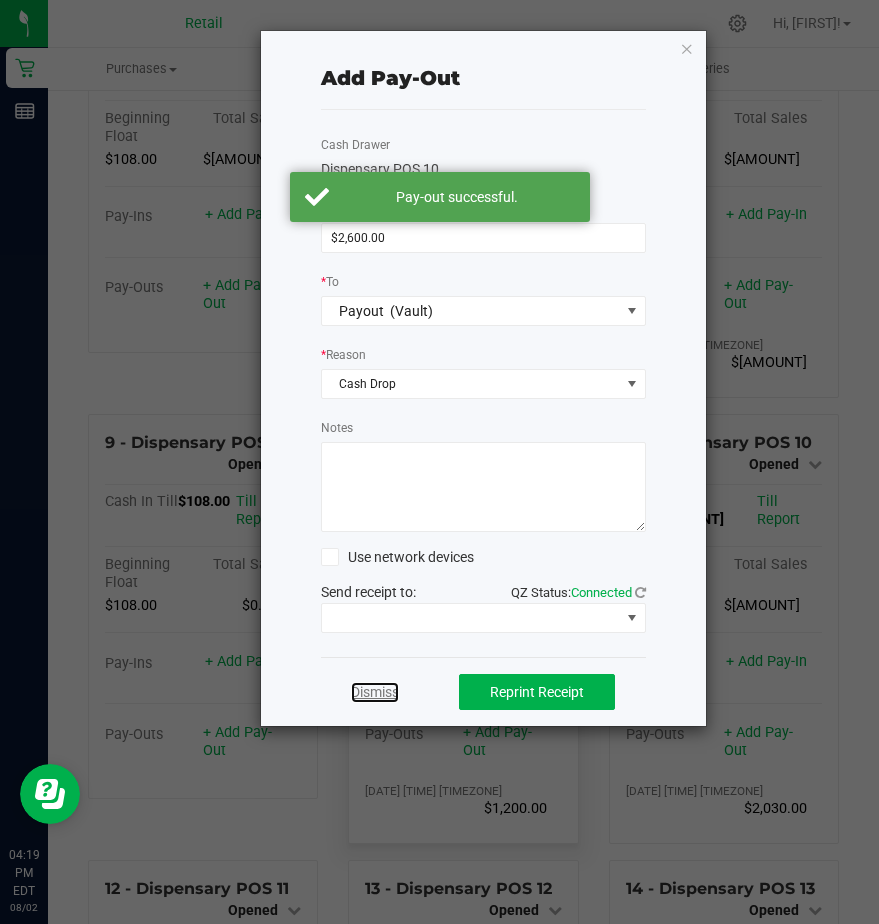 click on "Dismiss" 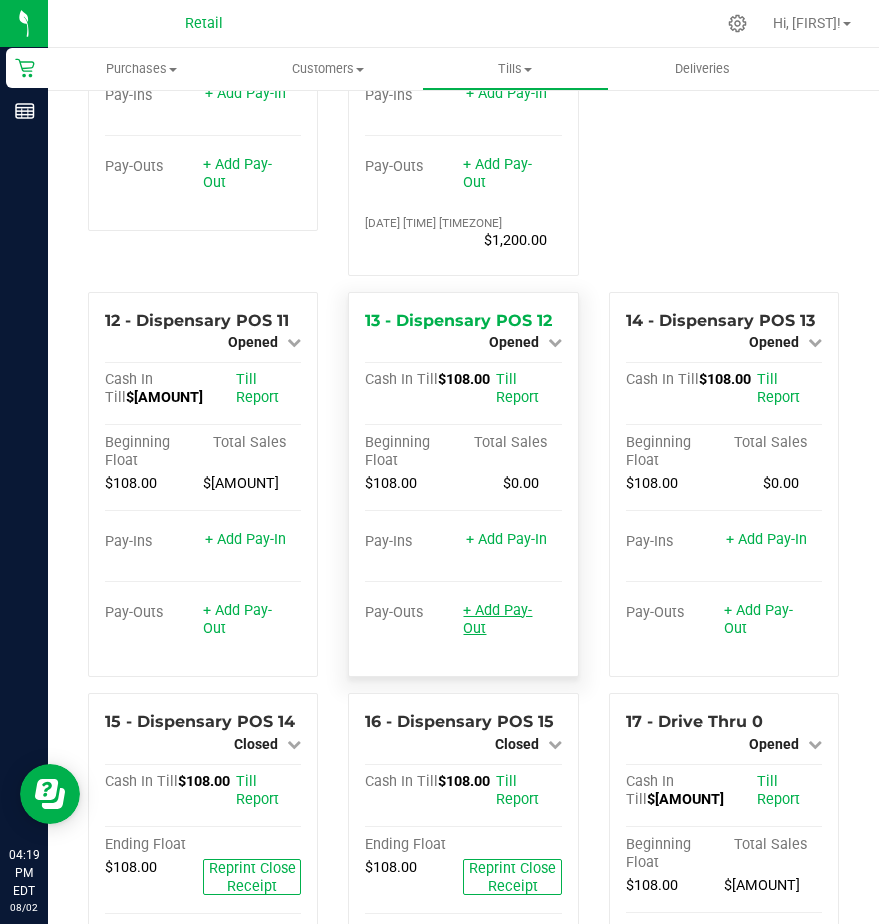 scroll, scrollTop: 1400, scrollLeft: 0, axis: vertical 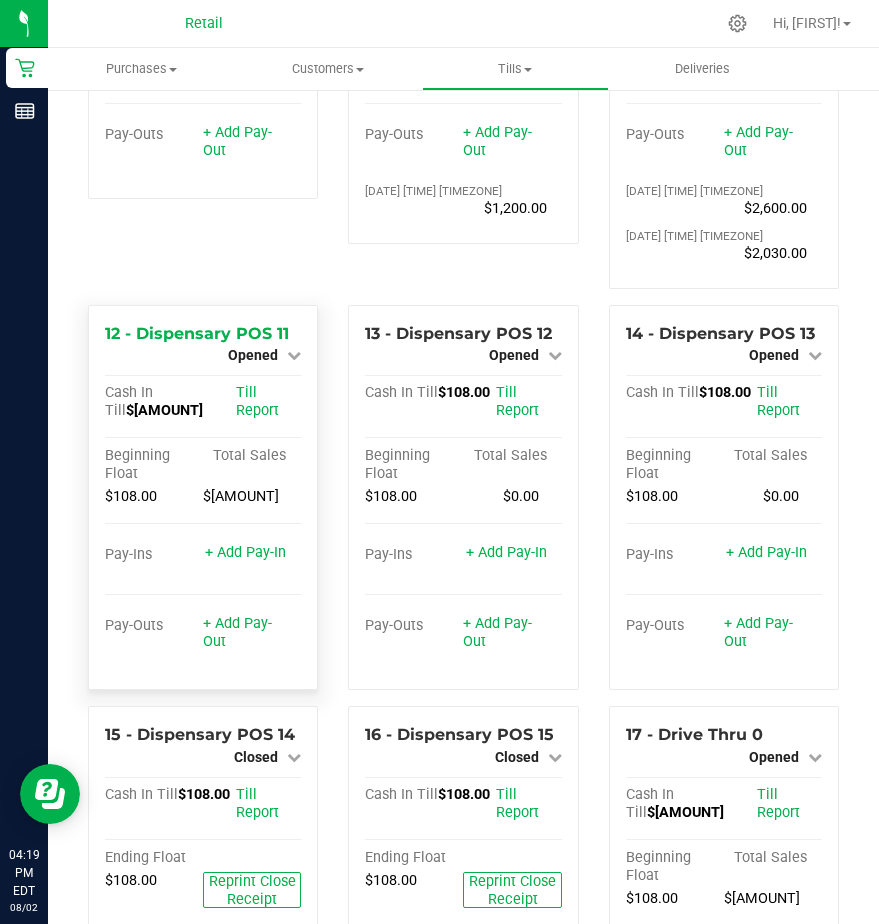 click at bounding box center [203, 580] 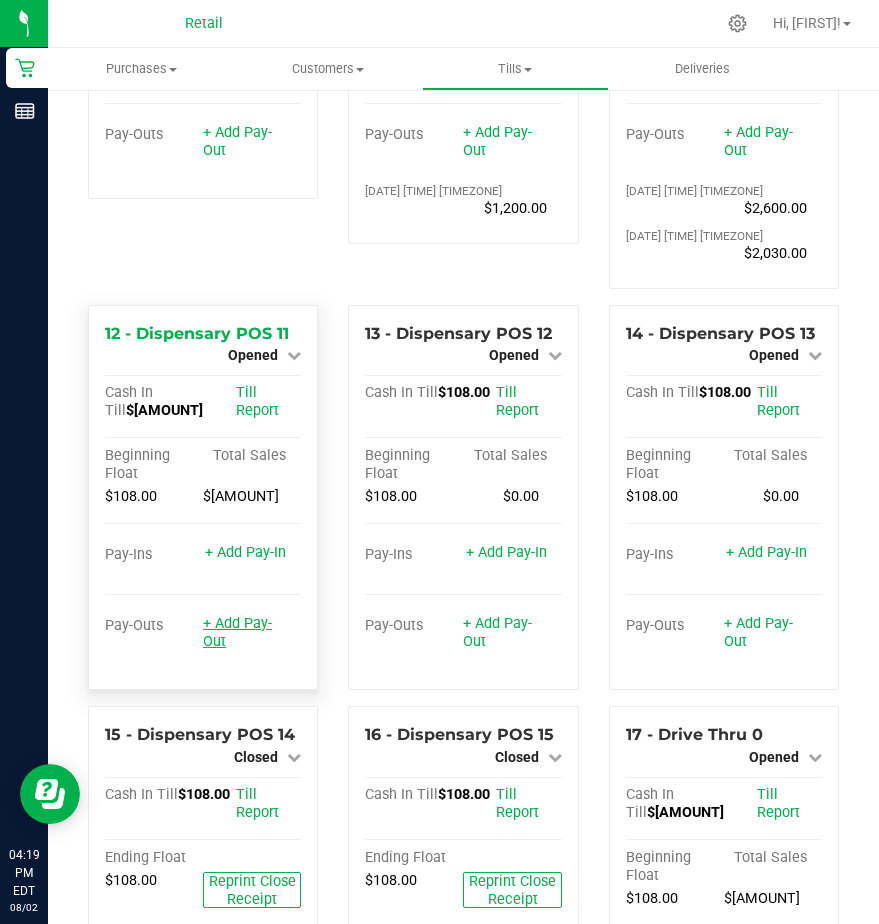 click on "+ Add Pay-Out" at bounding box center (237, 632) 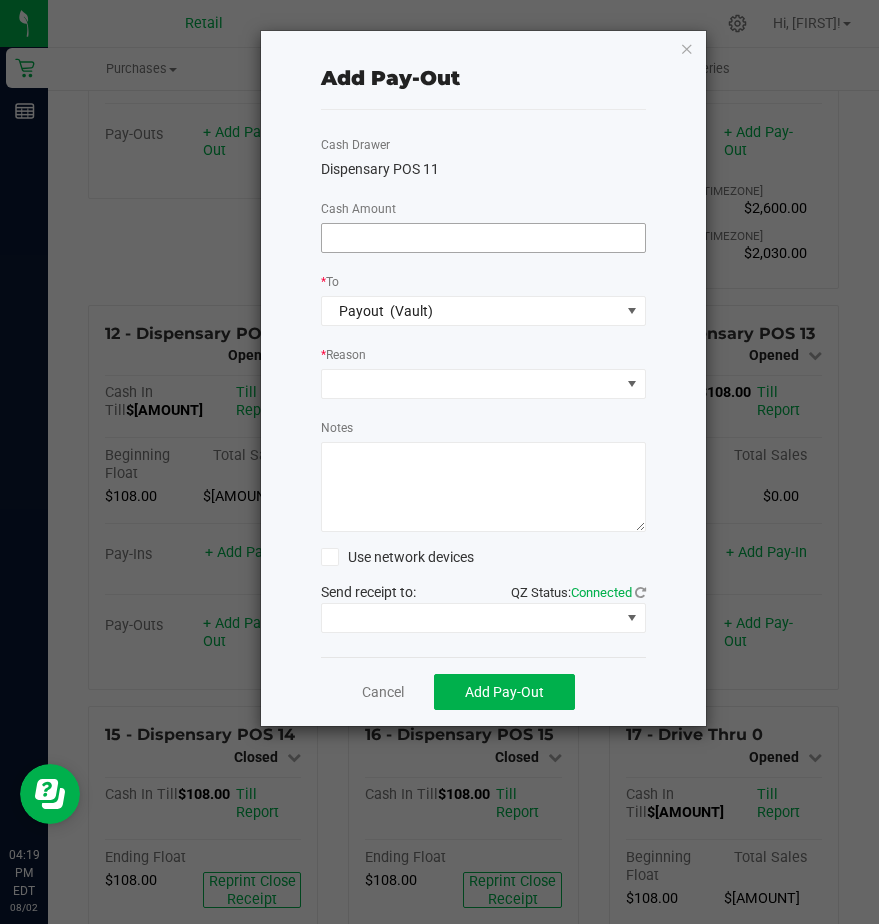 click at bounding box center (483, 238) 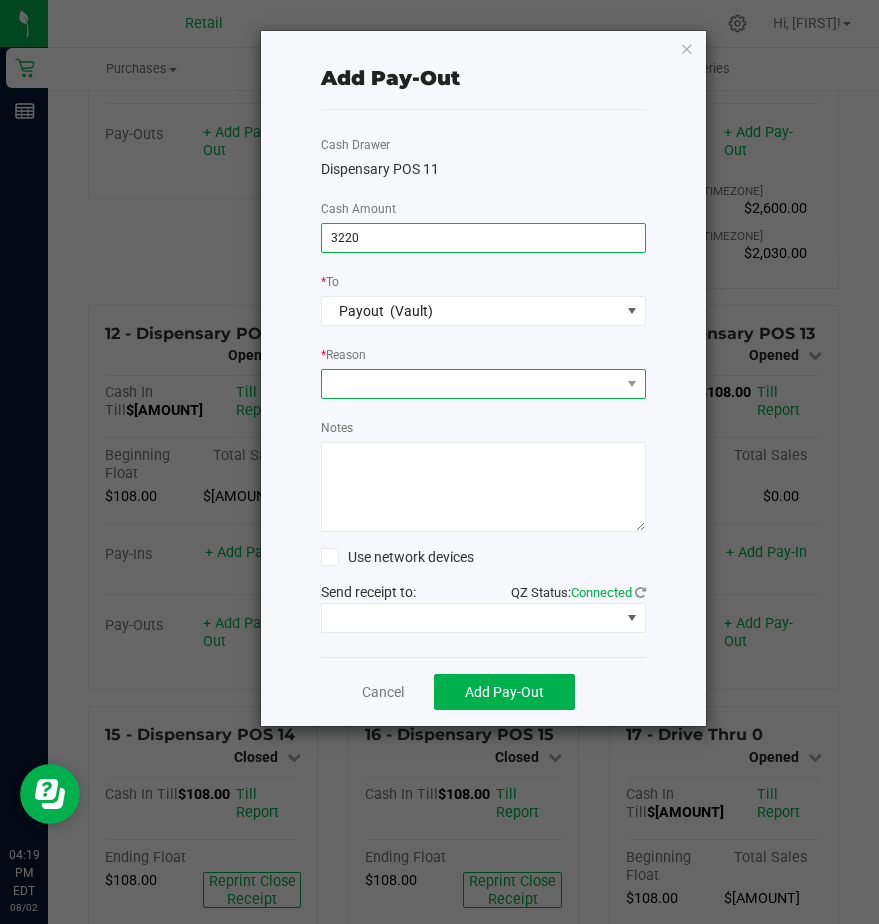 type on "$[AMOUNT]" 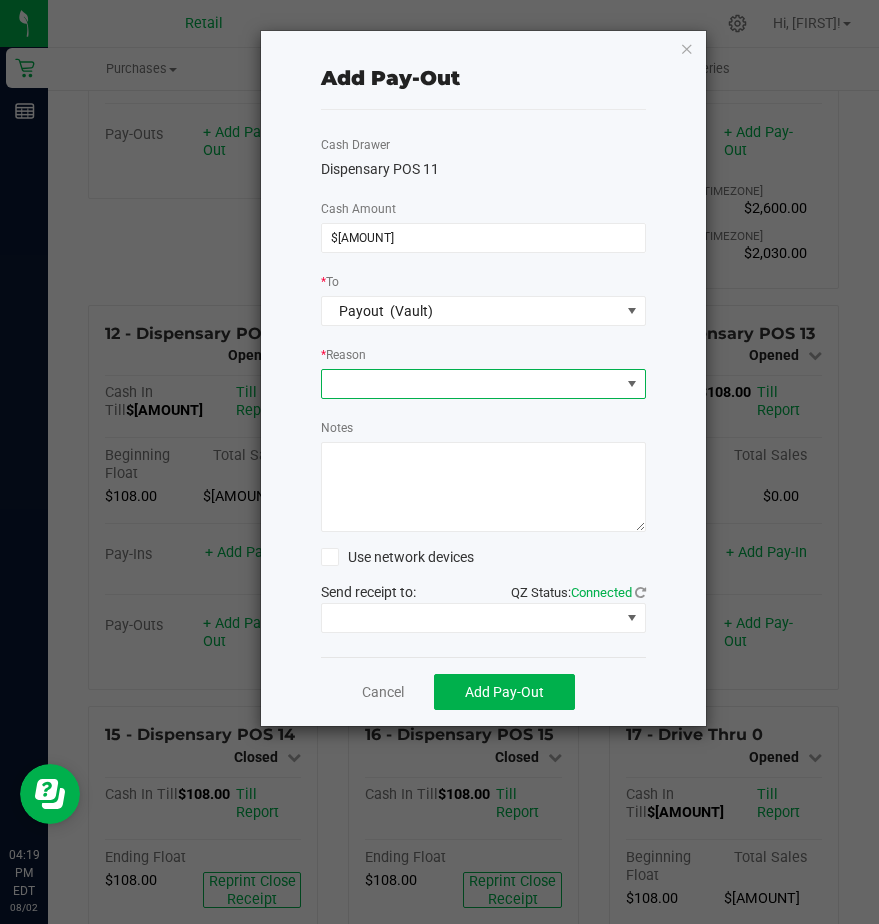 click at bounding box center [471, 384] 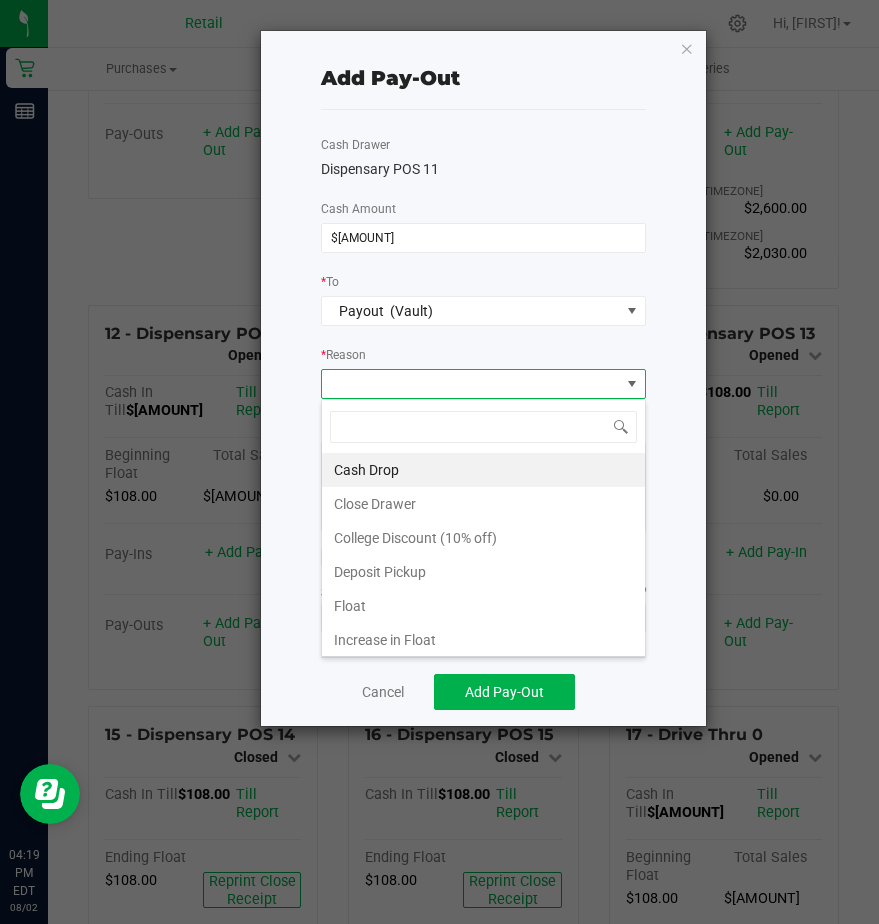 scroll, scrollTop: 99970, scrollLeft: 99675, axis: both 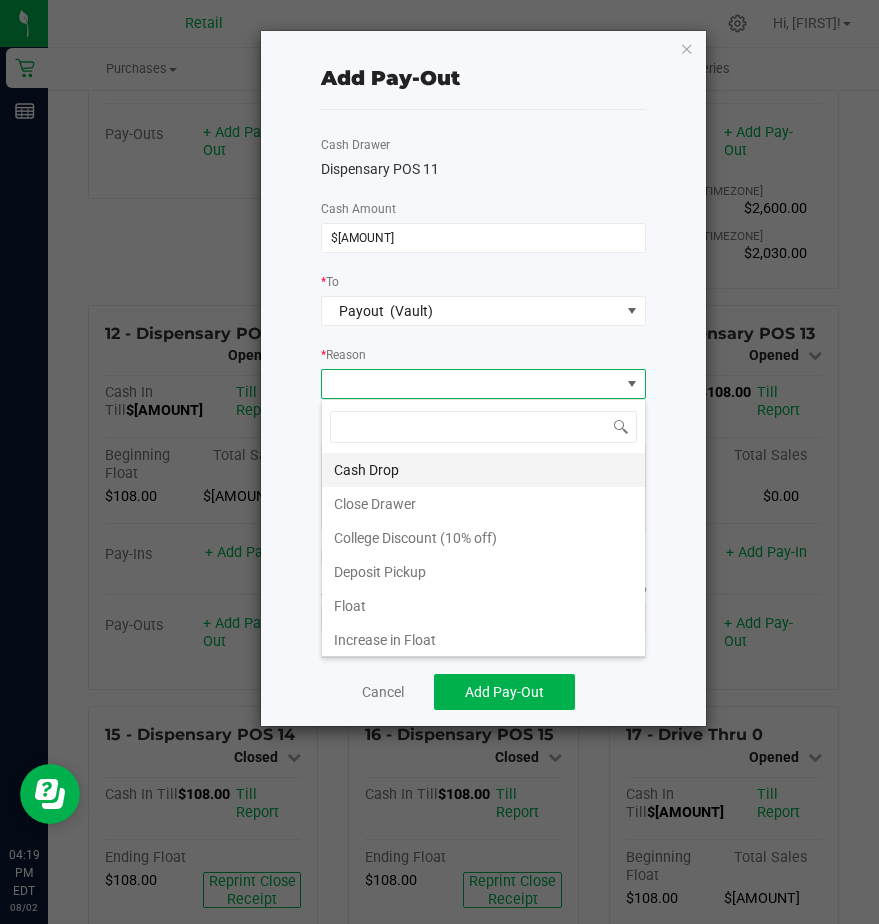 click on "Cash Drop" at bounding box center (483, 470) 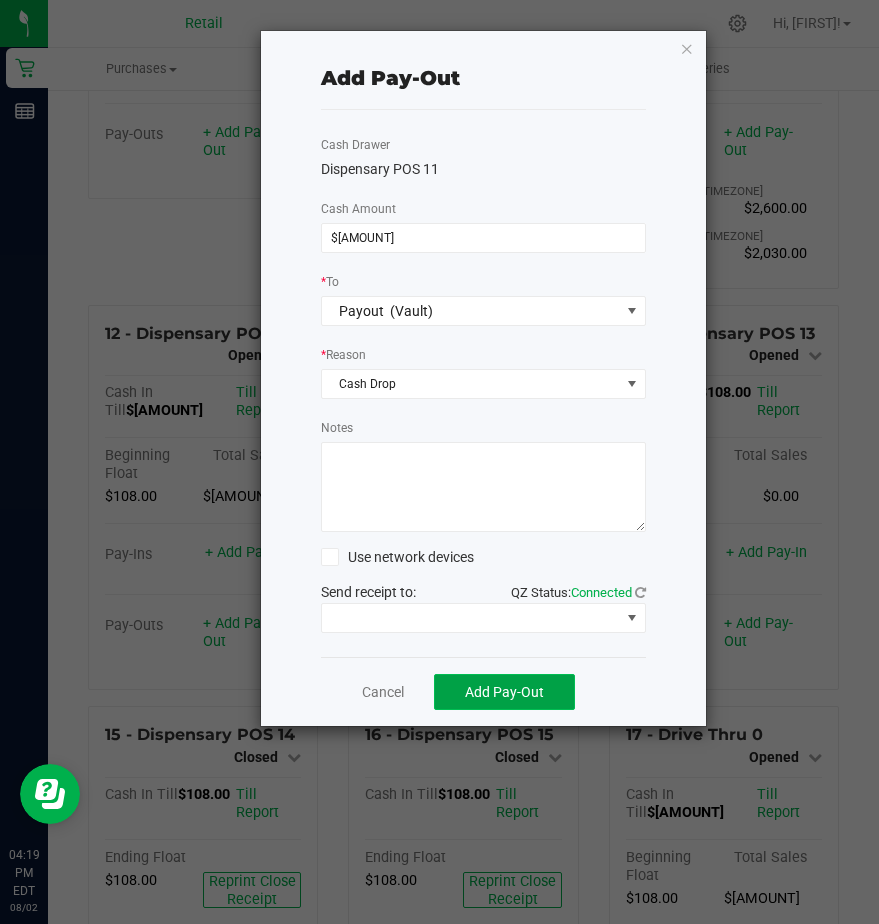 click on "Add Pay-Out" 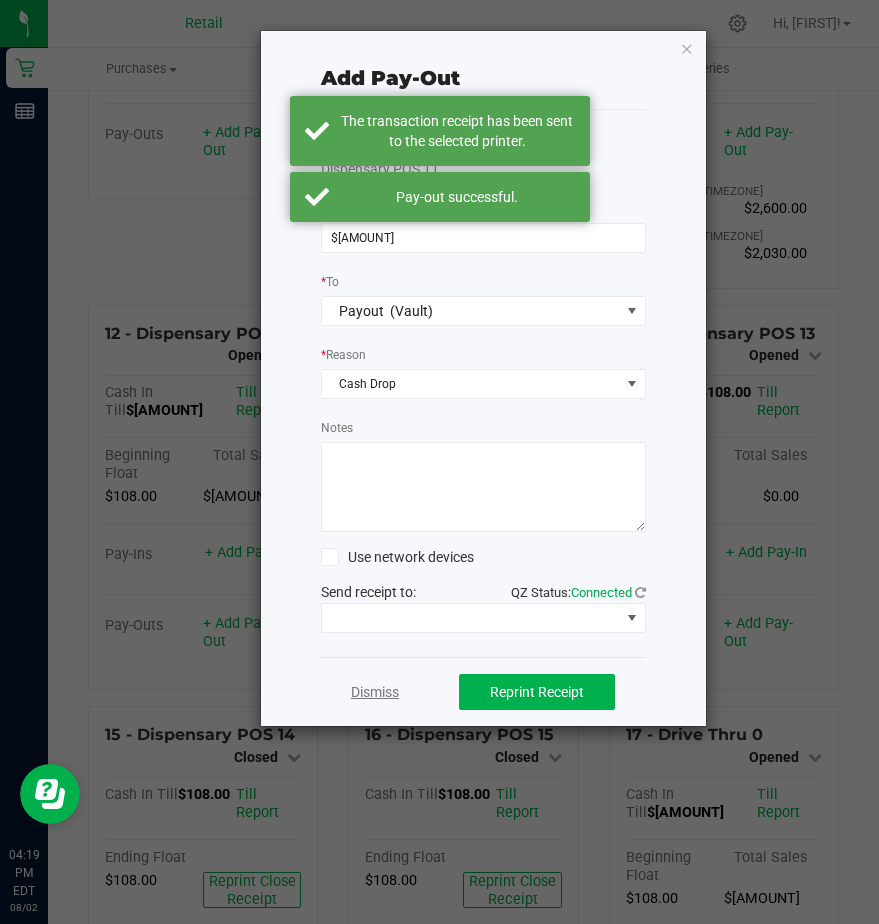 click on "Dismiss" 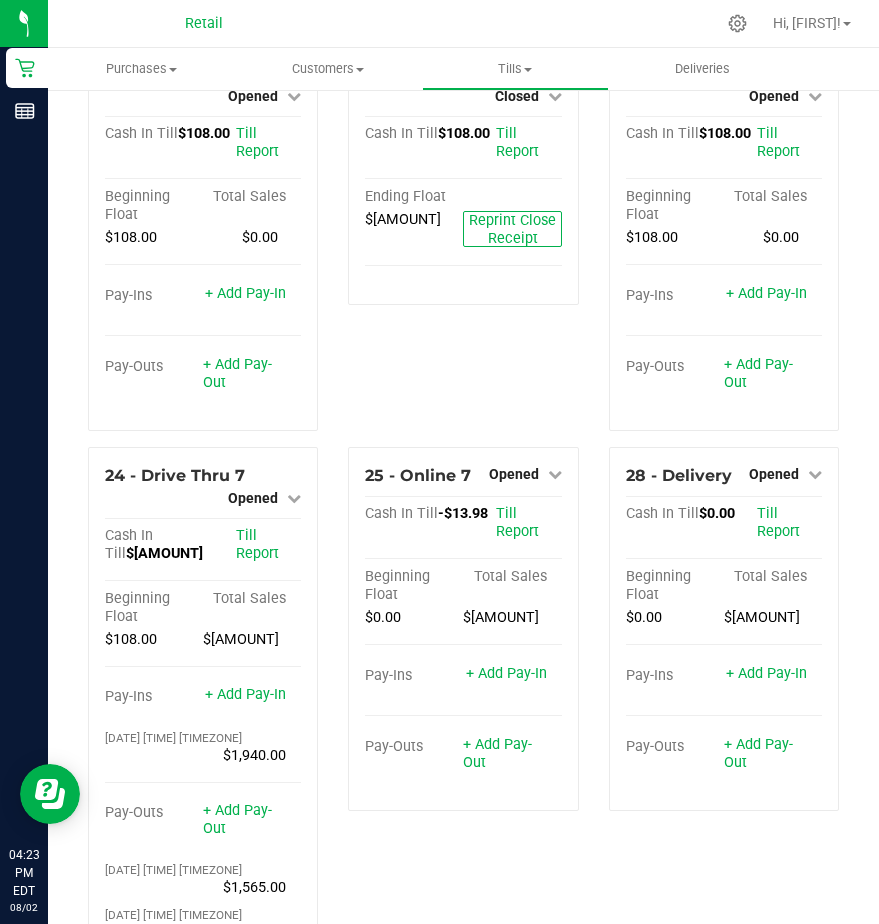 scroll, scrollTop: 3145, scrollLeft: 0, axis: vertical 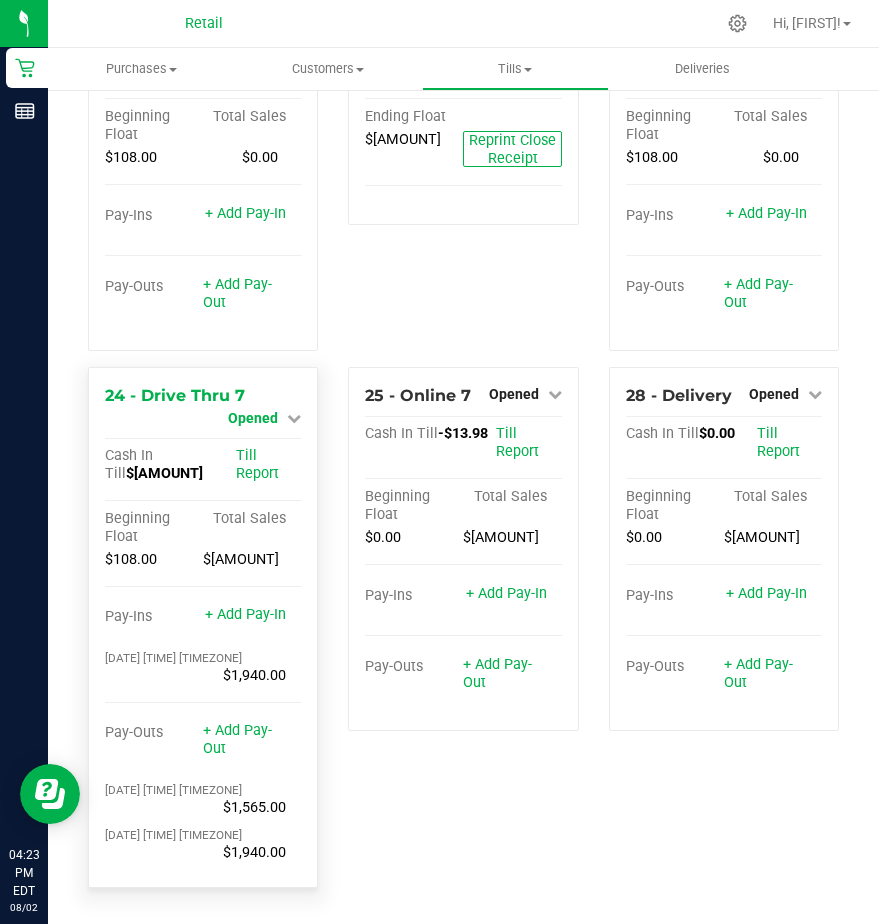 click on "Opened" at bounding box center [253, 418] 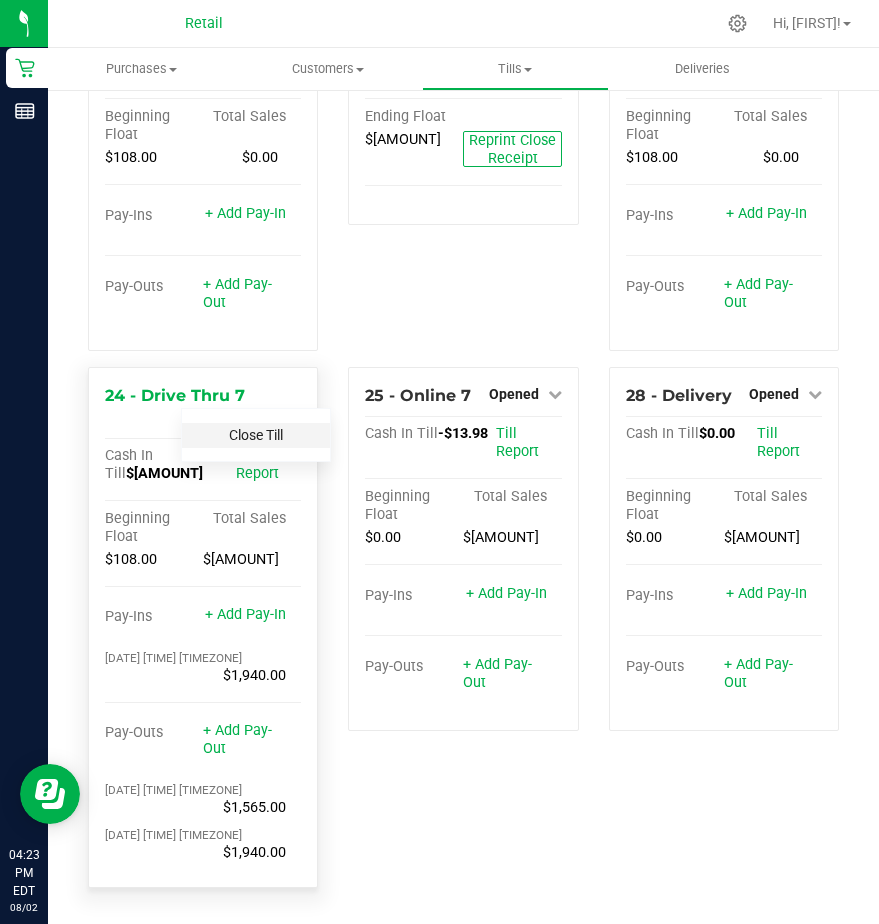 click on "Close Till" at bounding box center (256, 435) 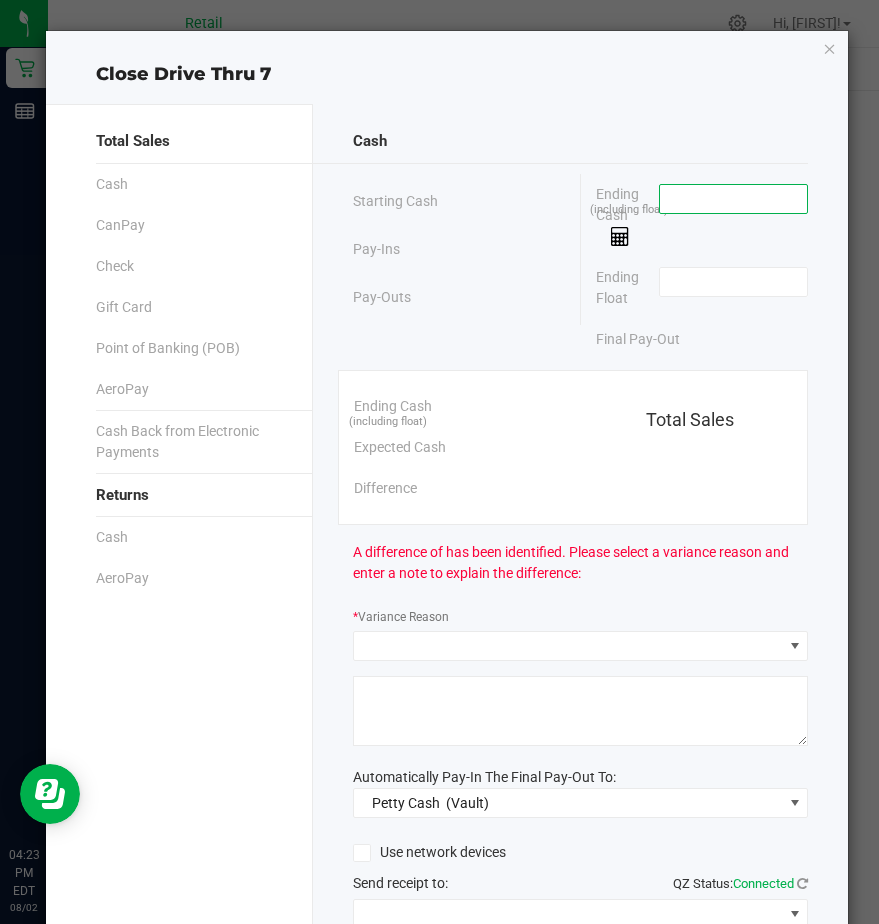 click at bounding box center (733, 199) 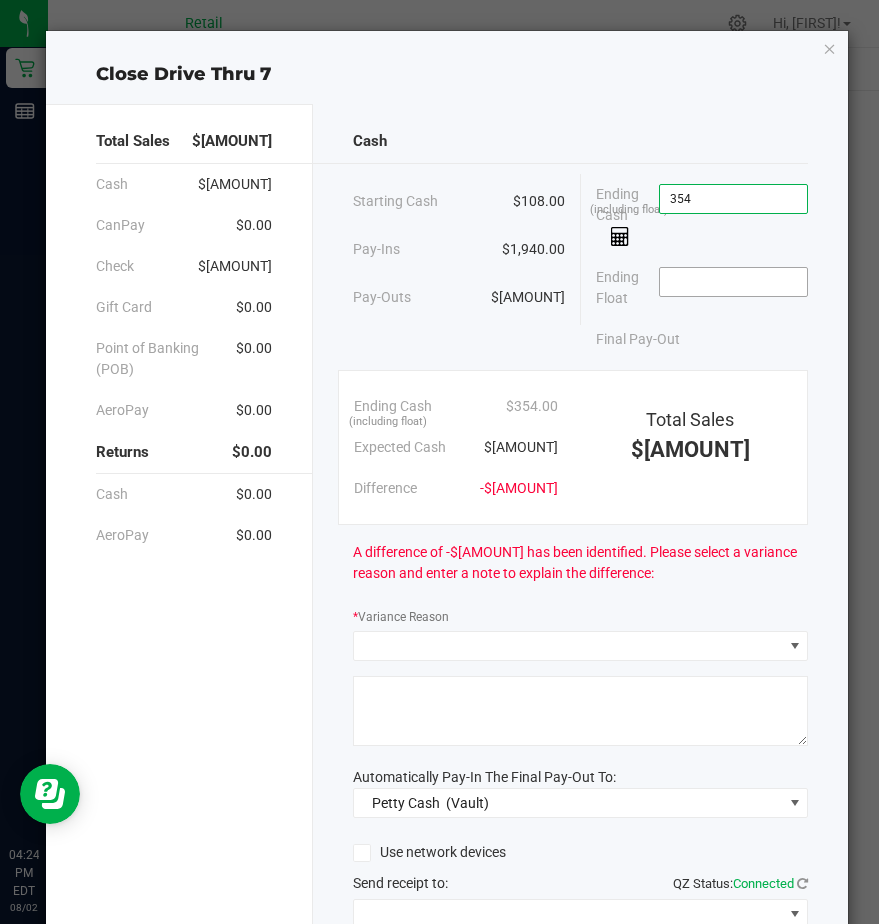 type on "$354.00" 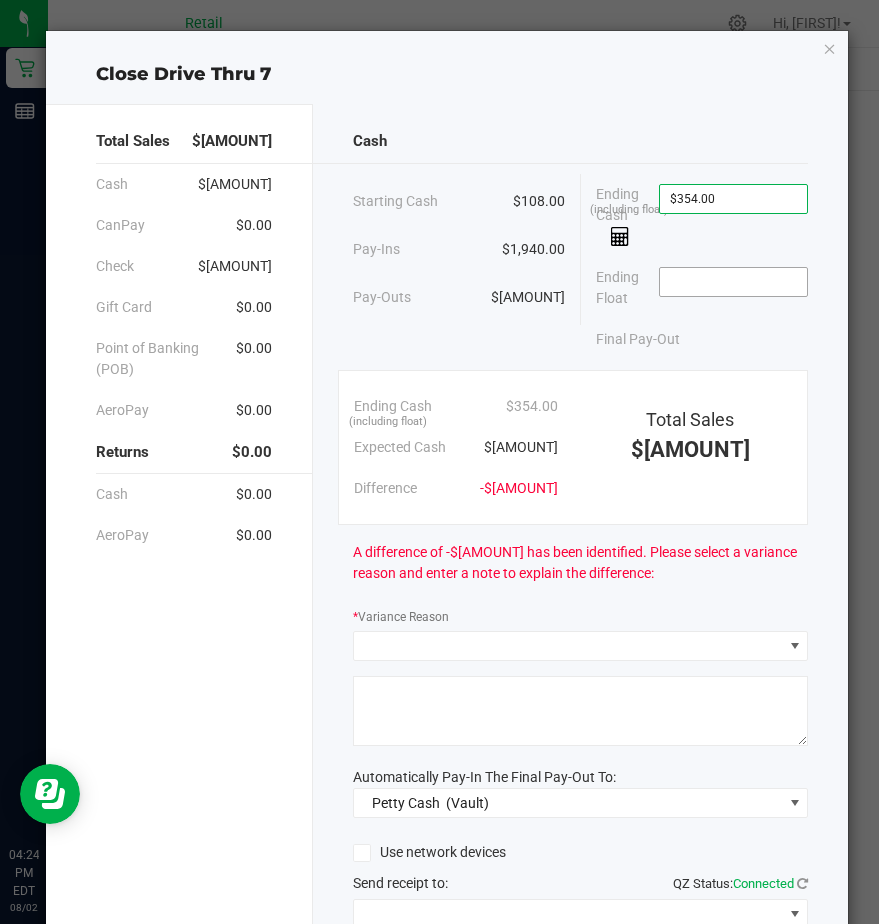 click at bounding box center (733, 282) 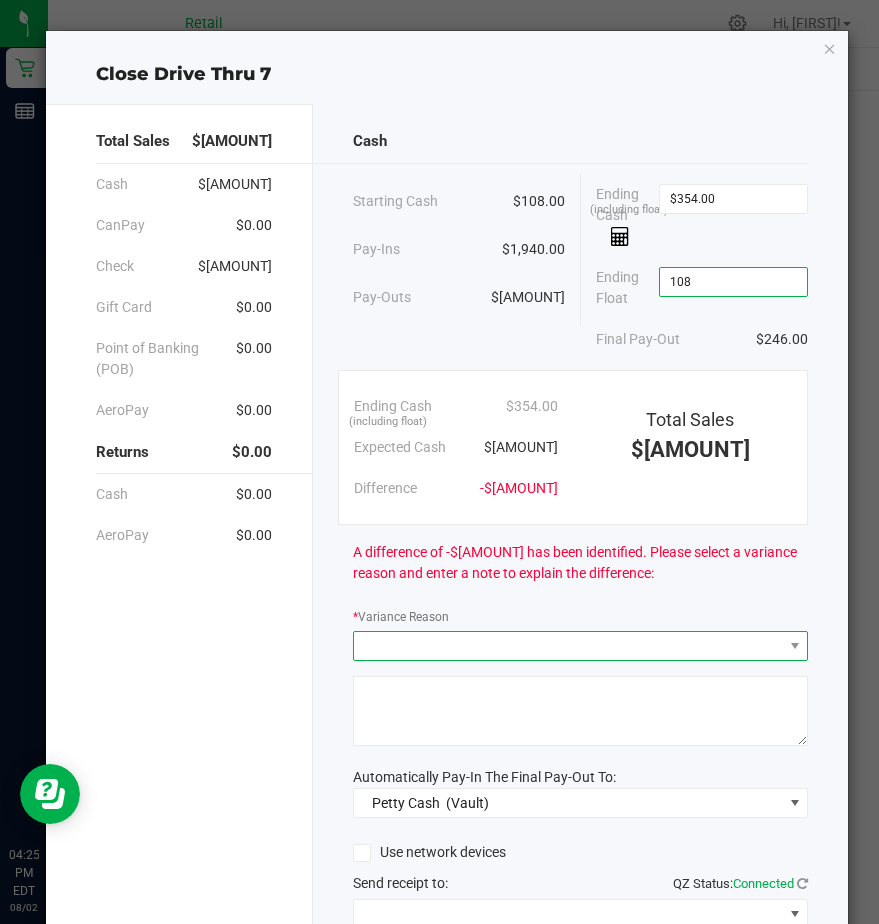 type on "$108.00" 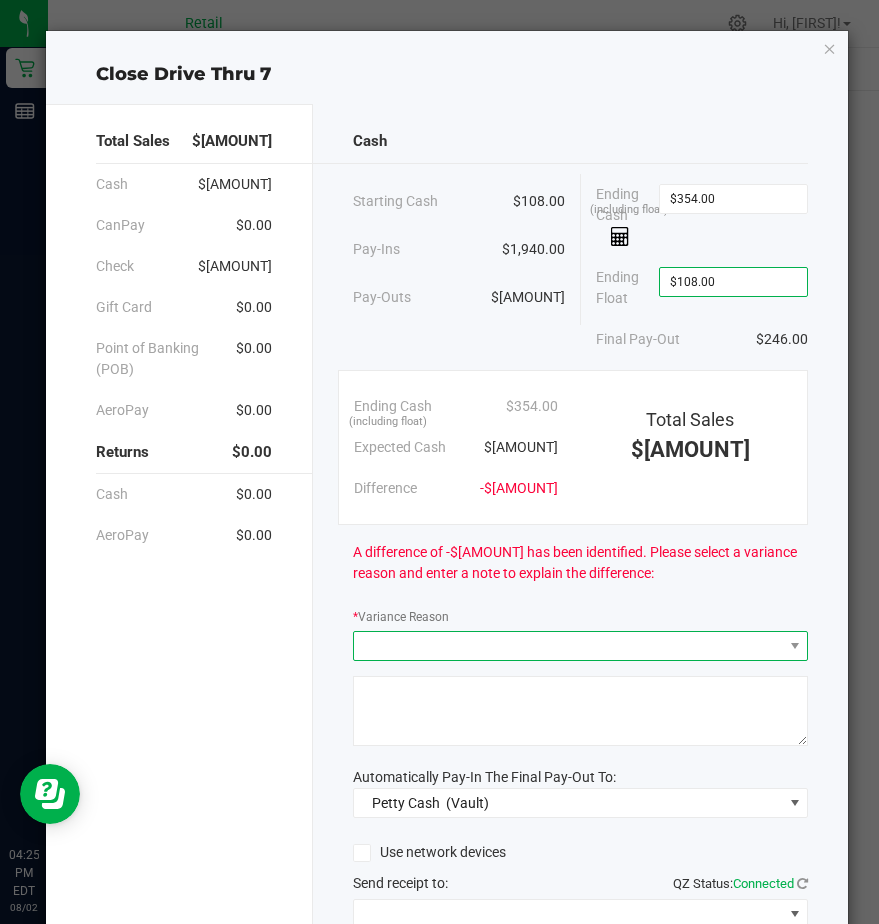 click at bounding box center (568, 646) 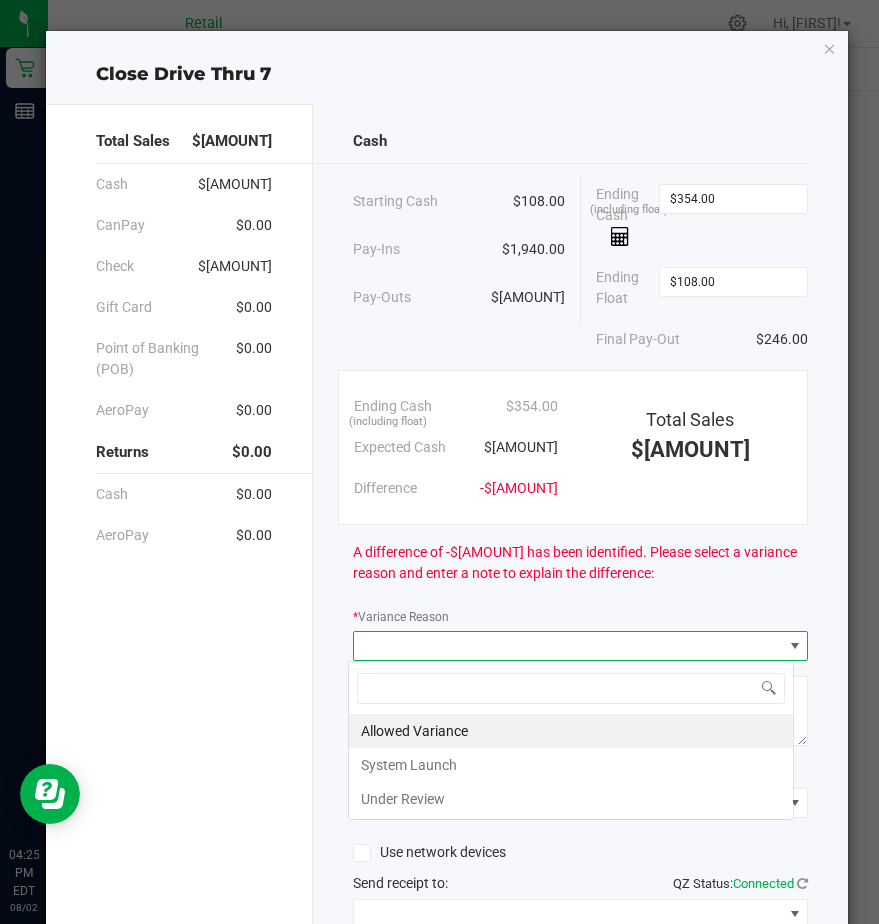 scroll, scrollTop: 99970, scrollLeft: 99554, axis: both 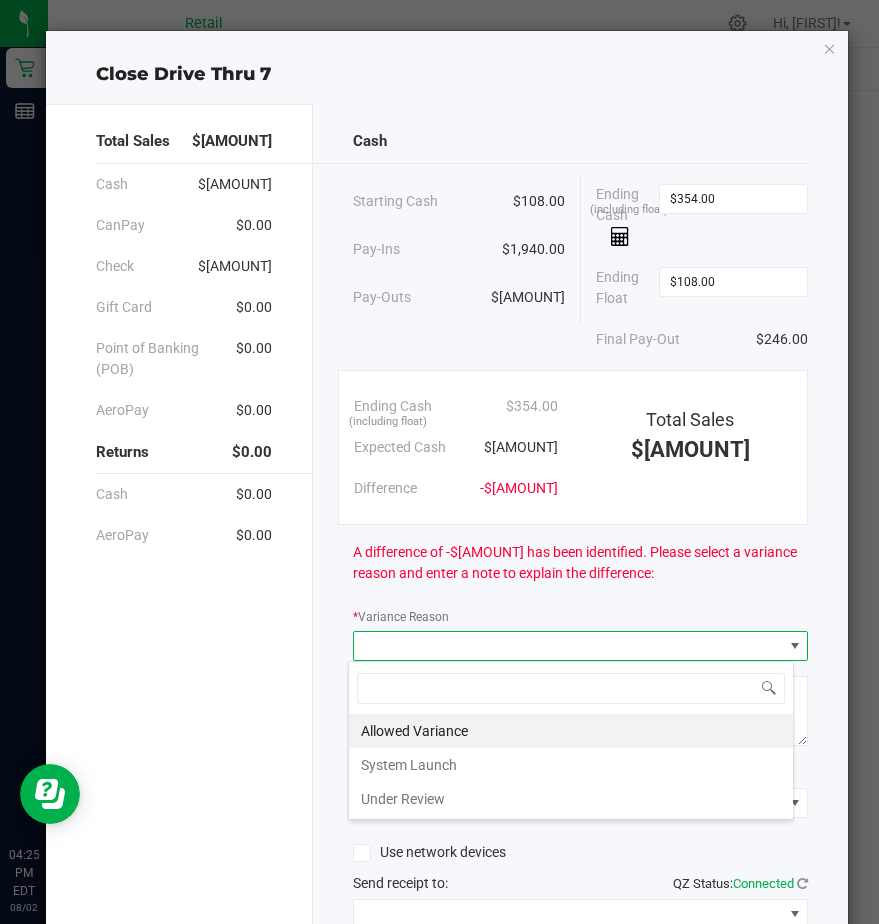 click on "Allowed Variance" at bounding box center (571, 731) 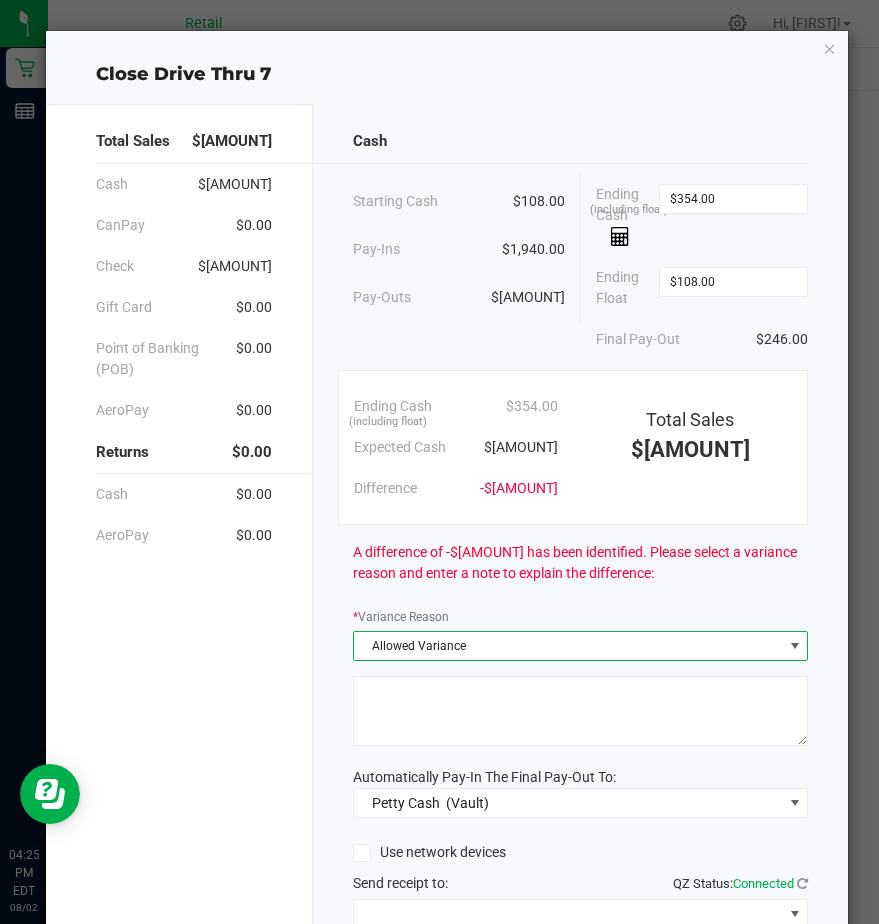 click on "Allowed Variance" at bounding box center [568, 646] 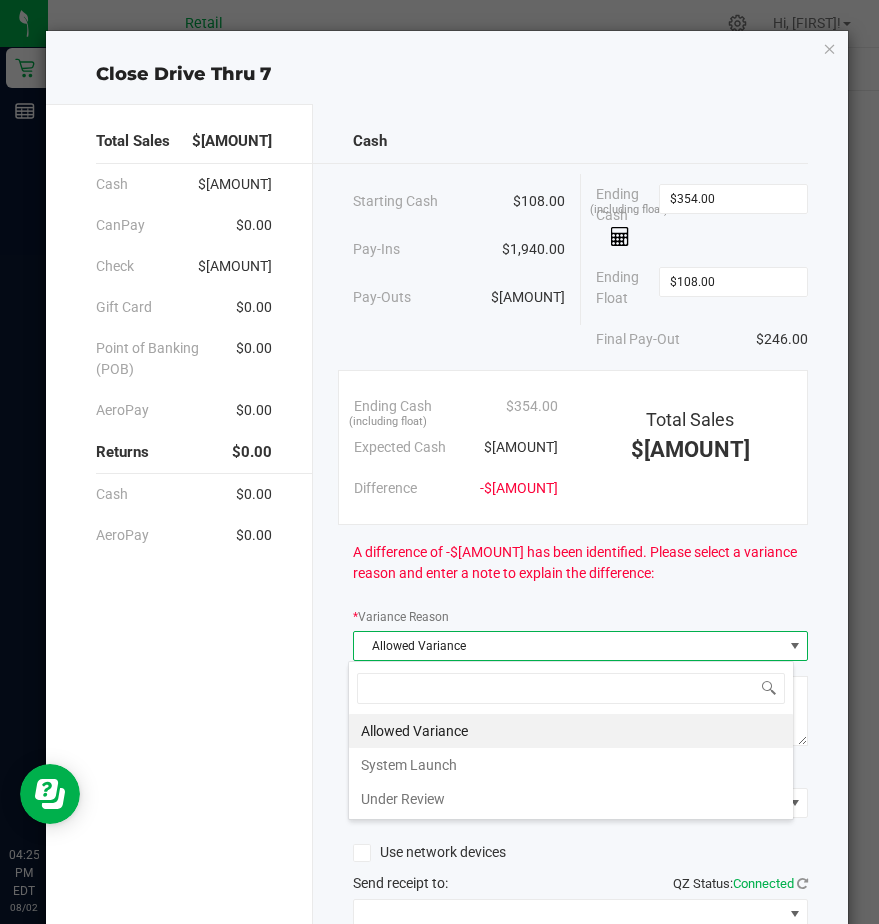 scroll, scrollTop: 99970, scrollLeft: 99554, axis: both 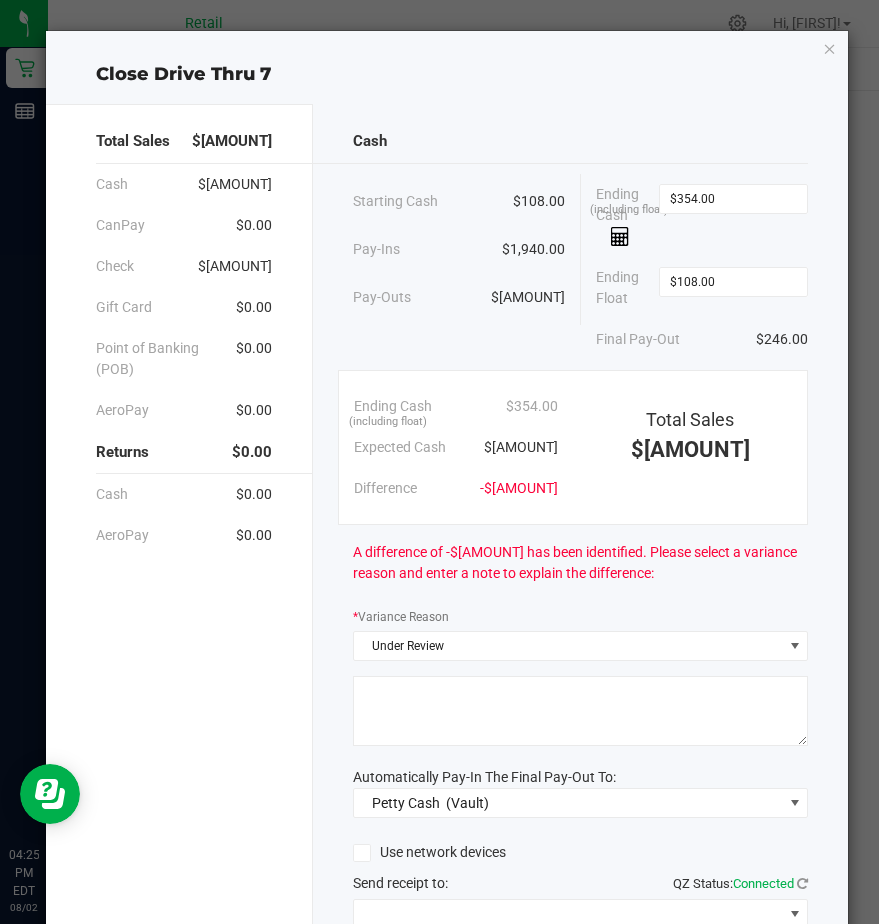 click 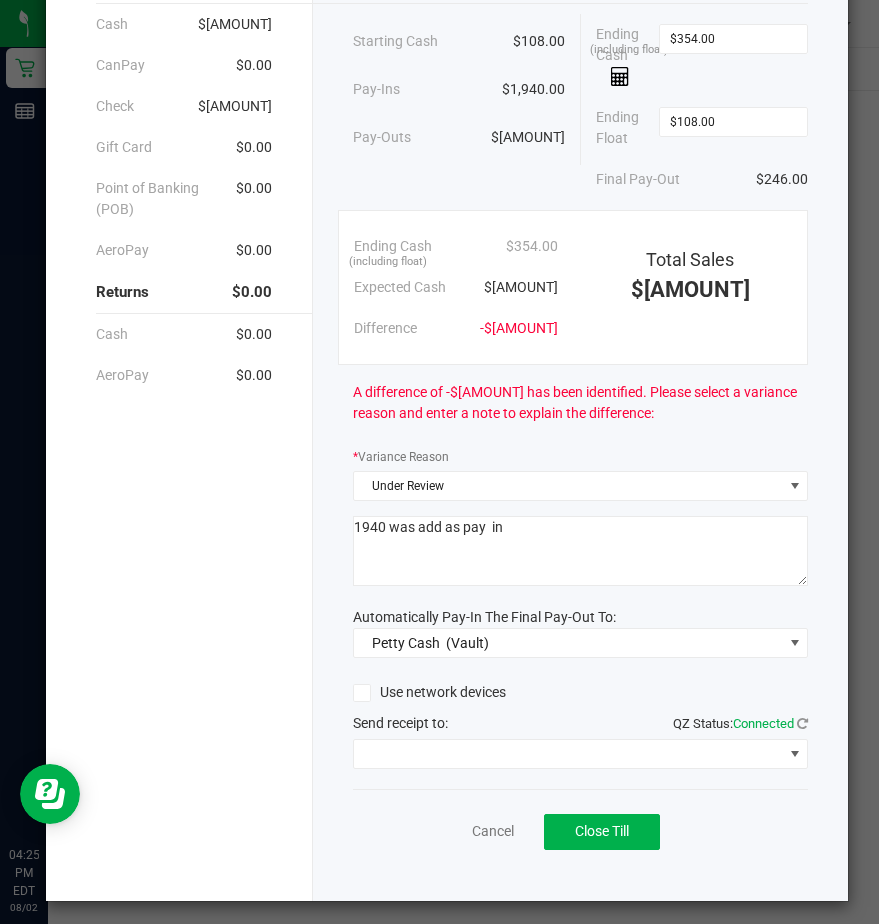scroll, scrollTop: 168, scrollLeft: 0, axis: vertical 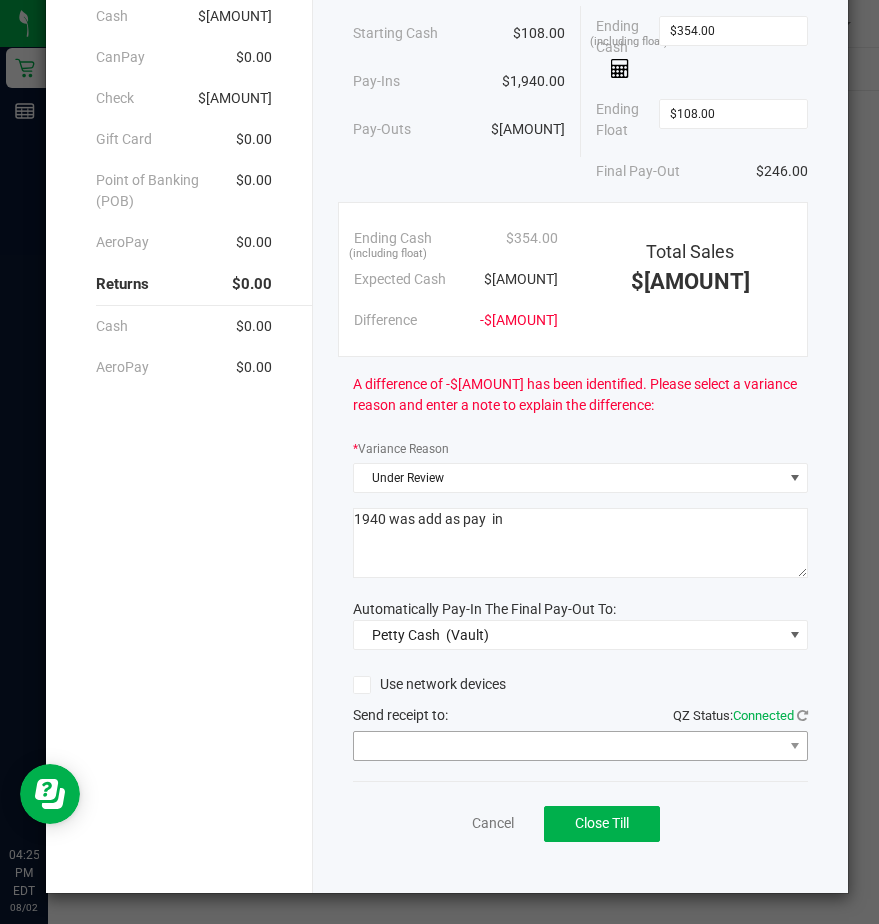 type on "1940 was add as pay  in" 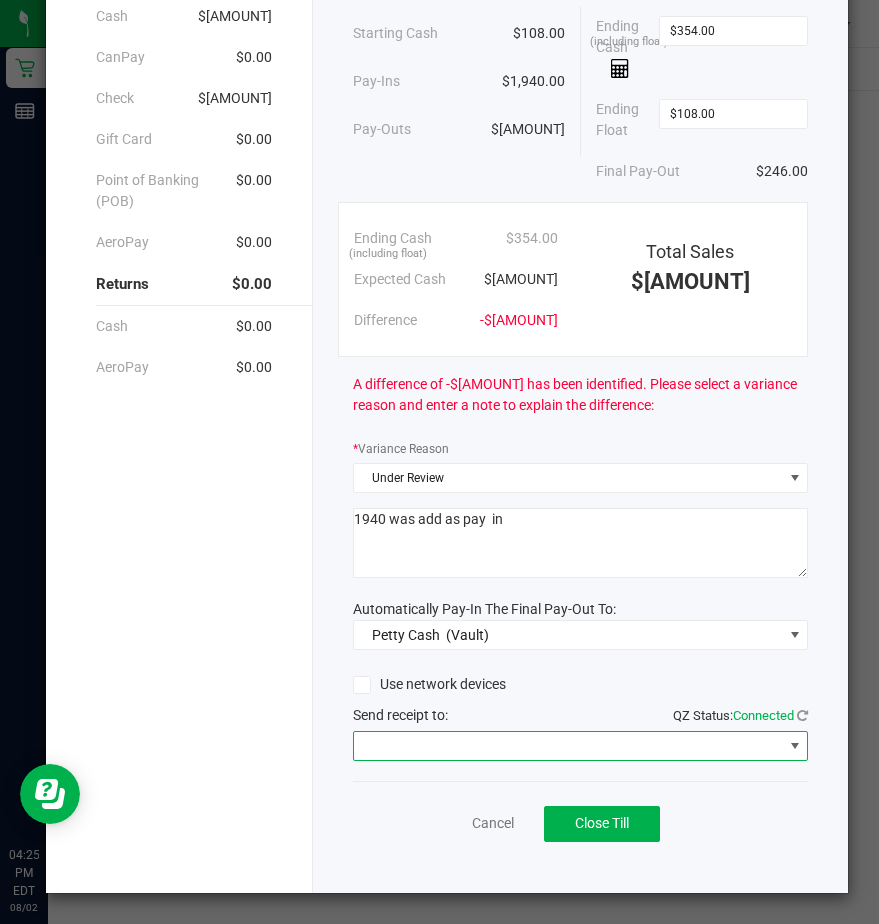 click at bounding box center [568, 746] 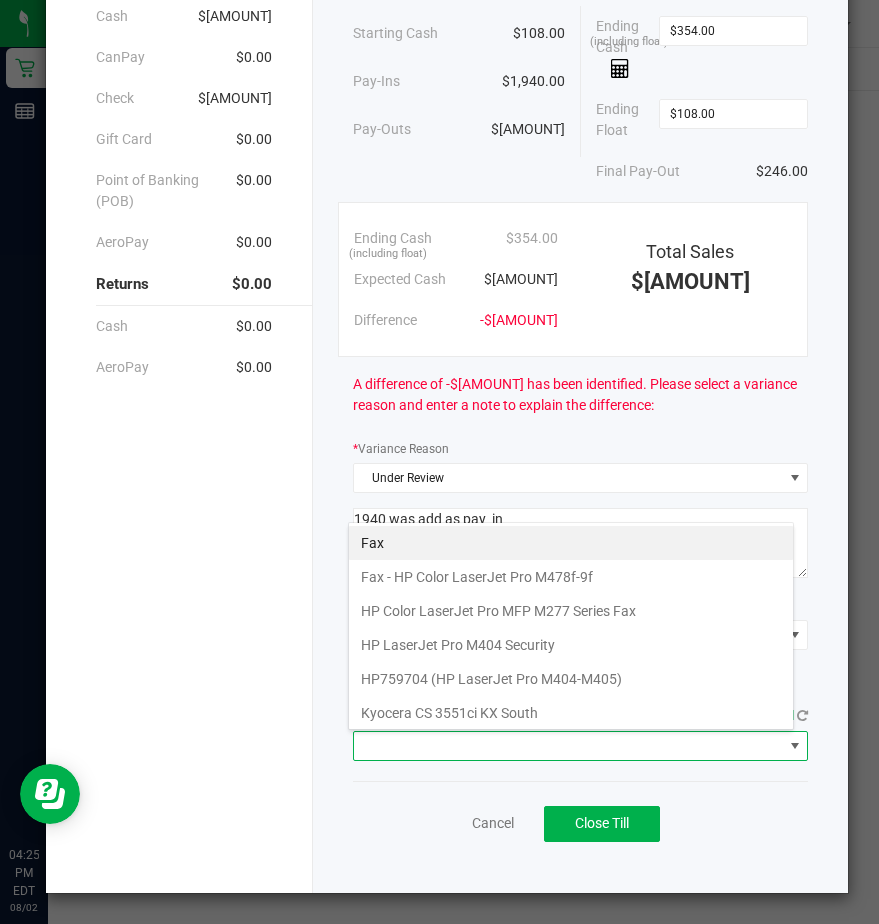 scroll, scrollTop: 99970, scrollLeft: 99554, axis: both 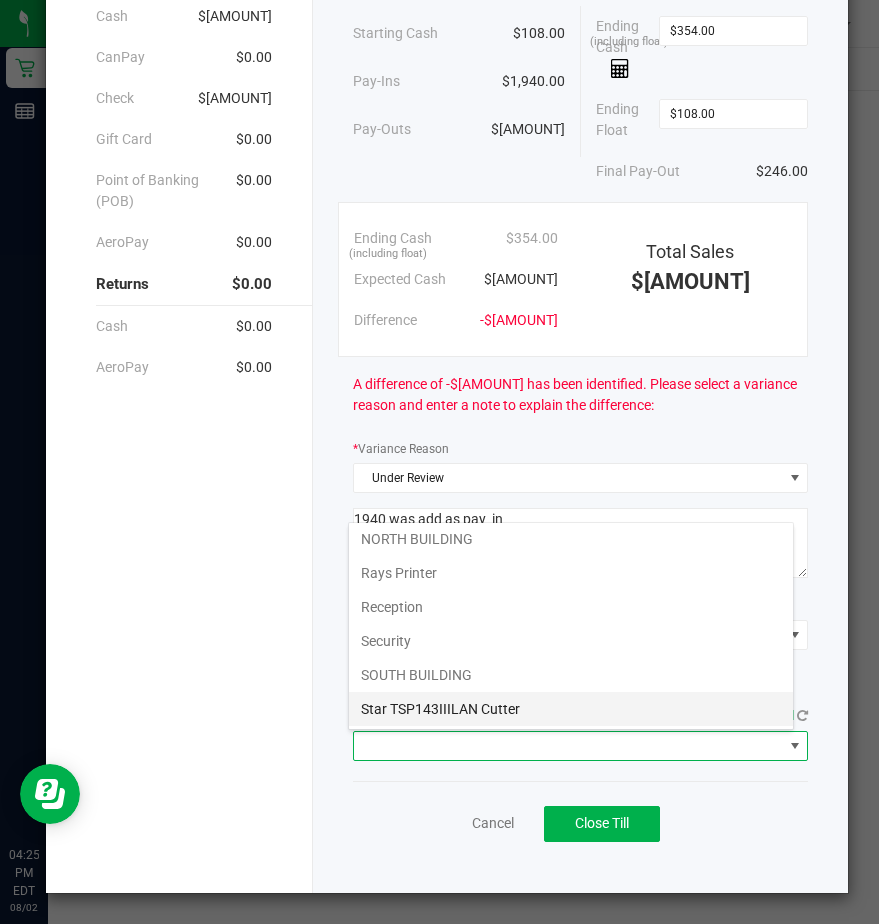 click on "Star TSP143IIILAN Cutter" at bounding box center [571, 709] 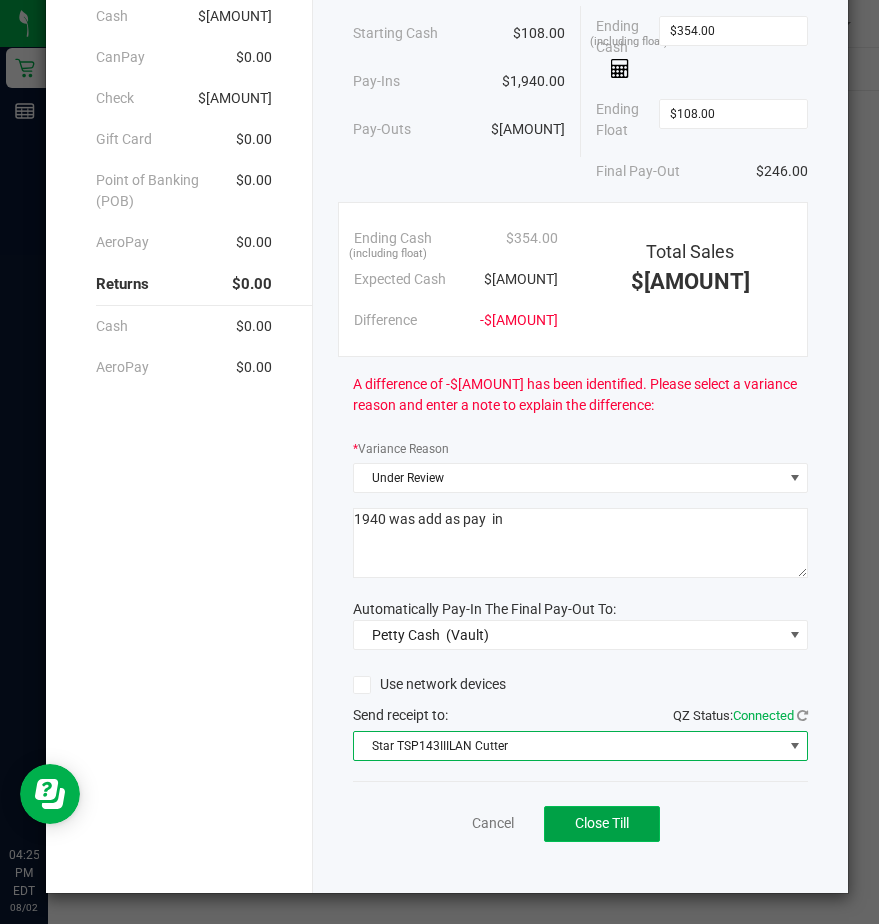 click on "Close Till" 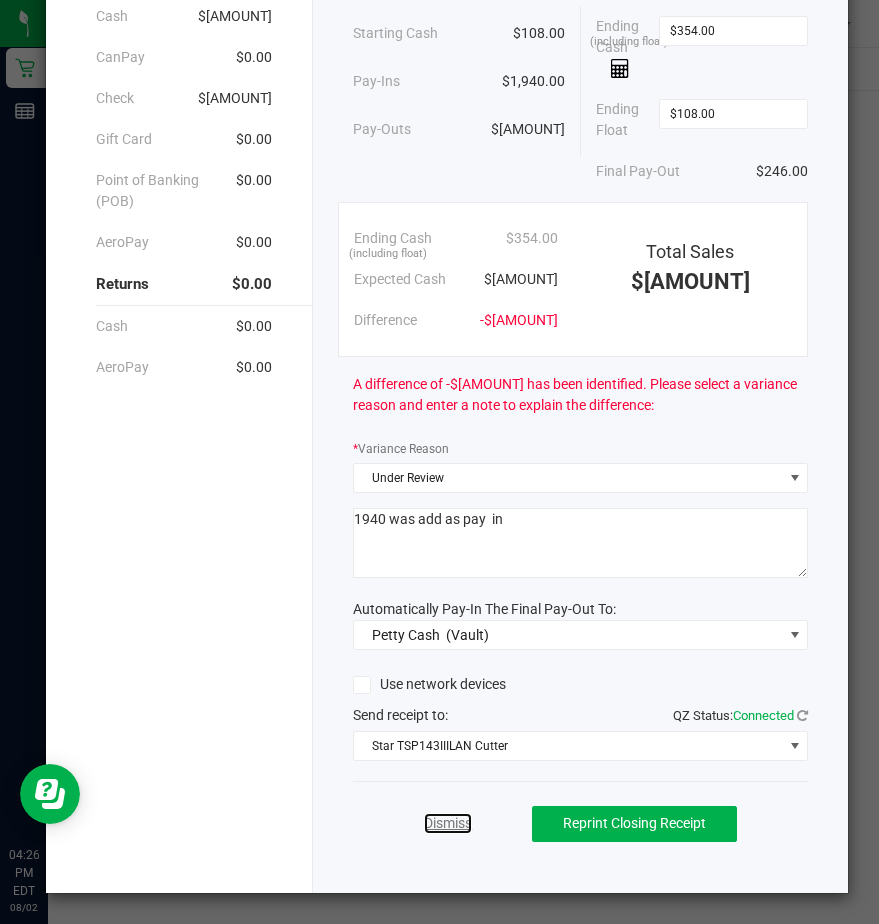 click on "Dismiss" 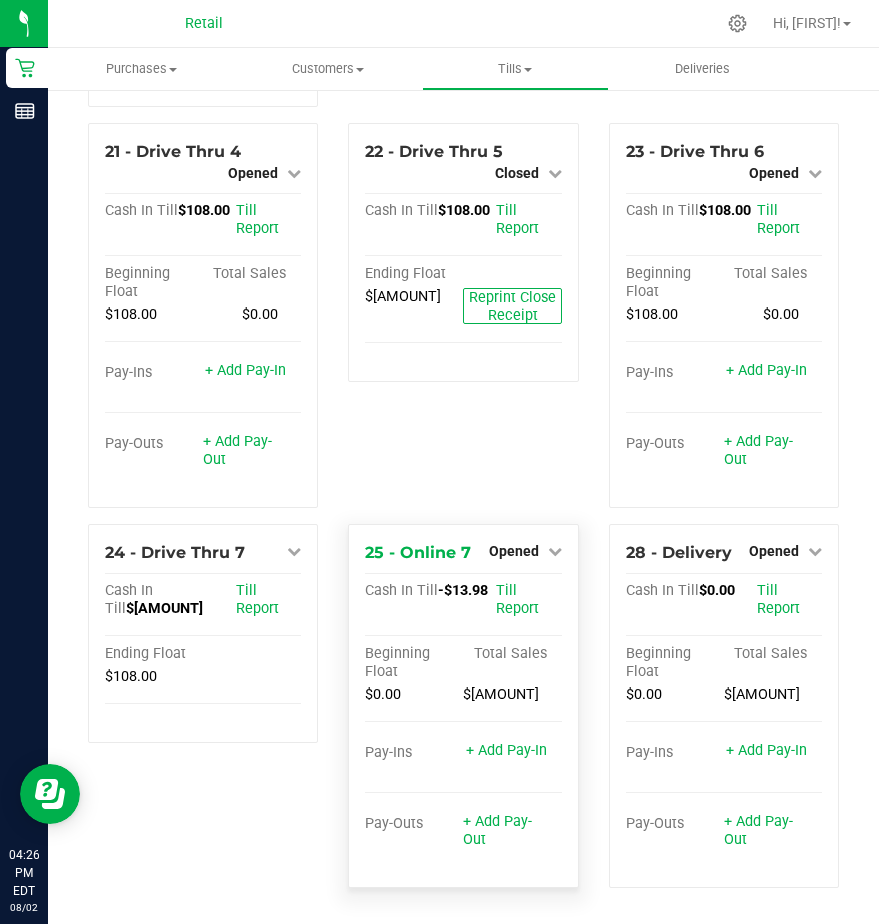 scroll, scrollTop: 3003, scrollLeft: 0, axis: vertical 